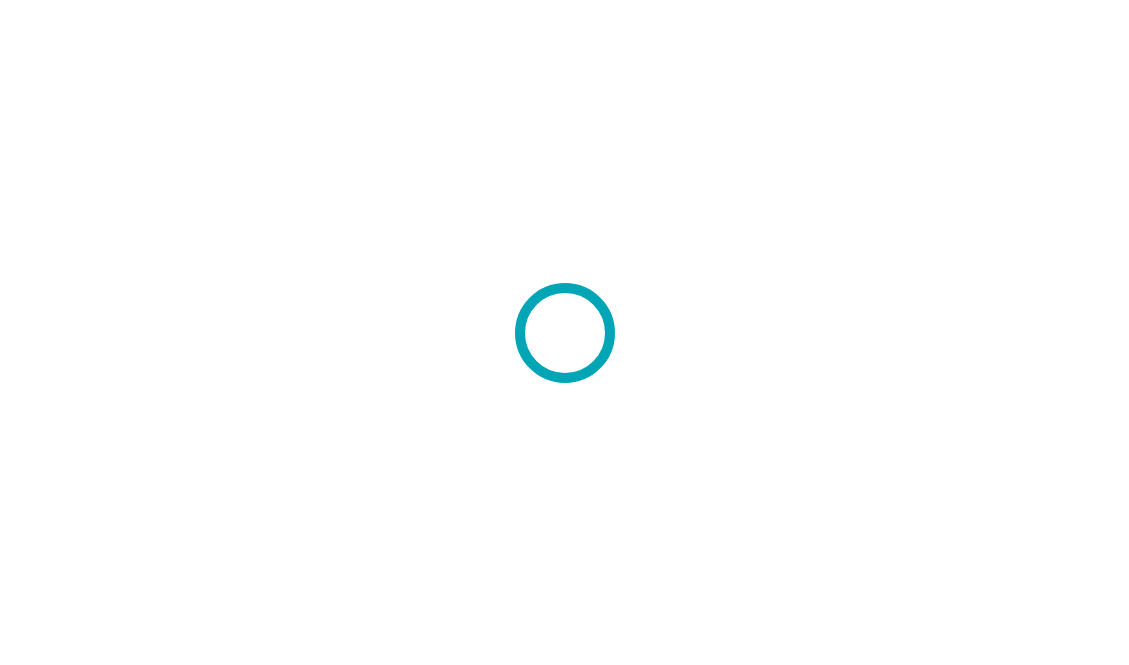 scroll, scrollTop: 0, scrollLeft: 0, axis: both 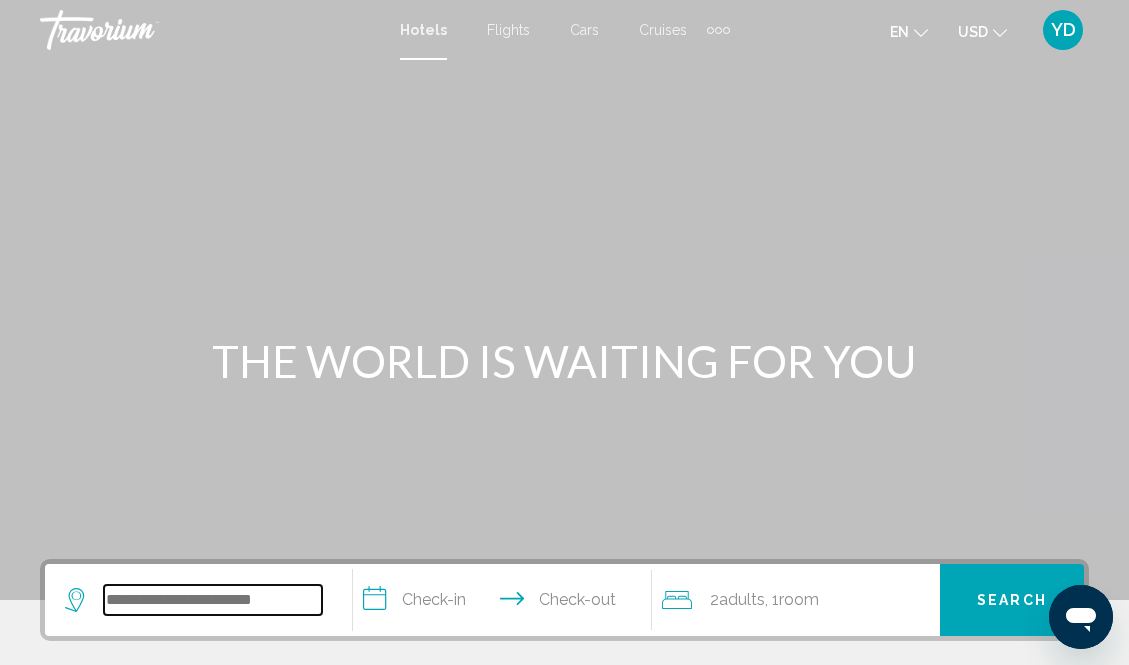 click at bounding box center [213, 600] 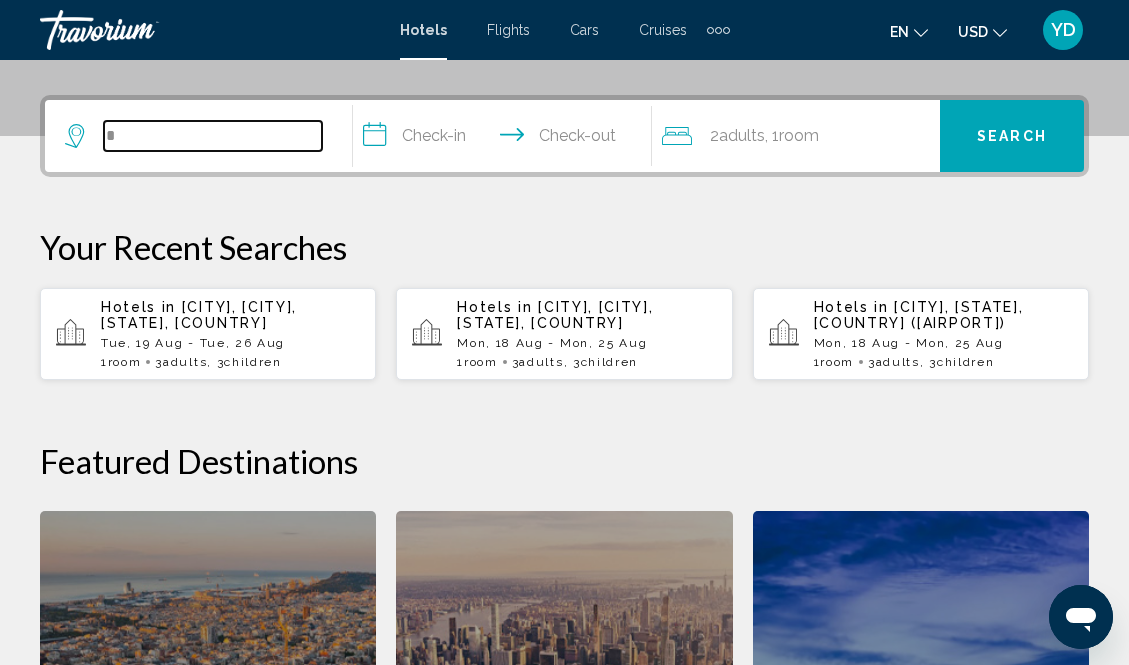 scroll, scrollTop: 494, scrollLeft: 0, axis: vertical 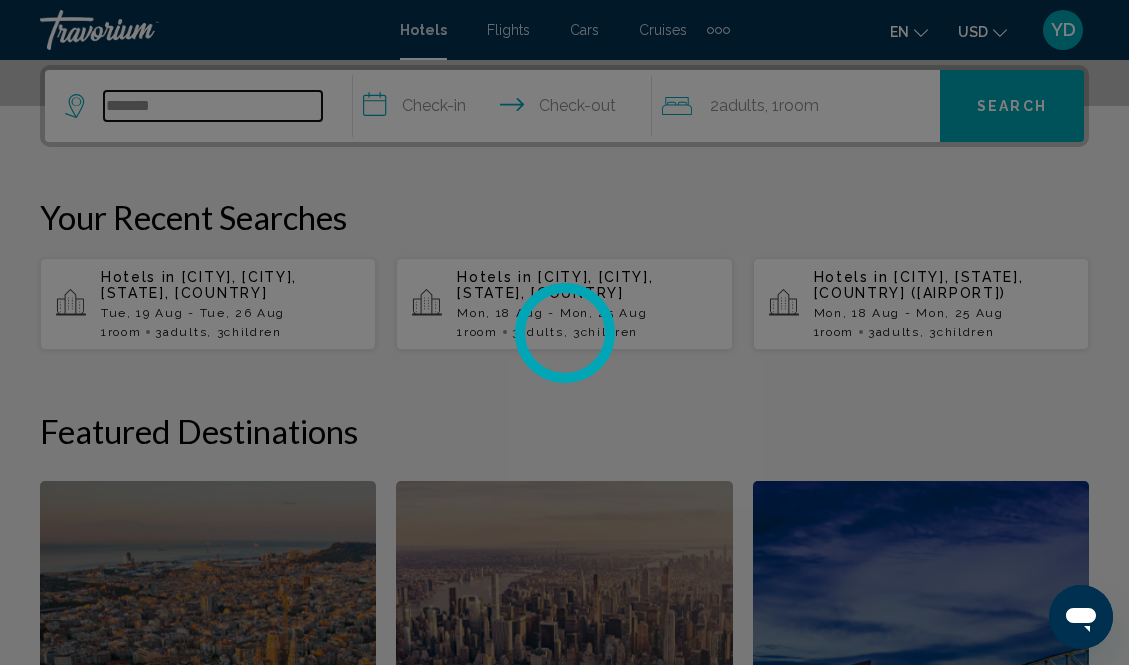 type on "*******" 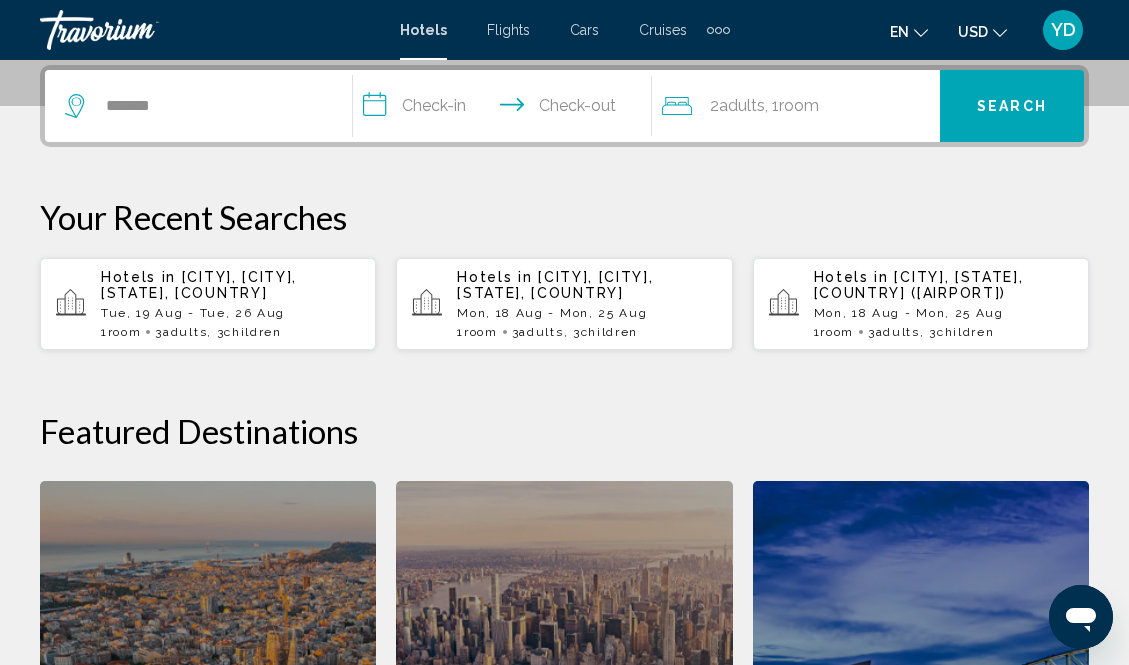 click on ", 3  Child Children" at bounding box center [244, 332] 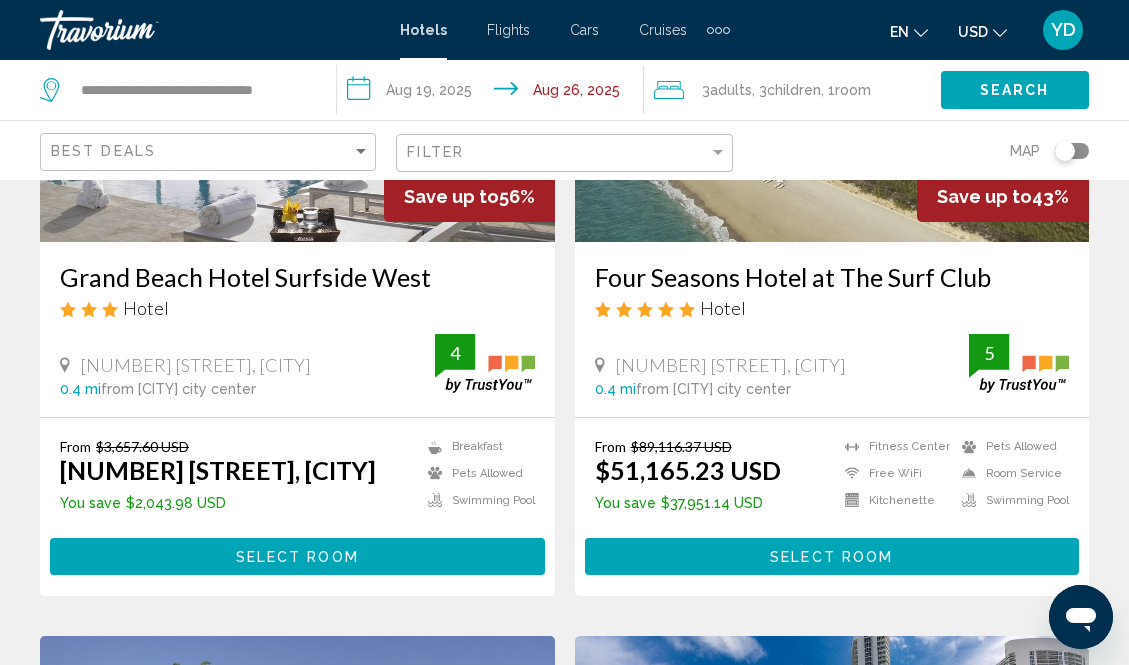 scroll, scrollTop: 359, scrollLeft: 0, axis: vertical 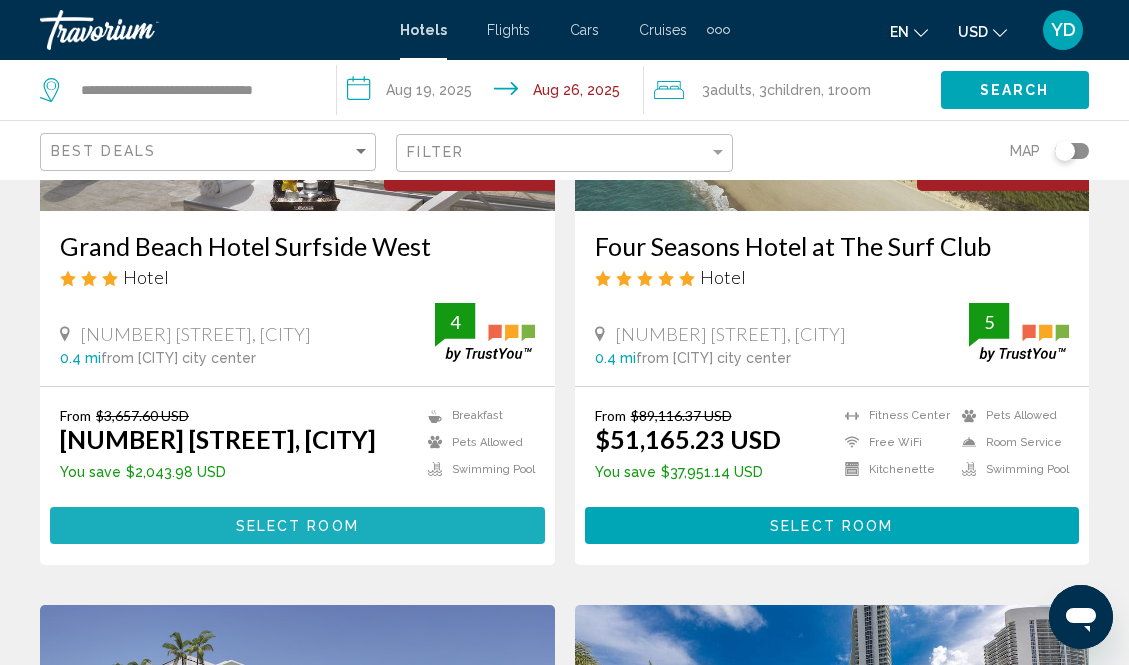 click on "Select Room" at bounding box center [297, 527] 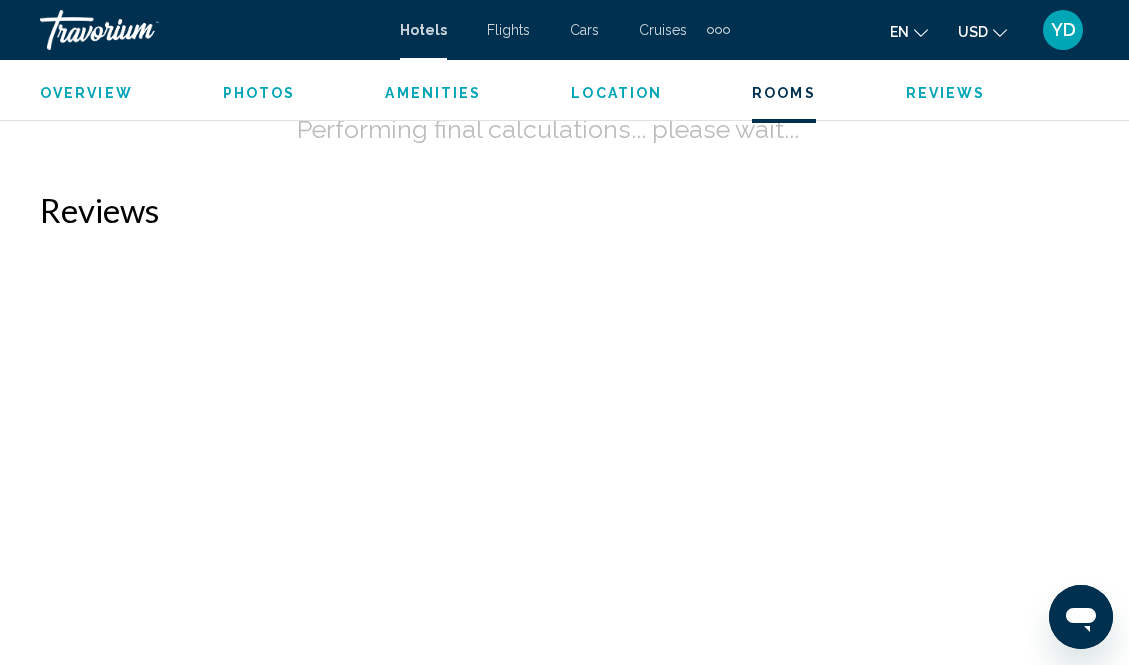 scroll, scrollTop: 3267, scrollLeft: 0, axis: vertical 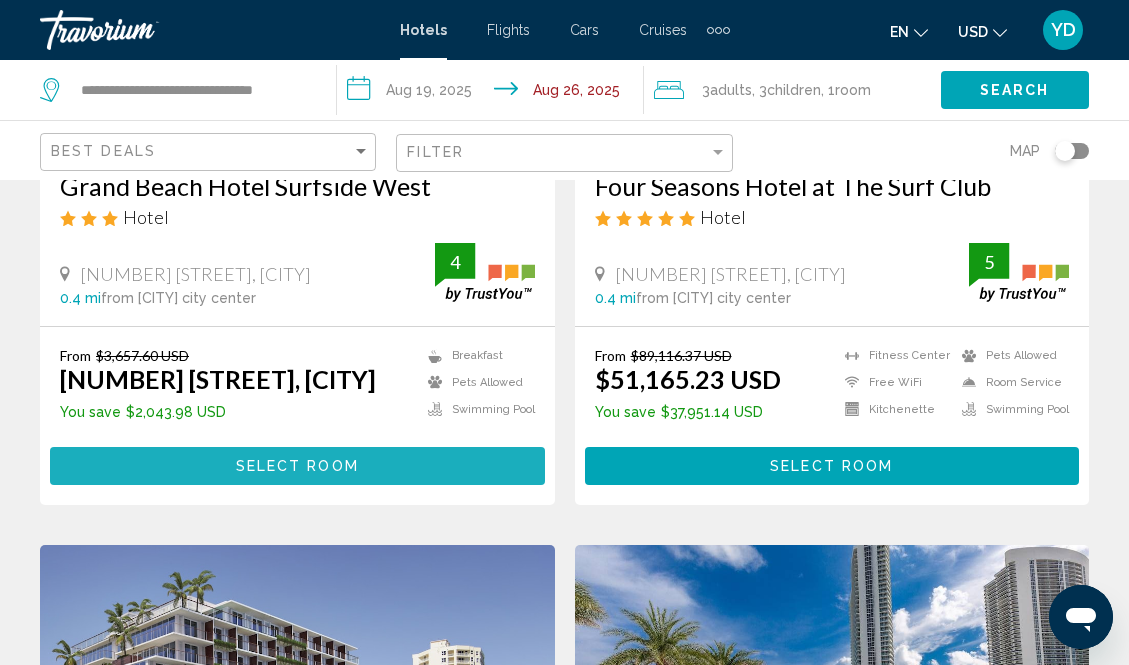 click on "Select Room" at bounding box center [297, 467] 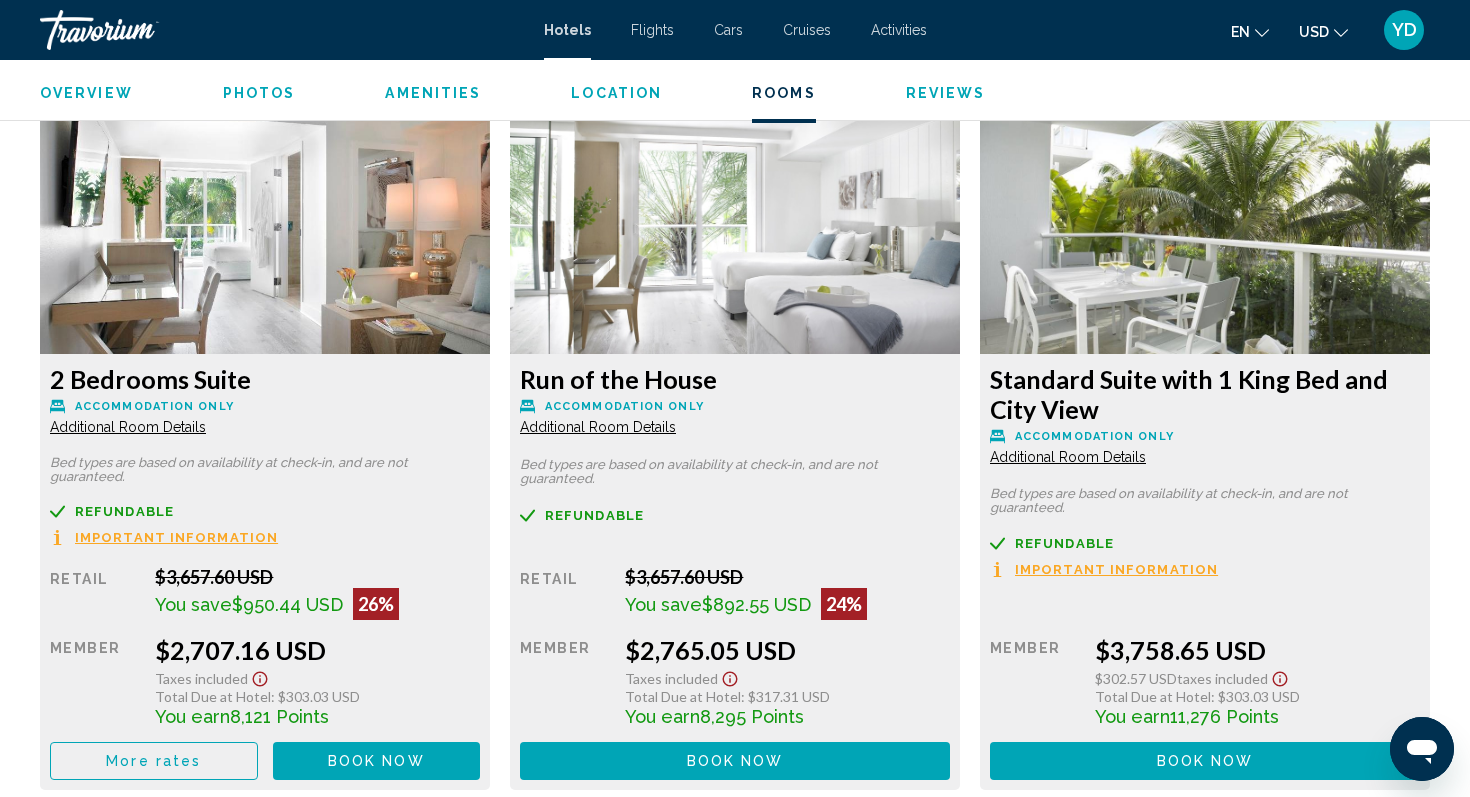 scroll, scrollTop: 3514, scrollLeft: 0, axis: vertical 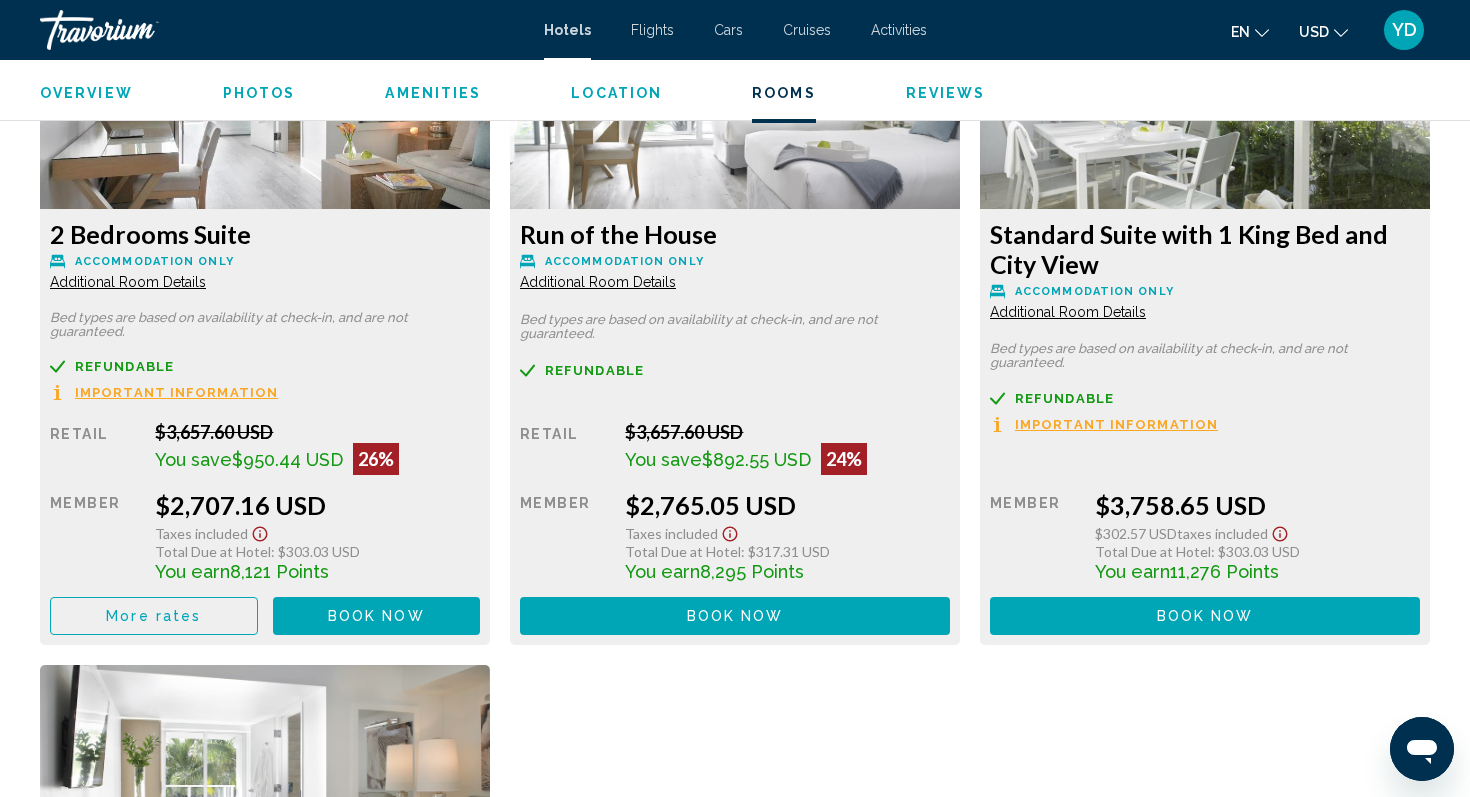 click on "Additional Room Details" at bounding box center [128, -419] 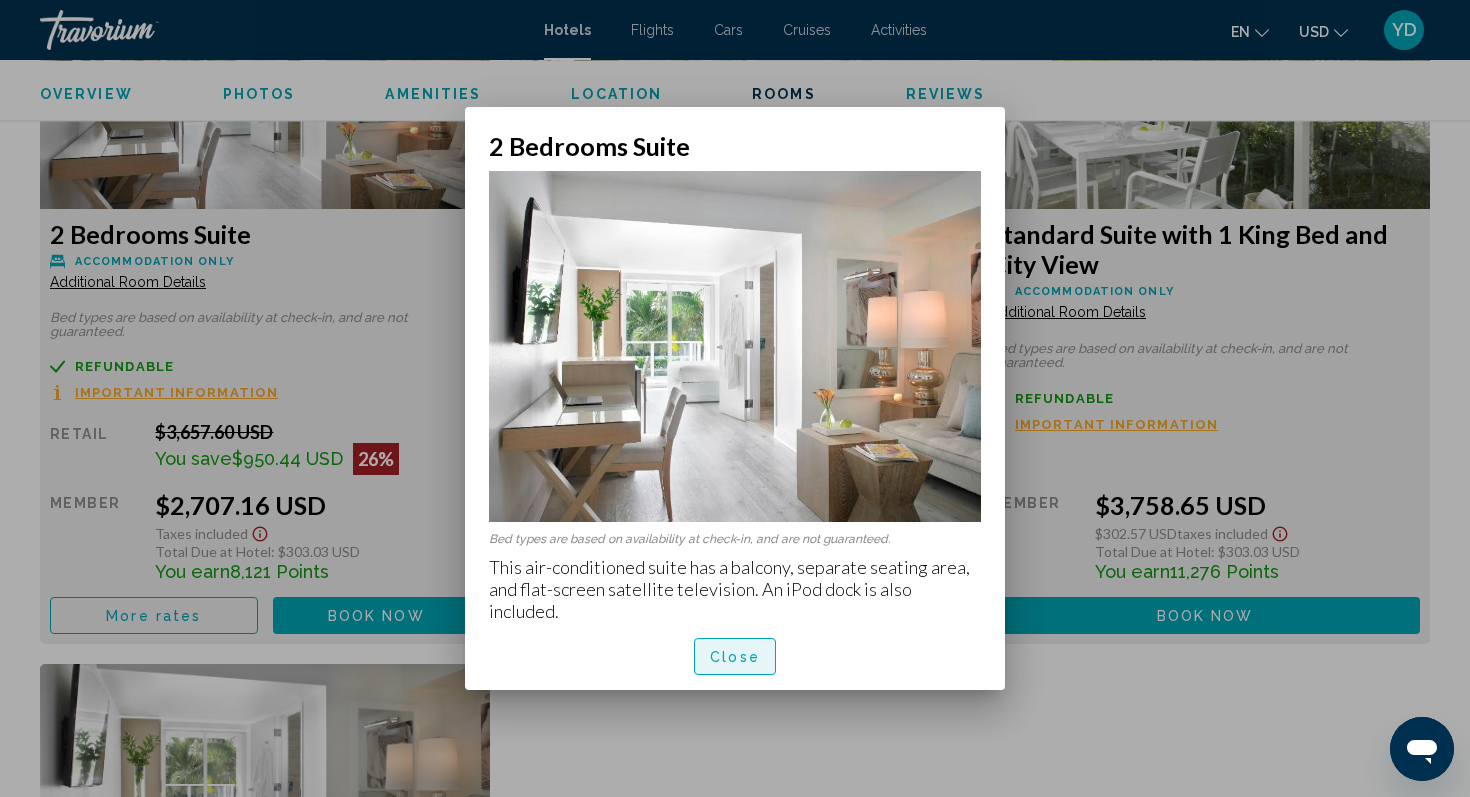 click on "Close" at bounding box center (735, 656) 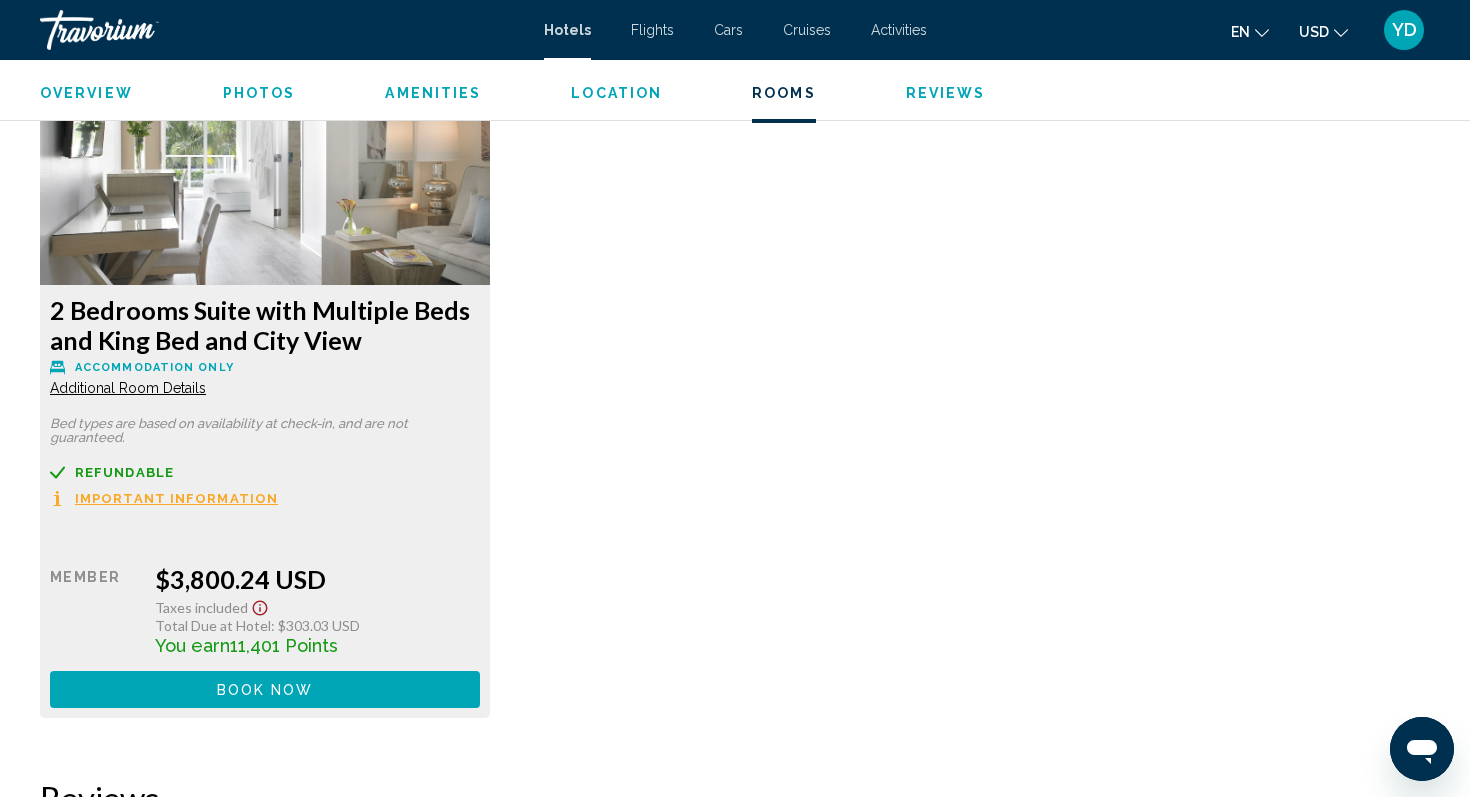 scroll, scrollTop: 4177, scrollLeft: 0, axis: vertical 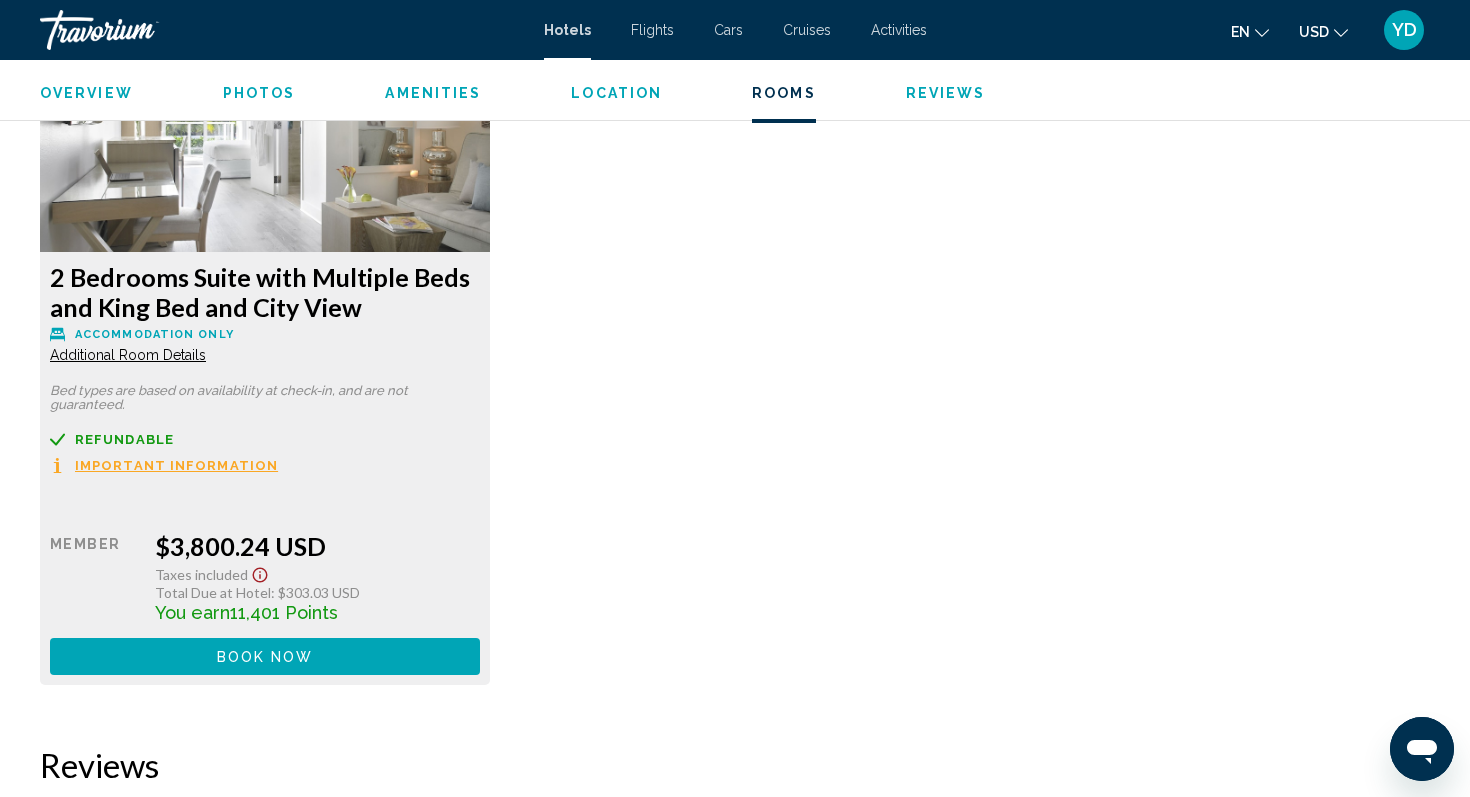 click on "Additional Room Details" at bounding box center [128, -1082] 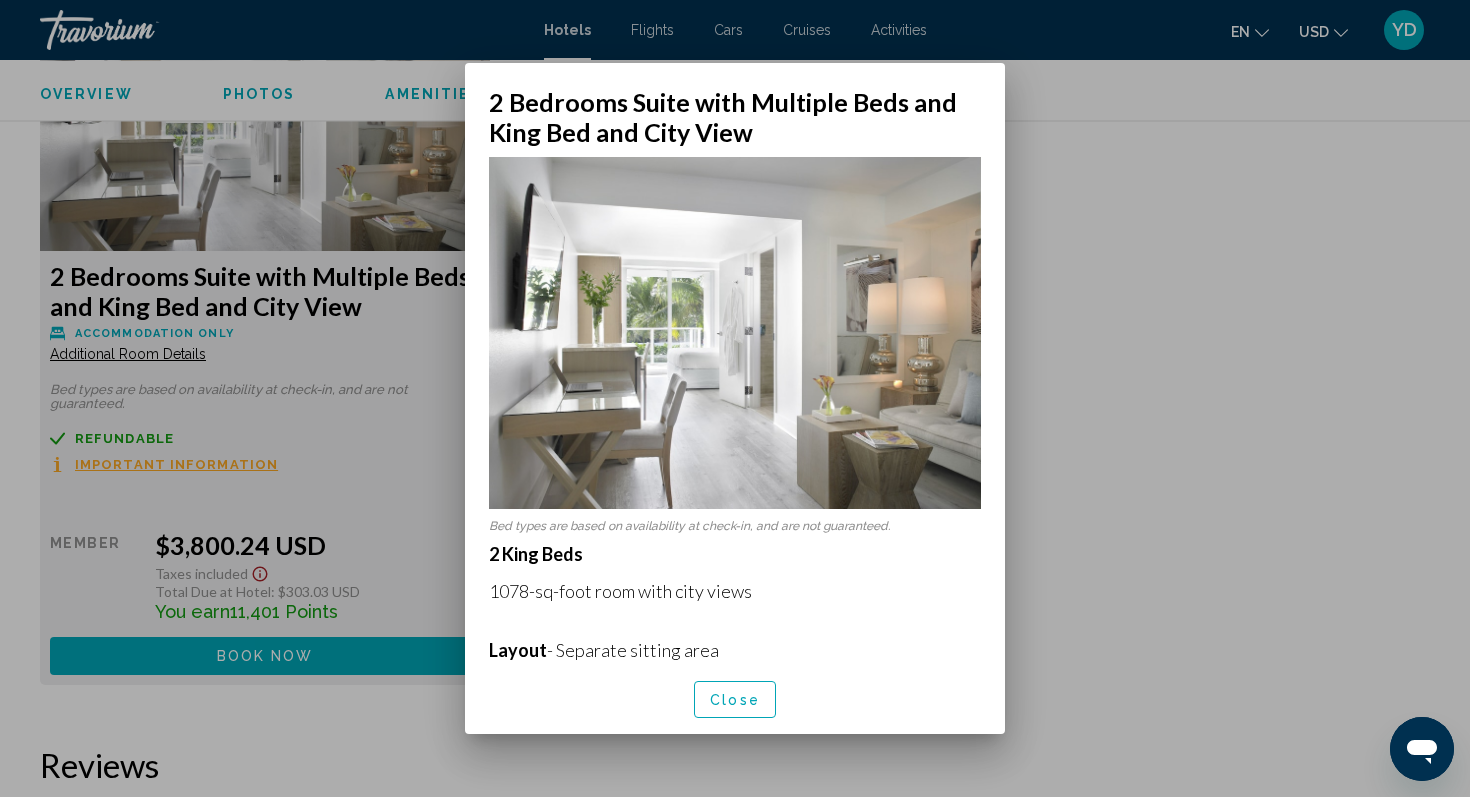 drag, startPoint x: 490, startPoint y: 590, endPoint x: 762, endPoint y: 600, distance: 272.18375 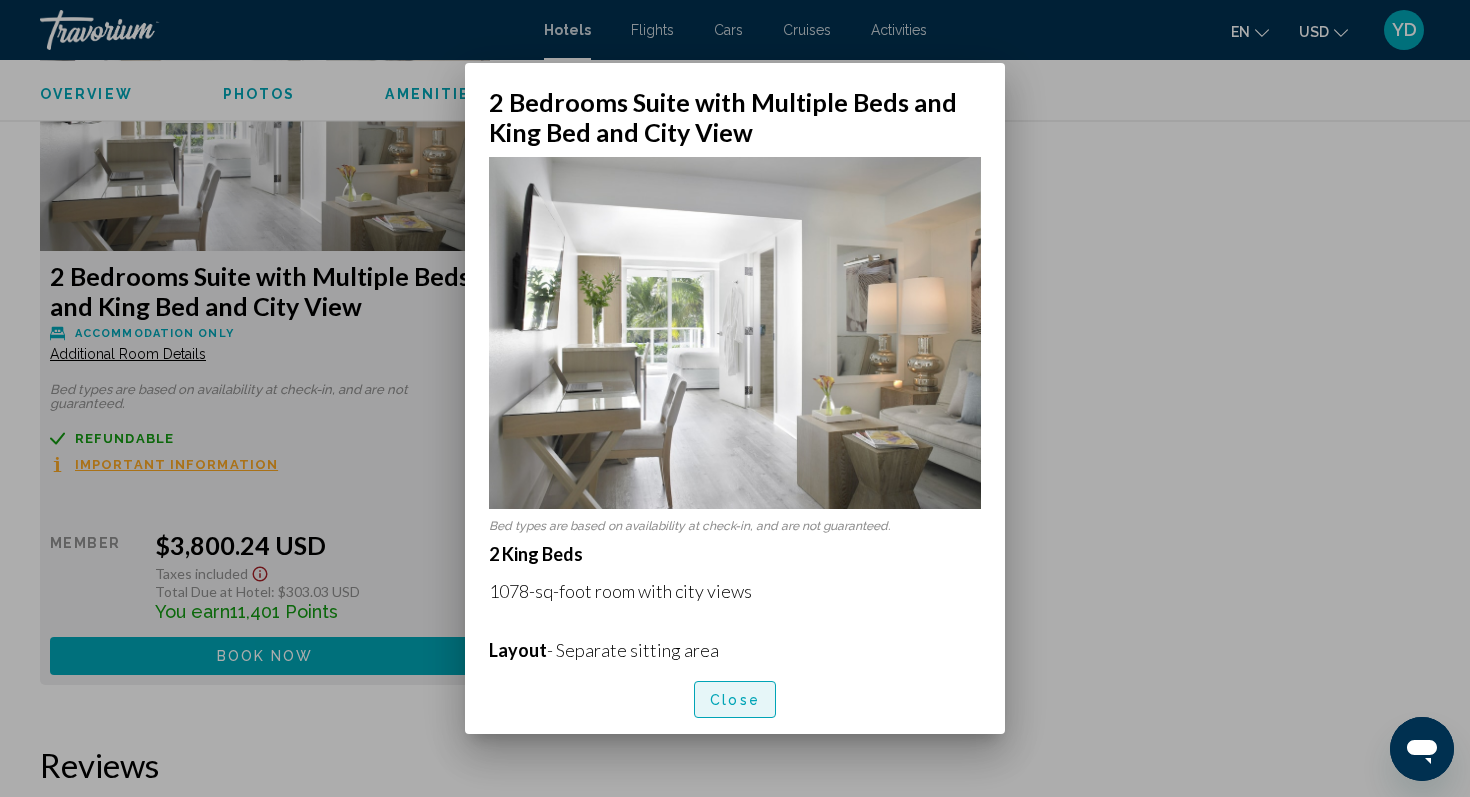 click on "Close" at bounding box center [735, 700] 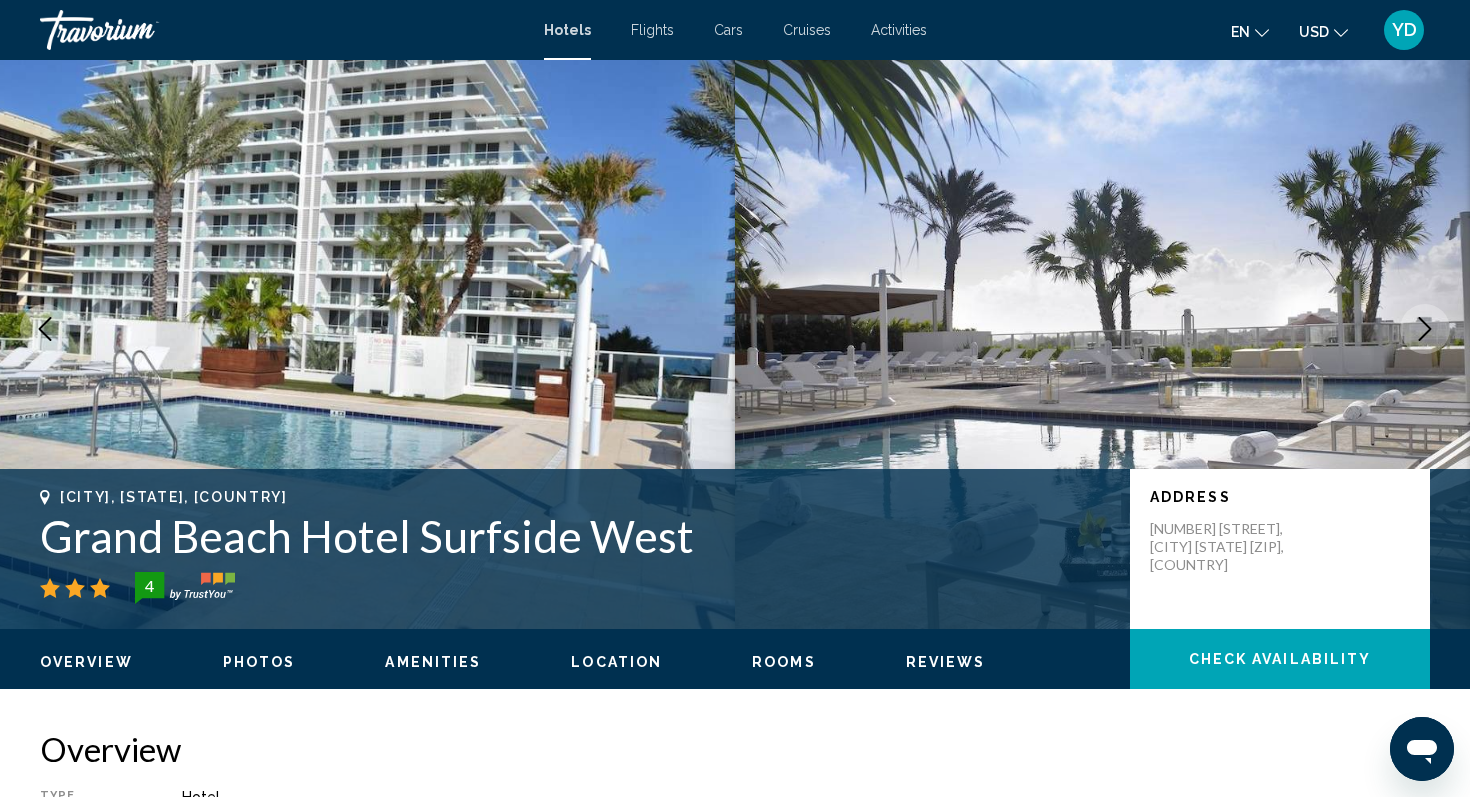 scroll, scrollTop: 29, scrollLeft: 0, axis: vertical 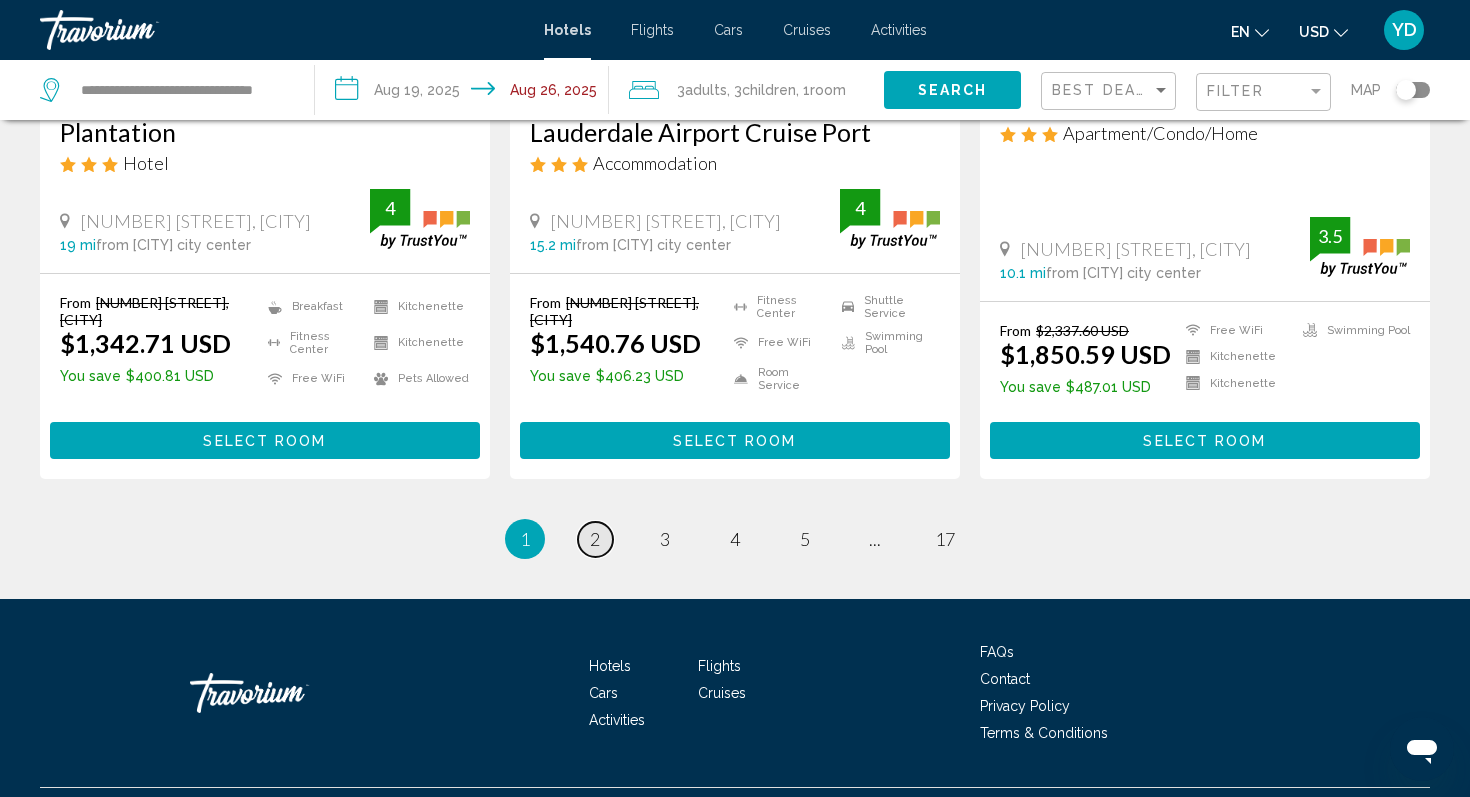 click on "2" at bounding box center (595, 539) 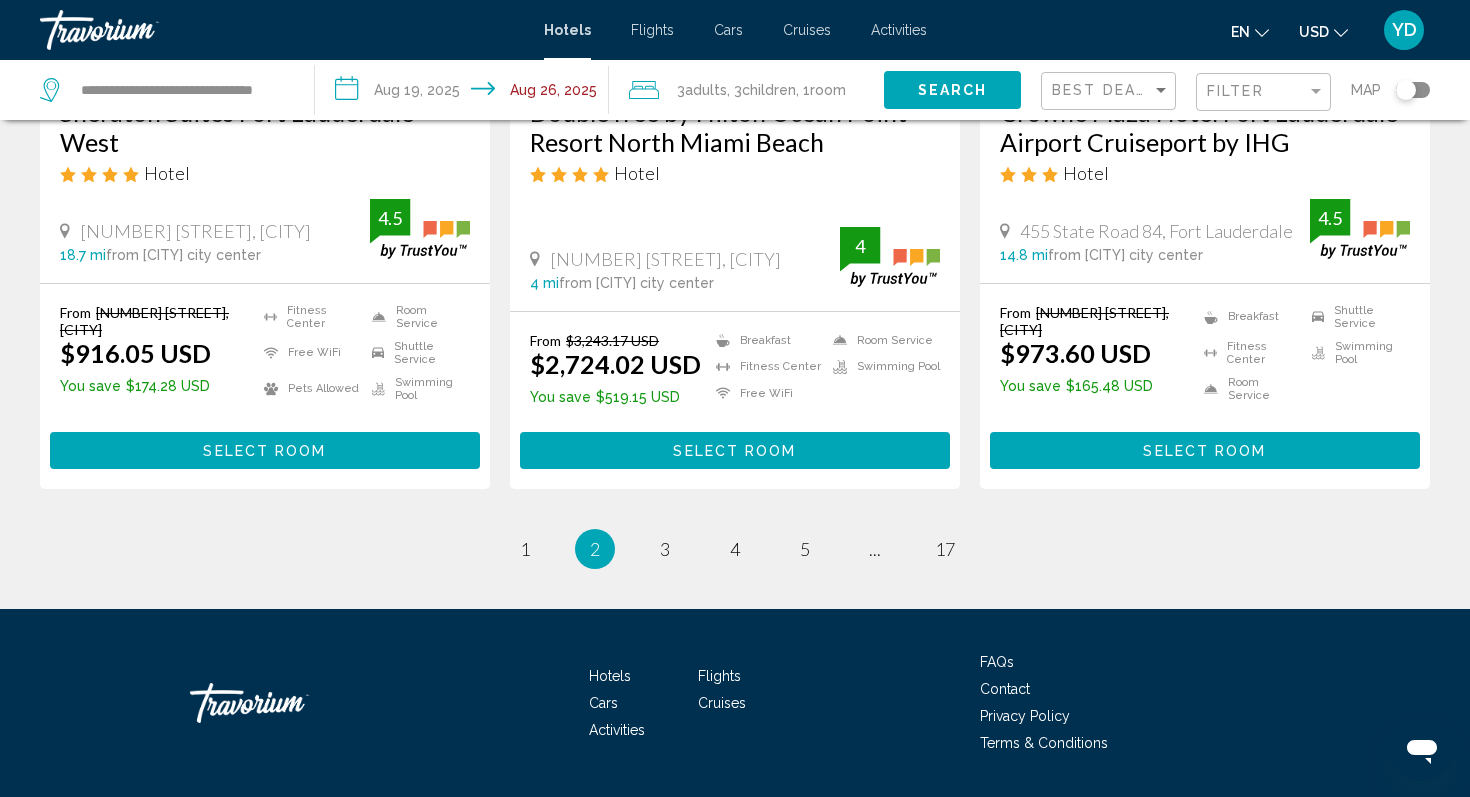 scroll, scrollTop: 2692, scrollLeft: 0, axis: vertical 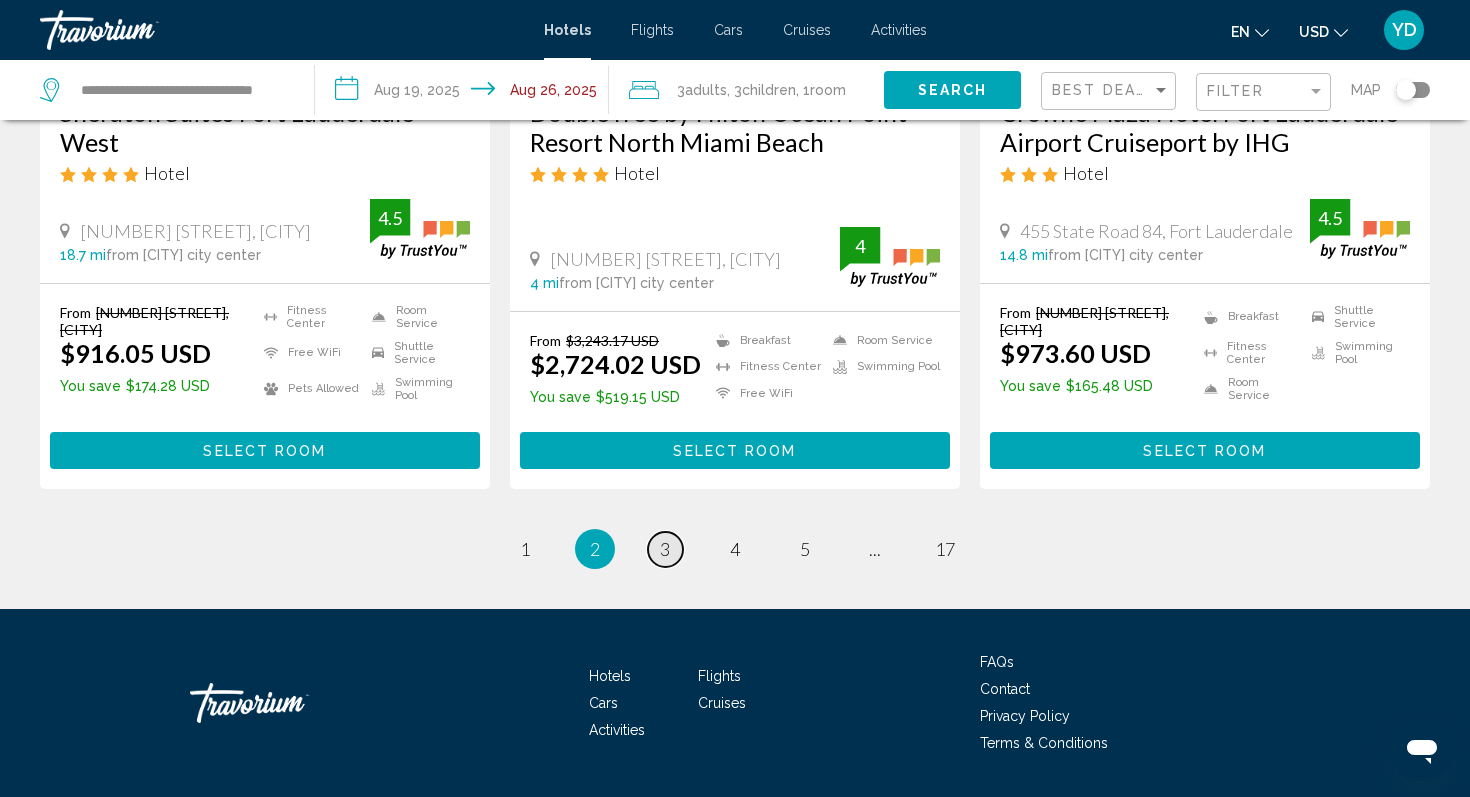 click on "page  3" at bounding box center [665, 549] 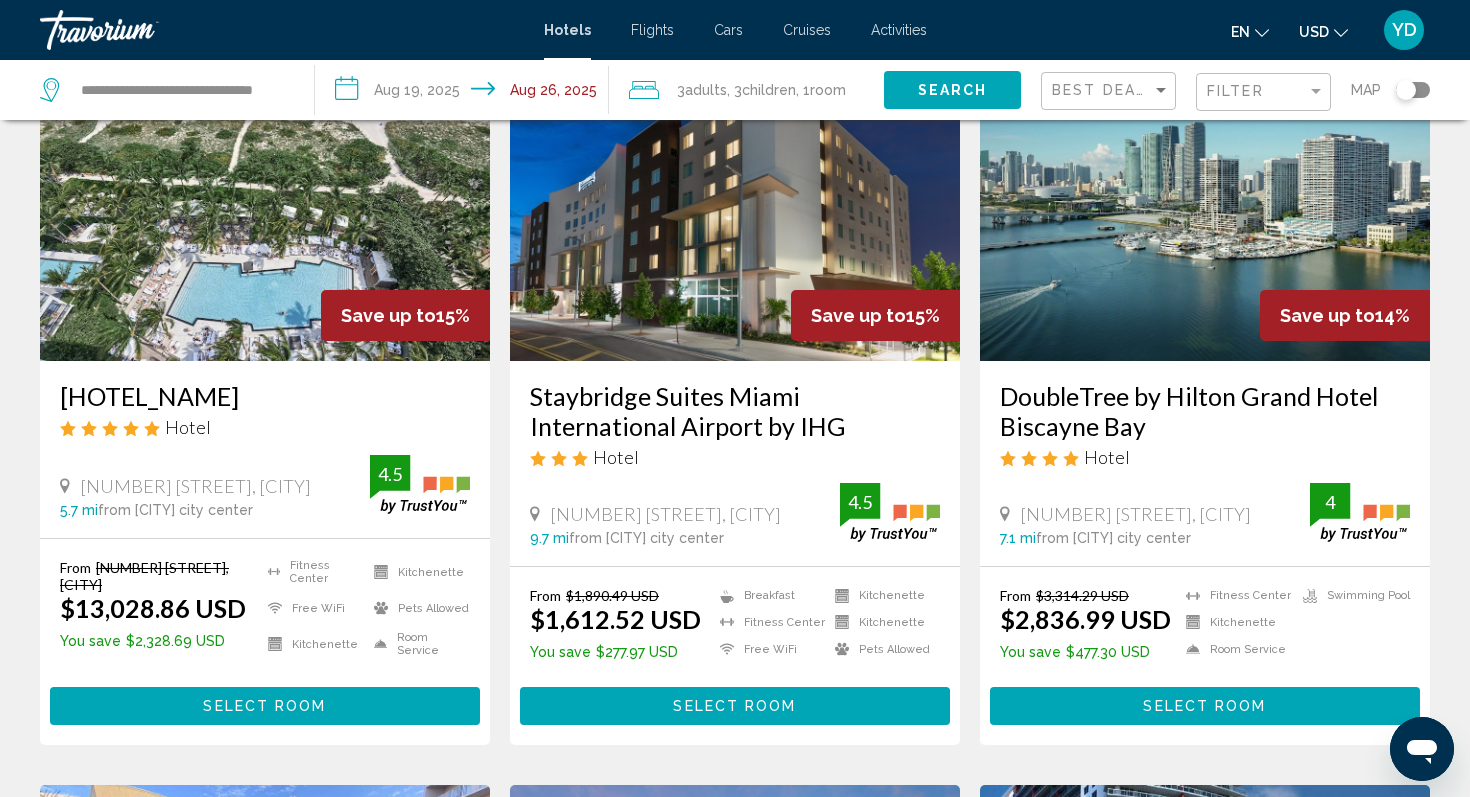 scroll, scrollTop: 0, scrollLeft: 0, axis: both 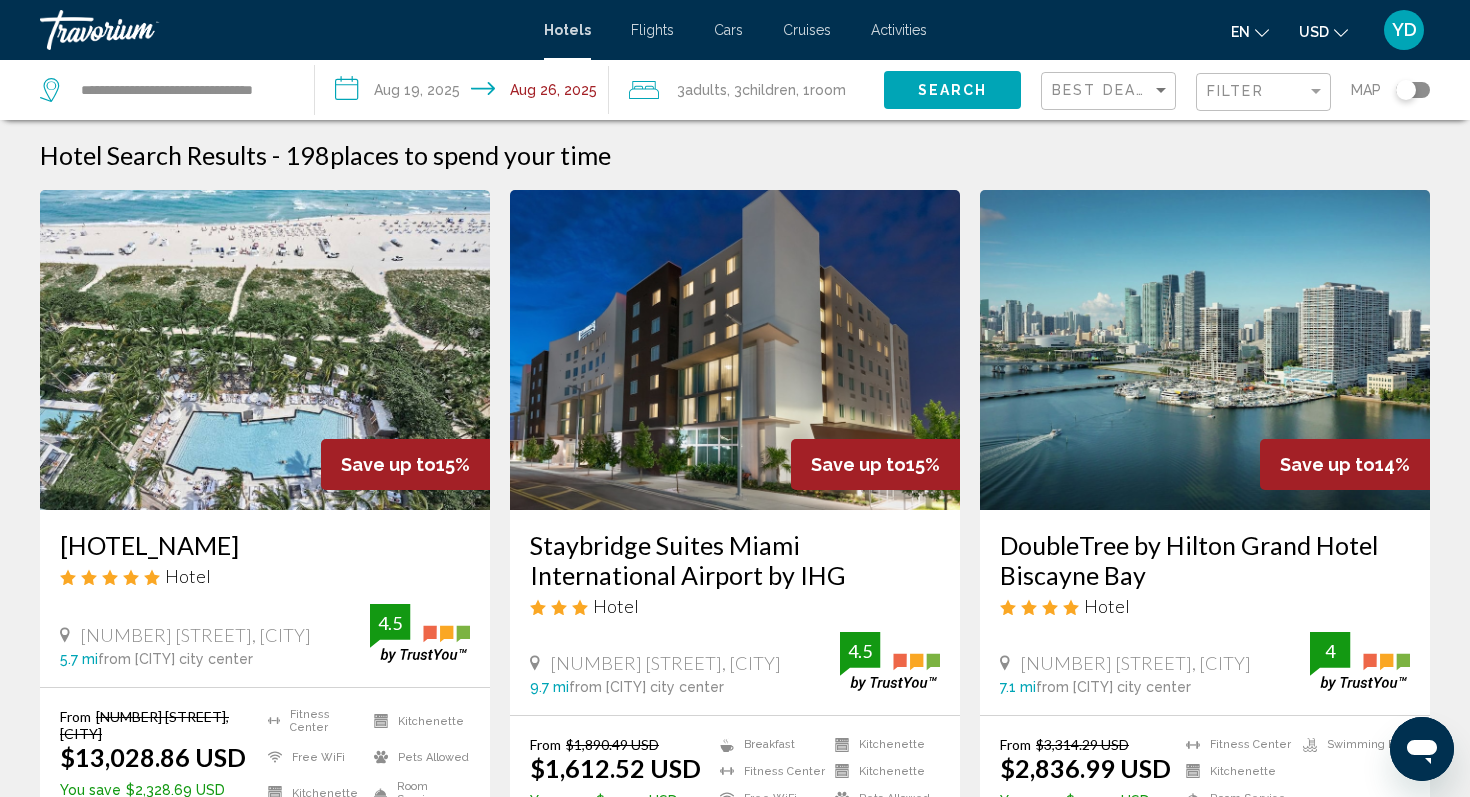 click on "Filter" 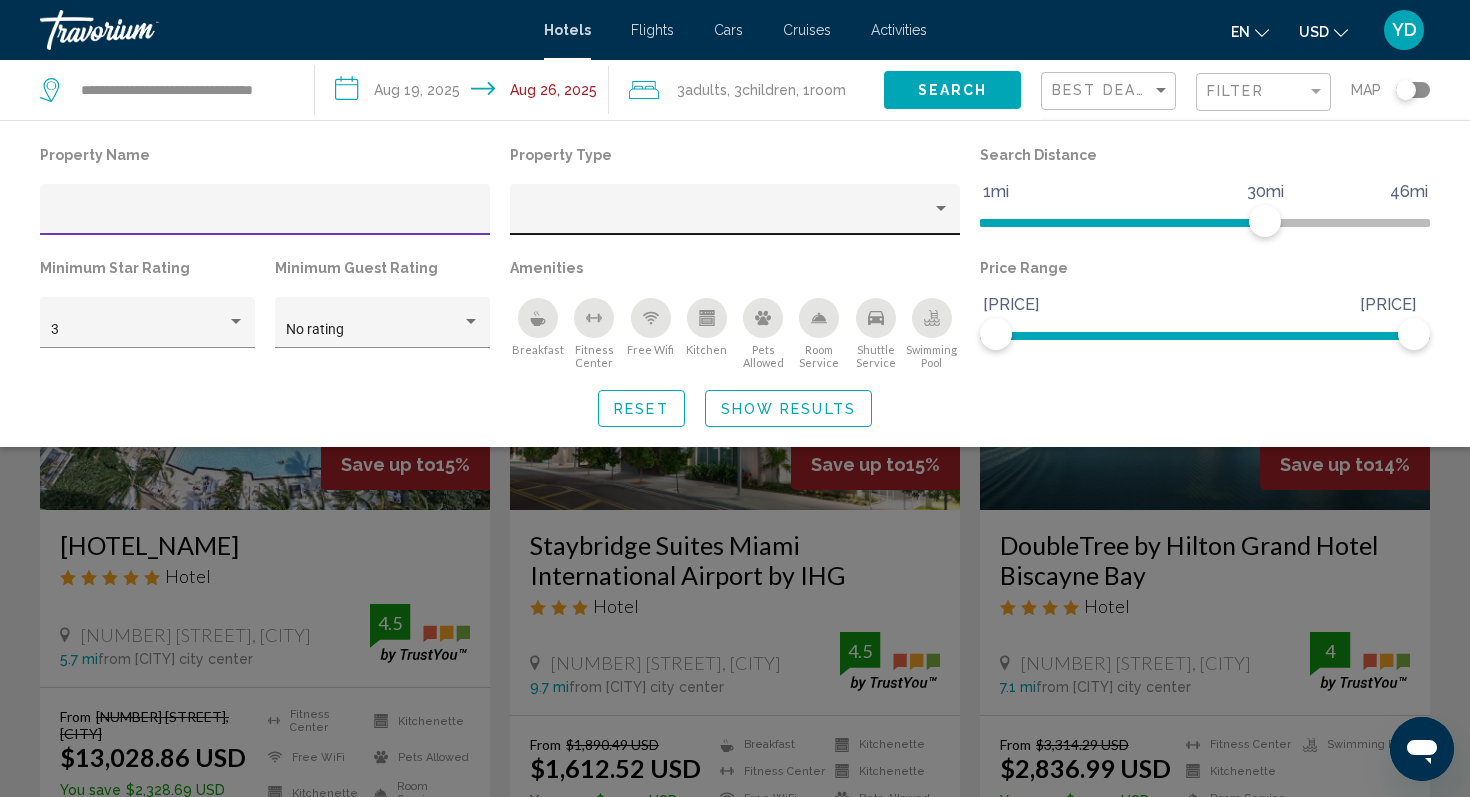 click 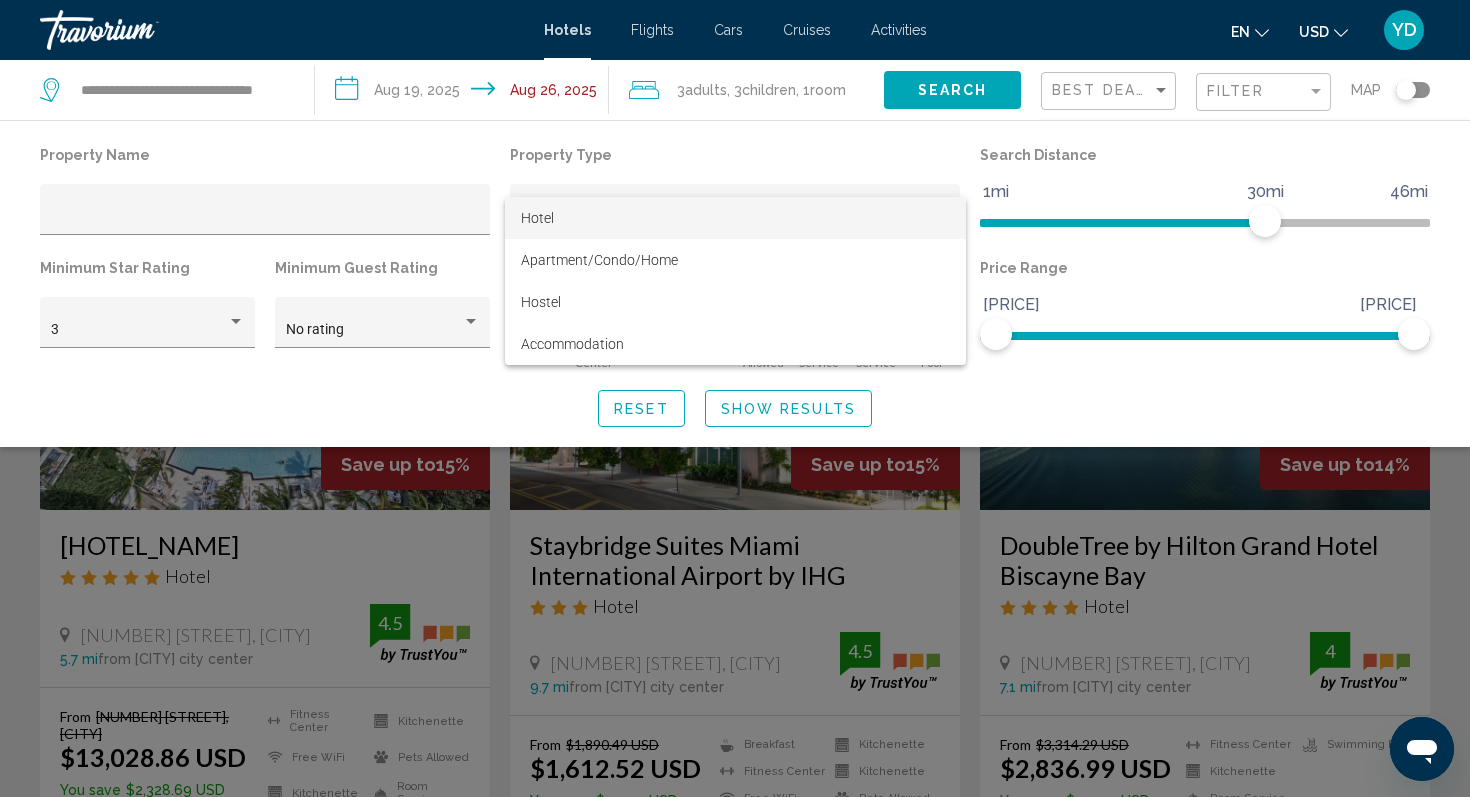 click on "Hotel" at bounding box center [735, 218] 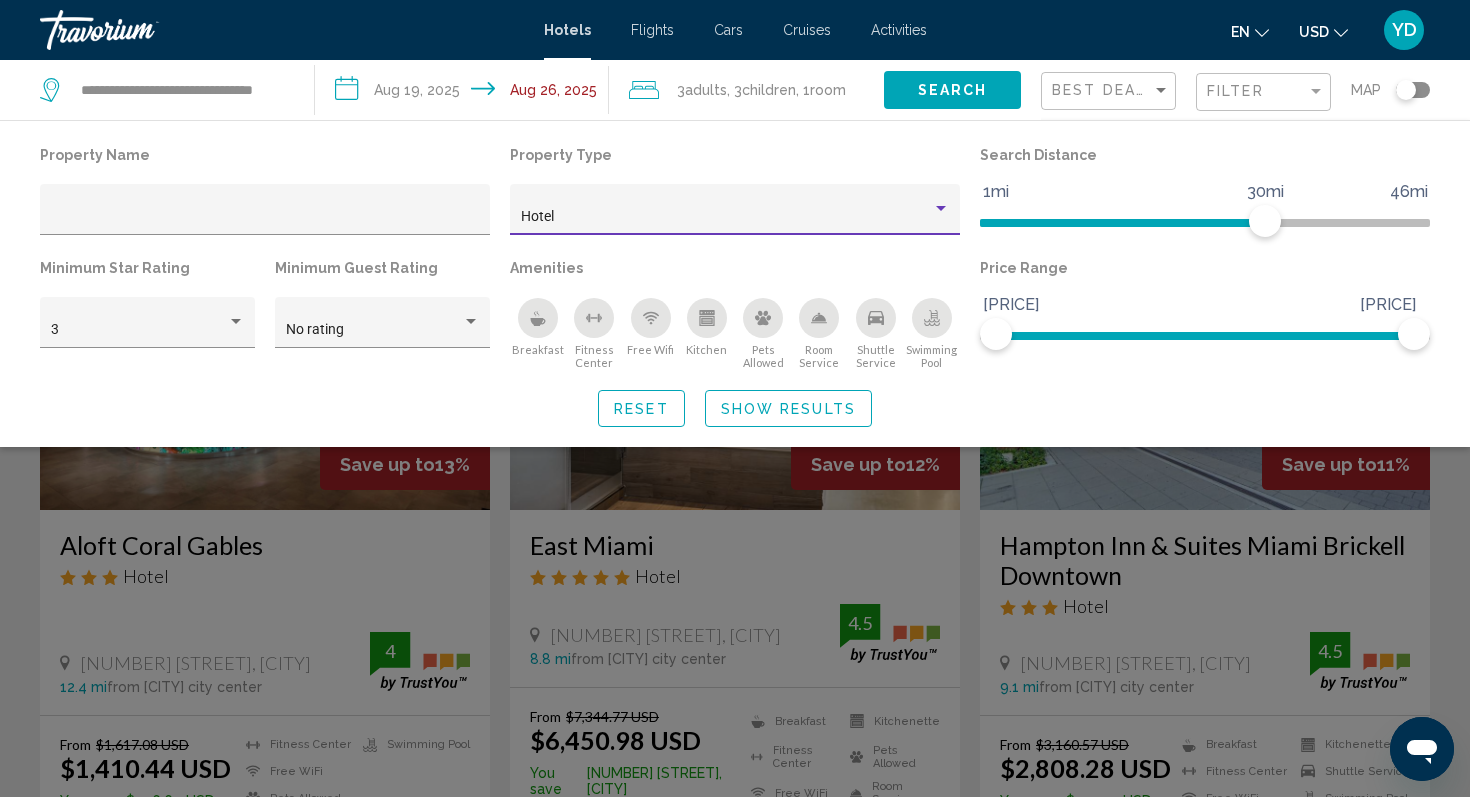 click on "Hotel" at bounding box center (726, 217) 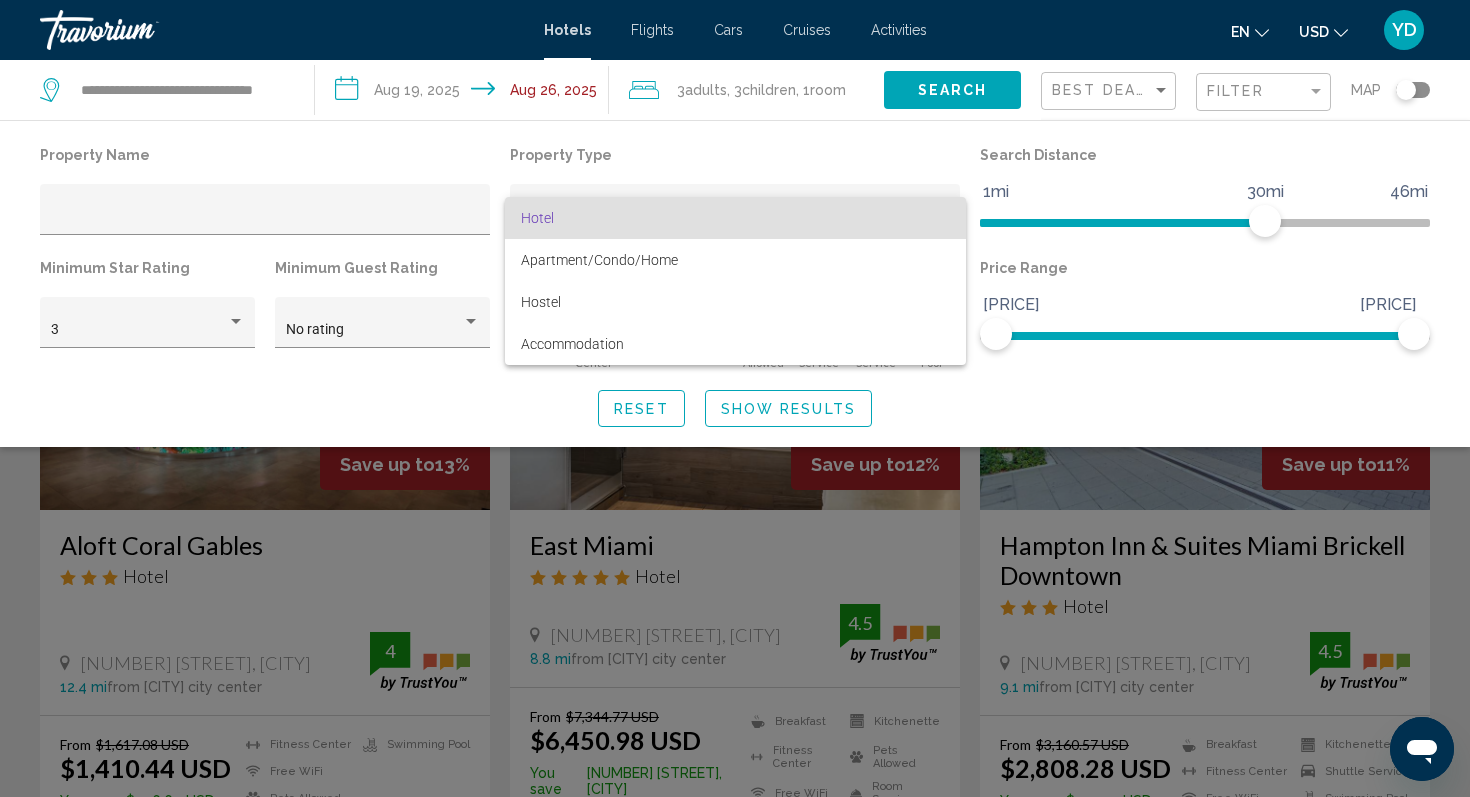 click on "Hotel" at bounding box center (735, 218) 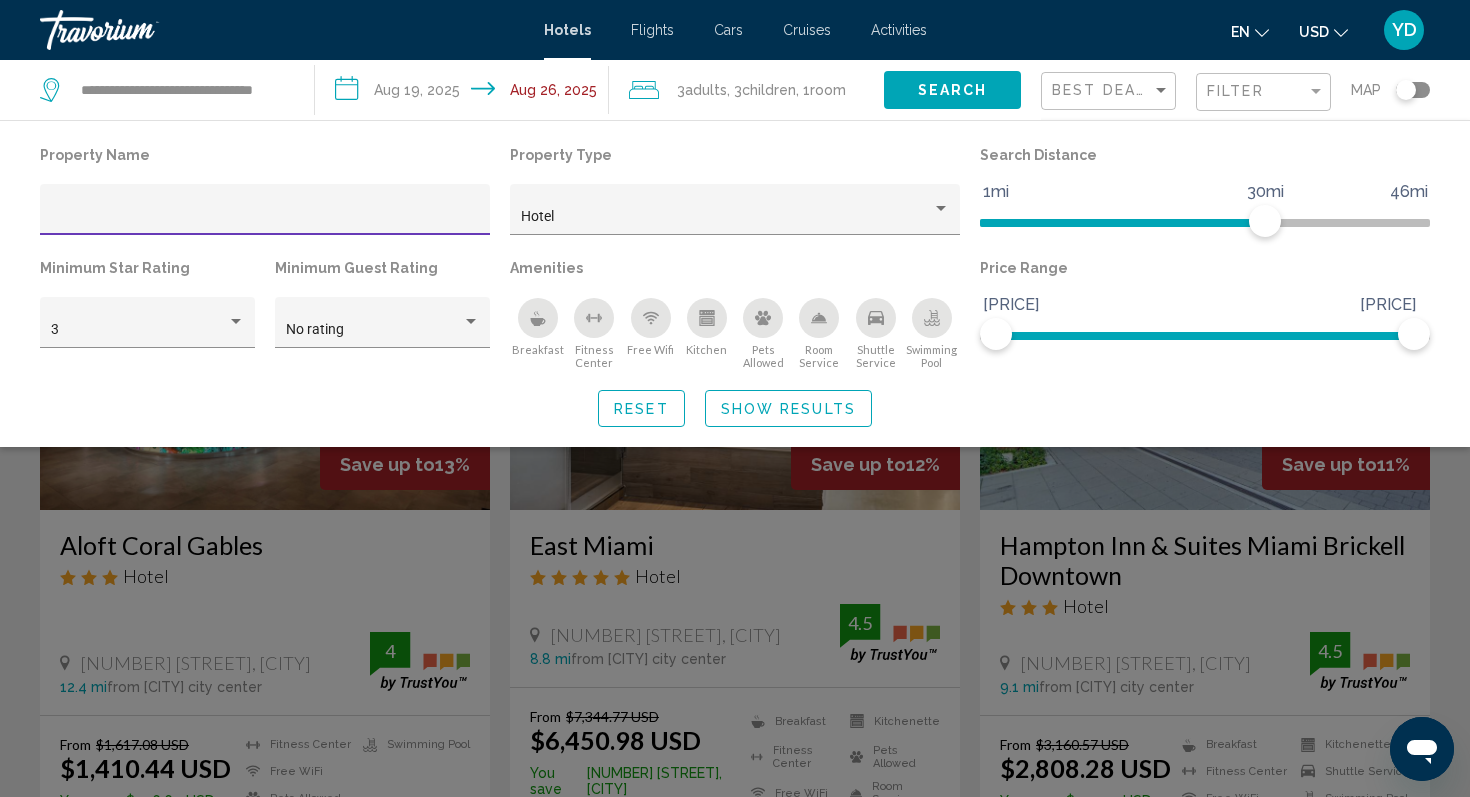 click at bounding box center (265, 217) 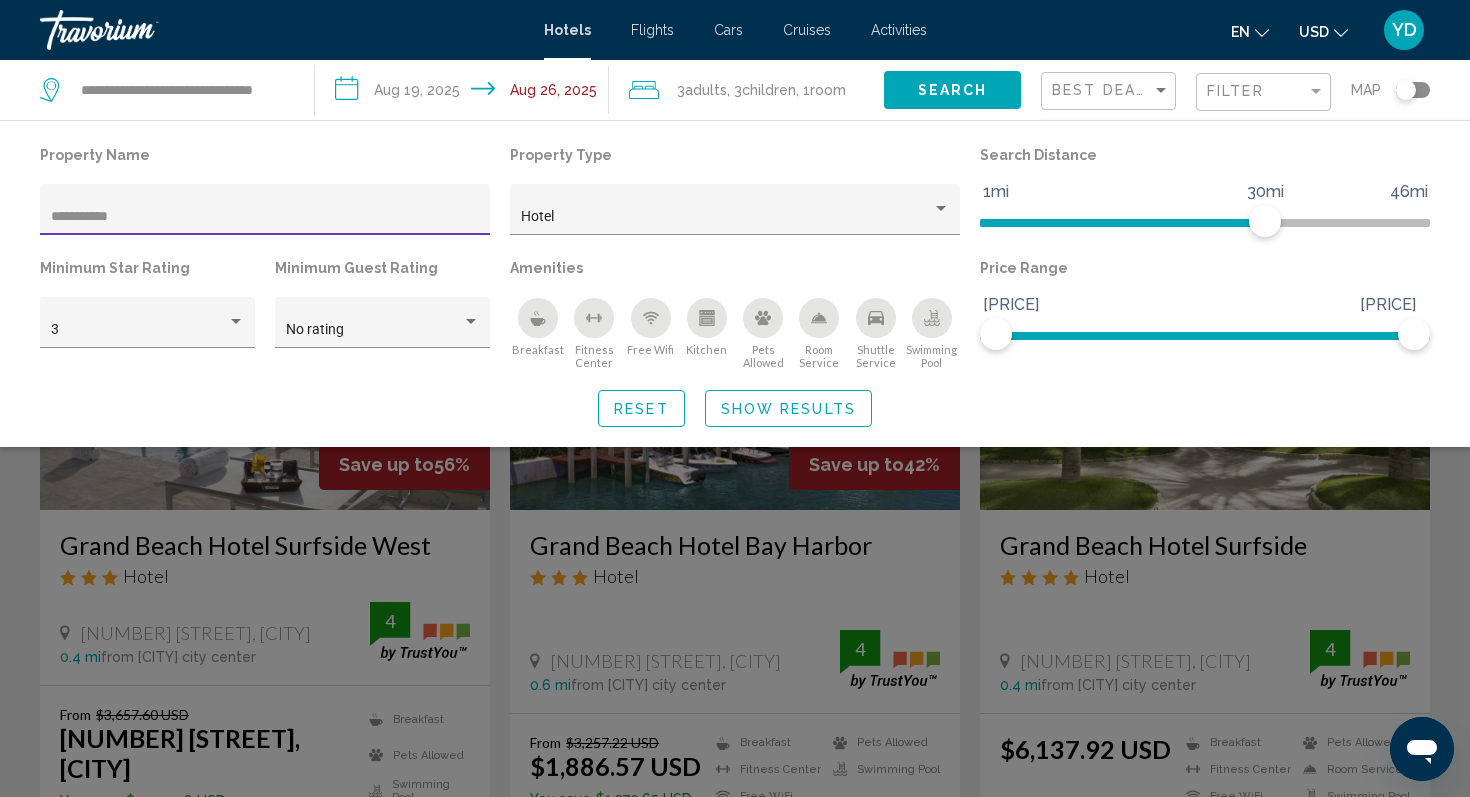 type on "**********" 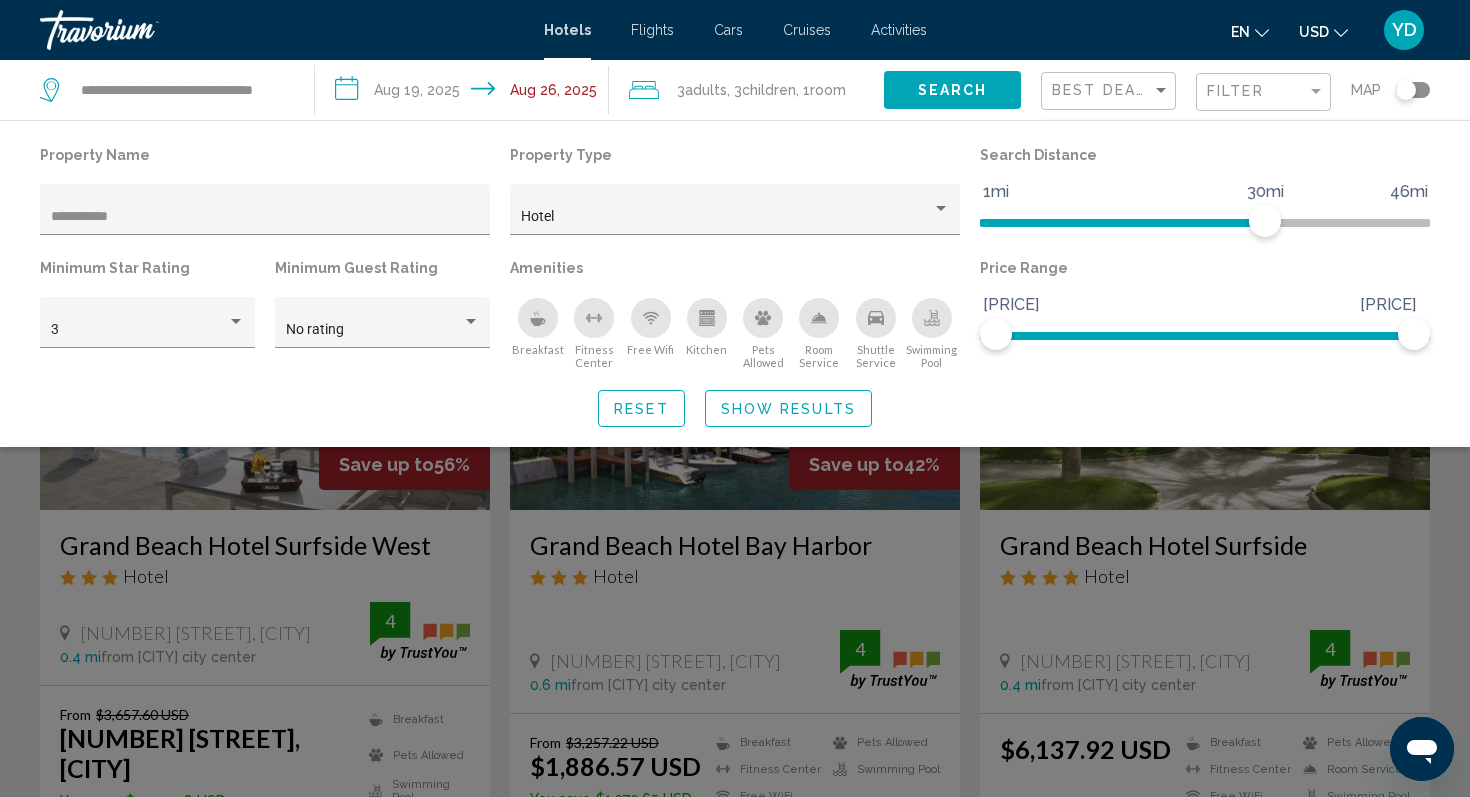 click 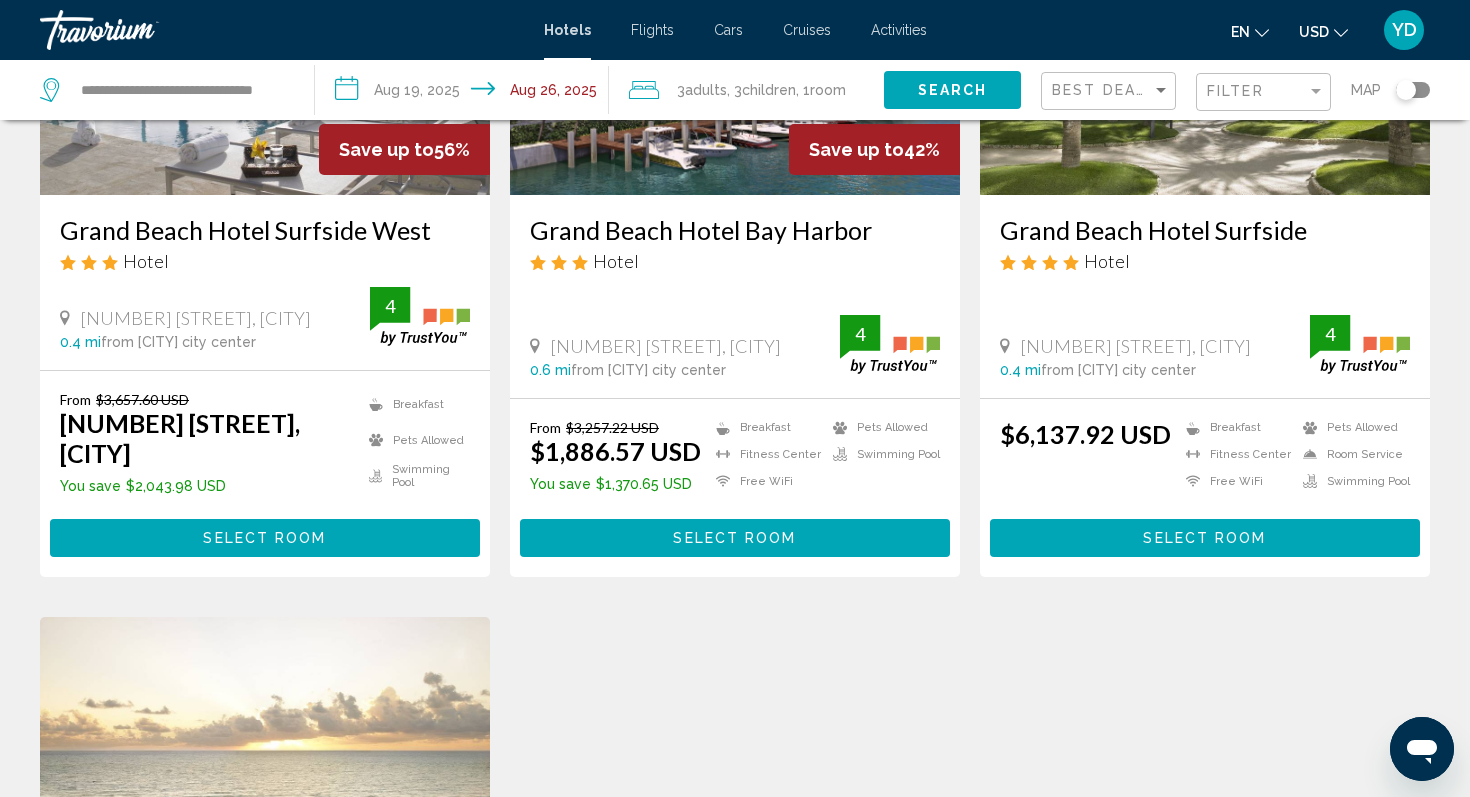 scroll, scrollTop: 331, scrollLeft: 0, axis: vertical 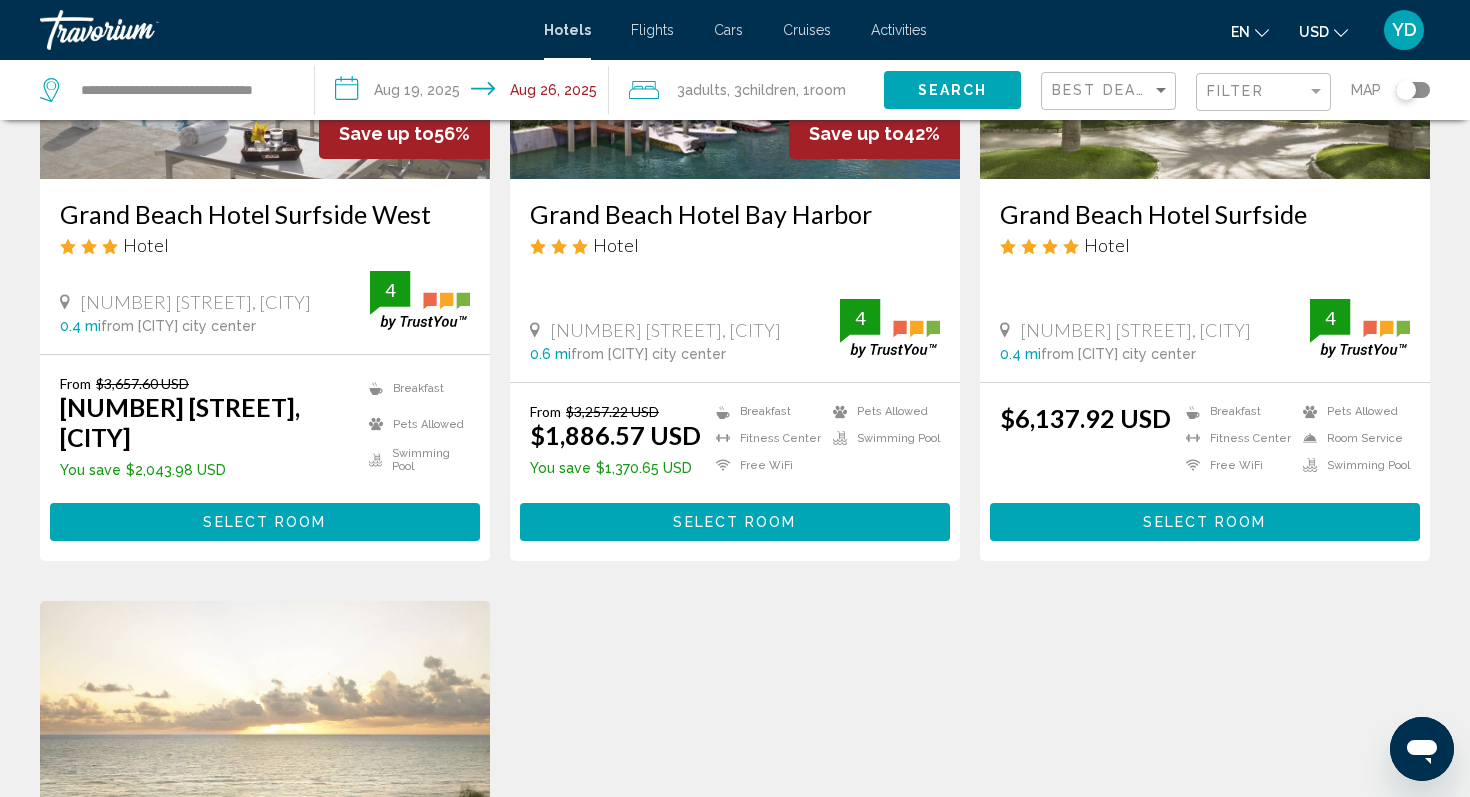 click on "Select Room" at bounding box center (1204, 523) 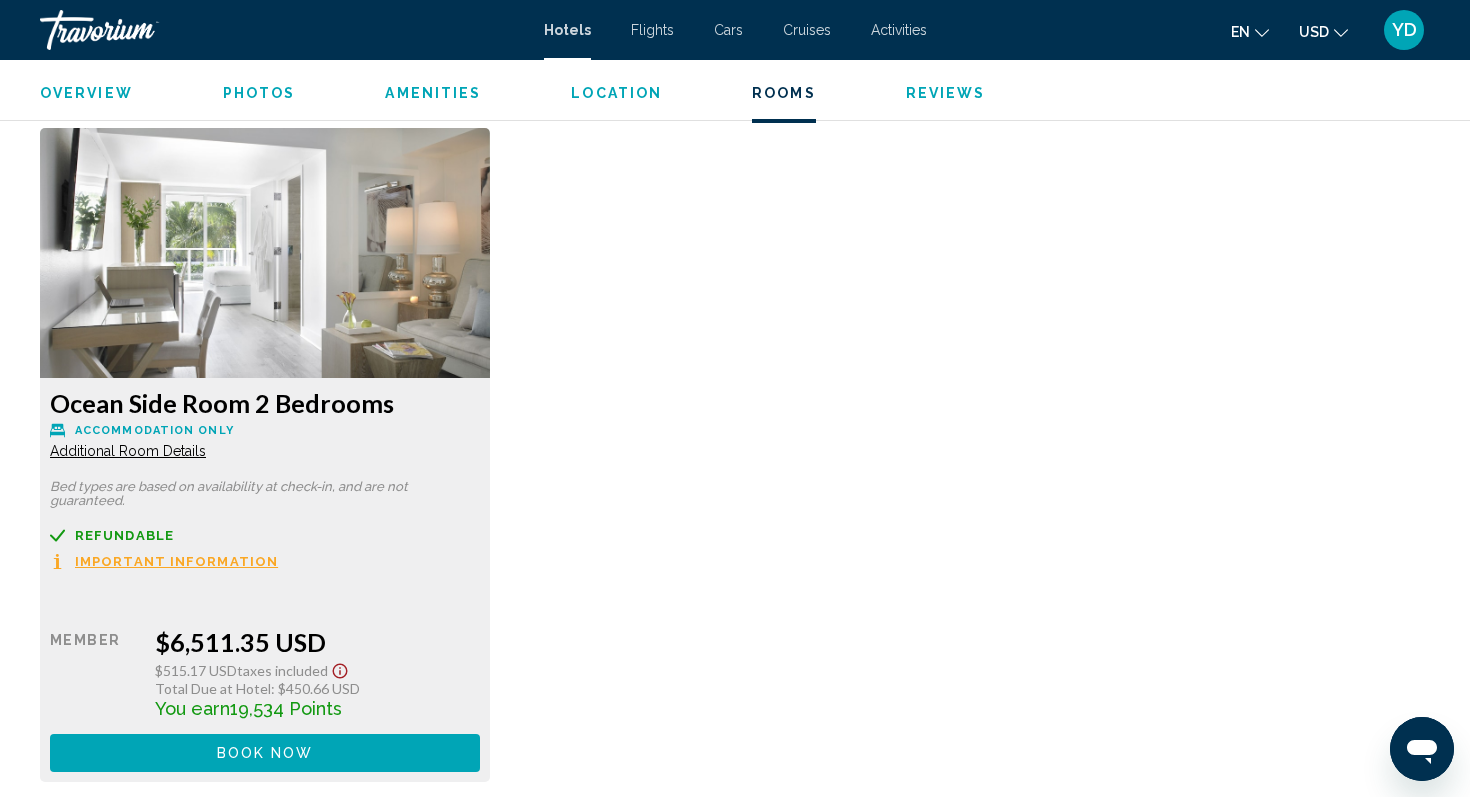 scroll, scrollTop: 3395, scrollLeft: 0, axis: vertical 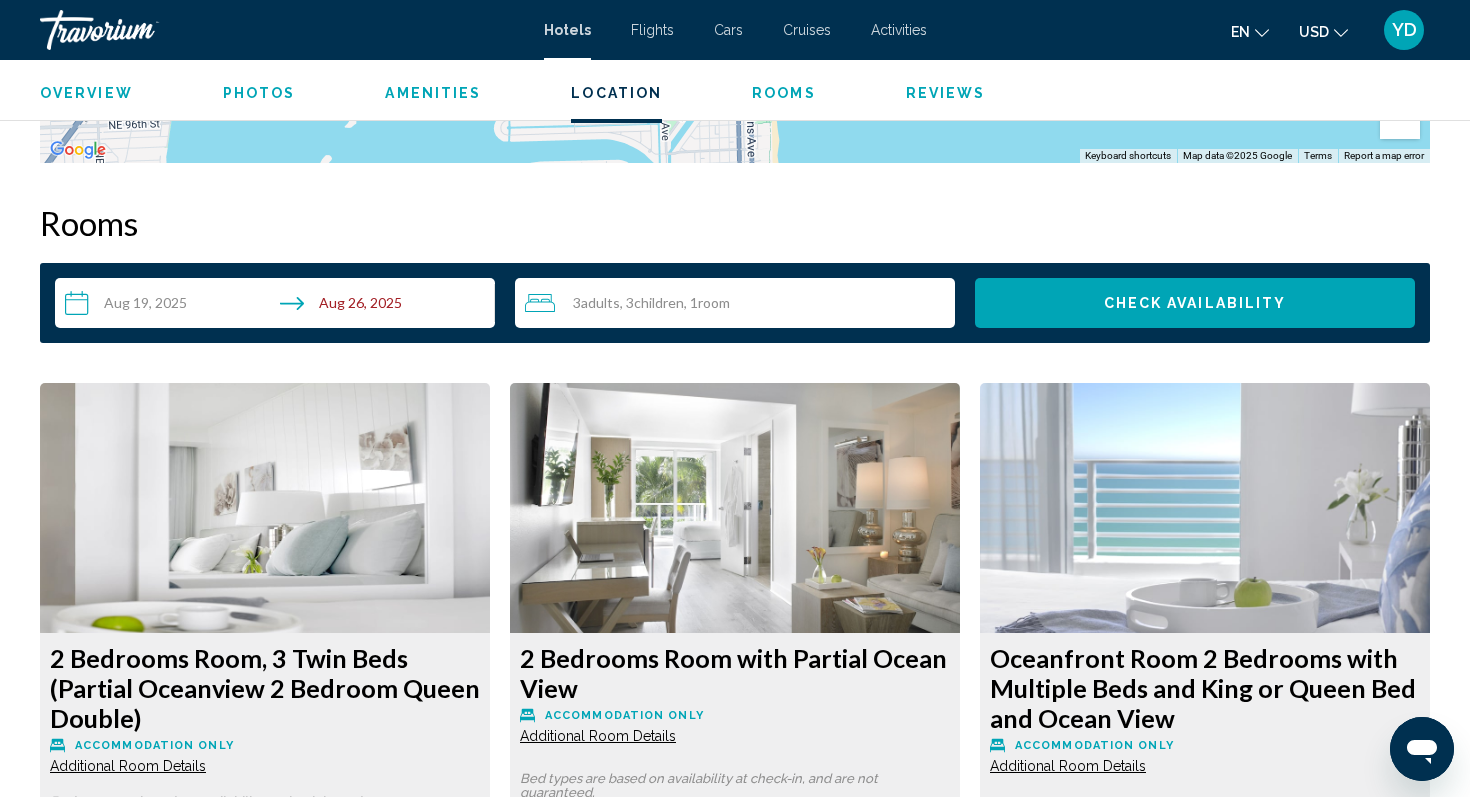 click on "Children" at bounding box center (659, 302) 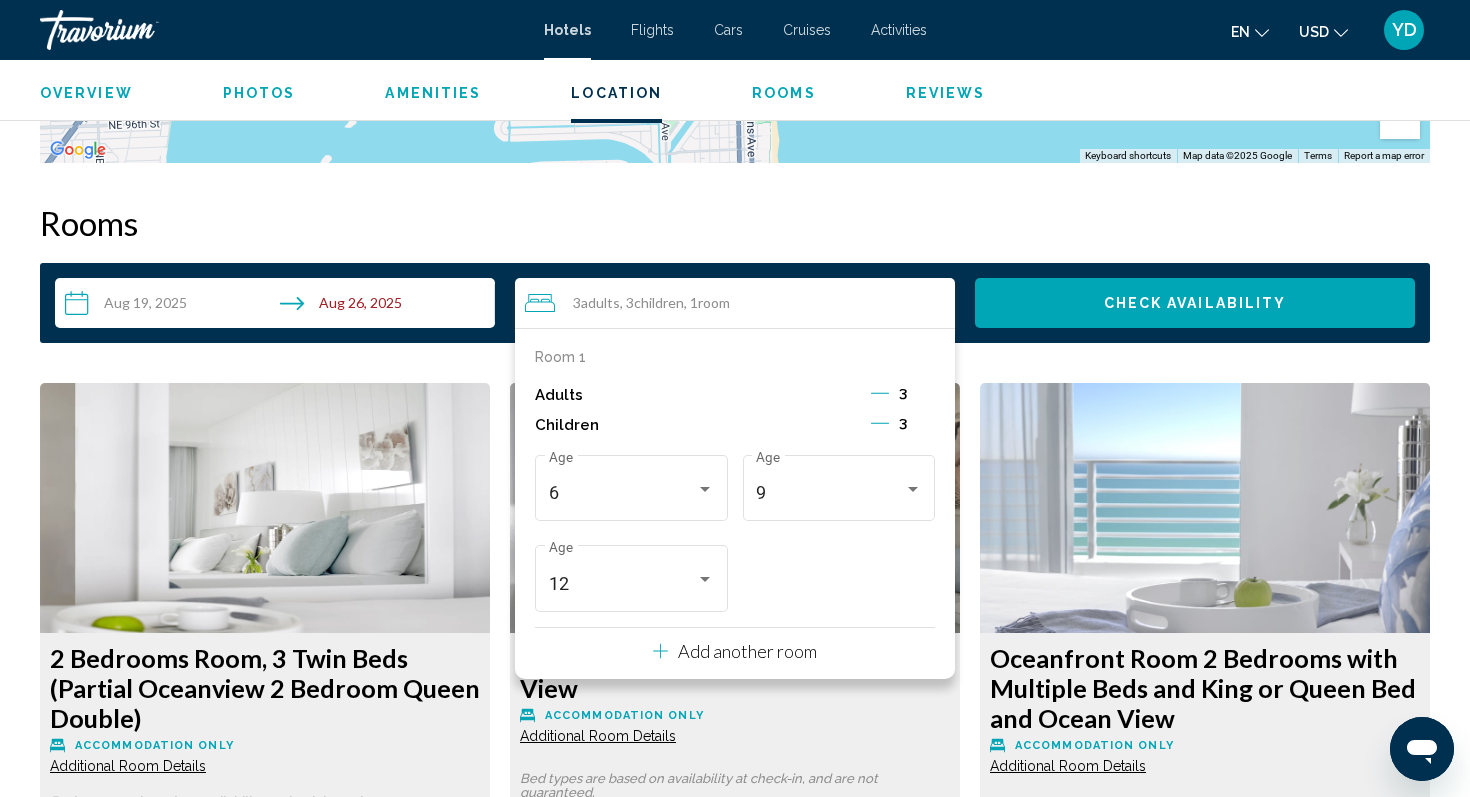 click 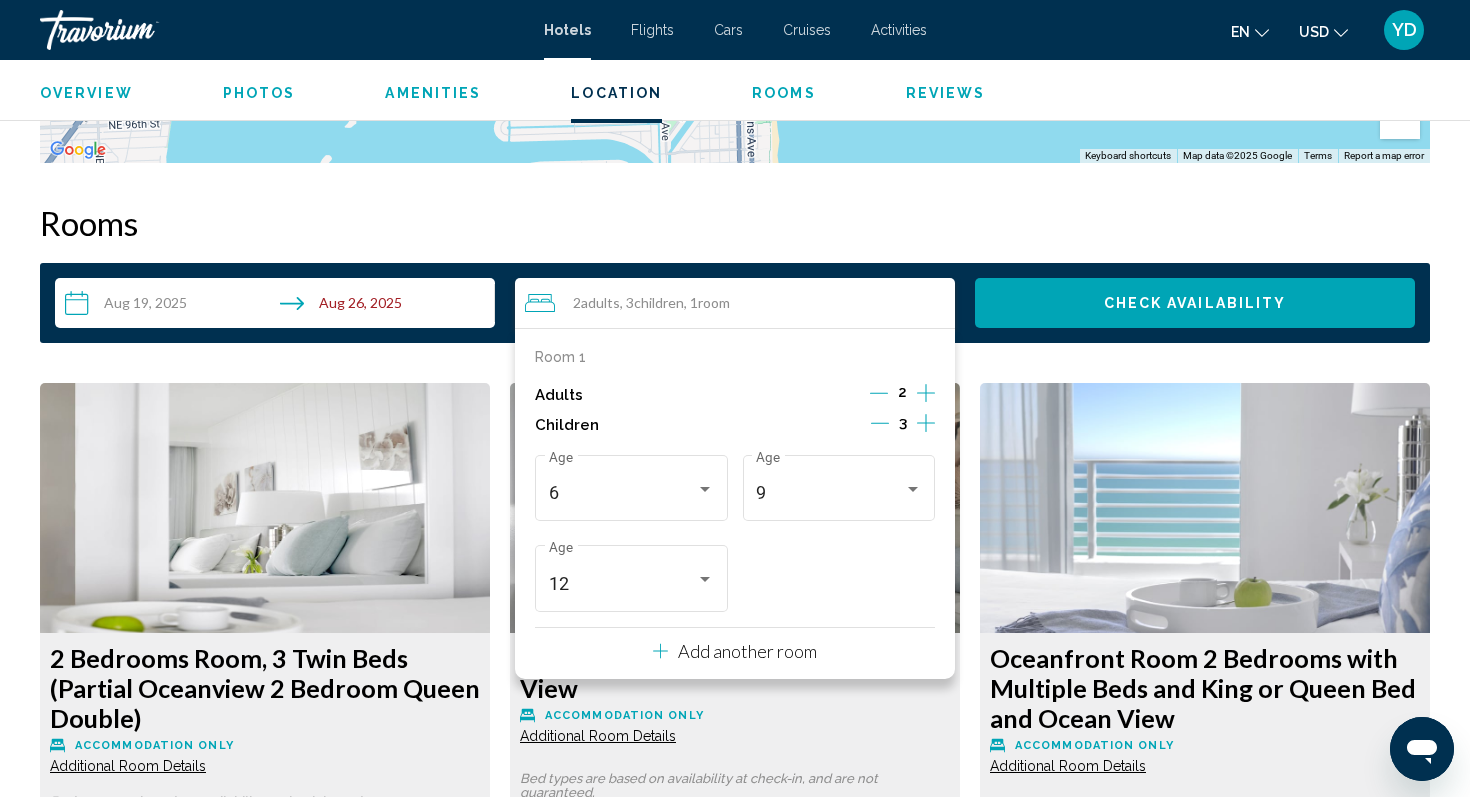 click 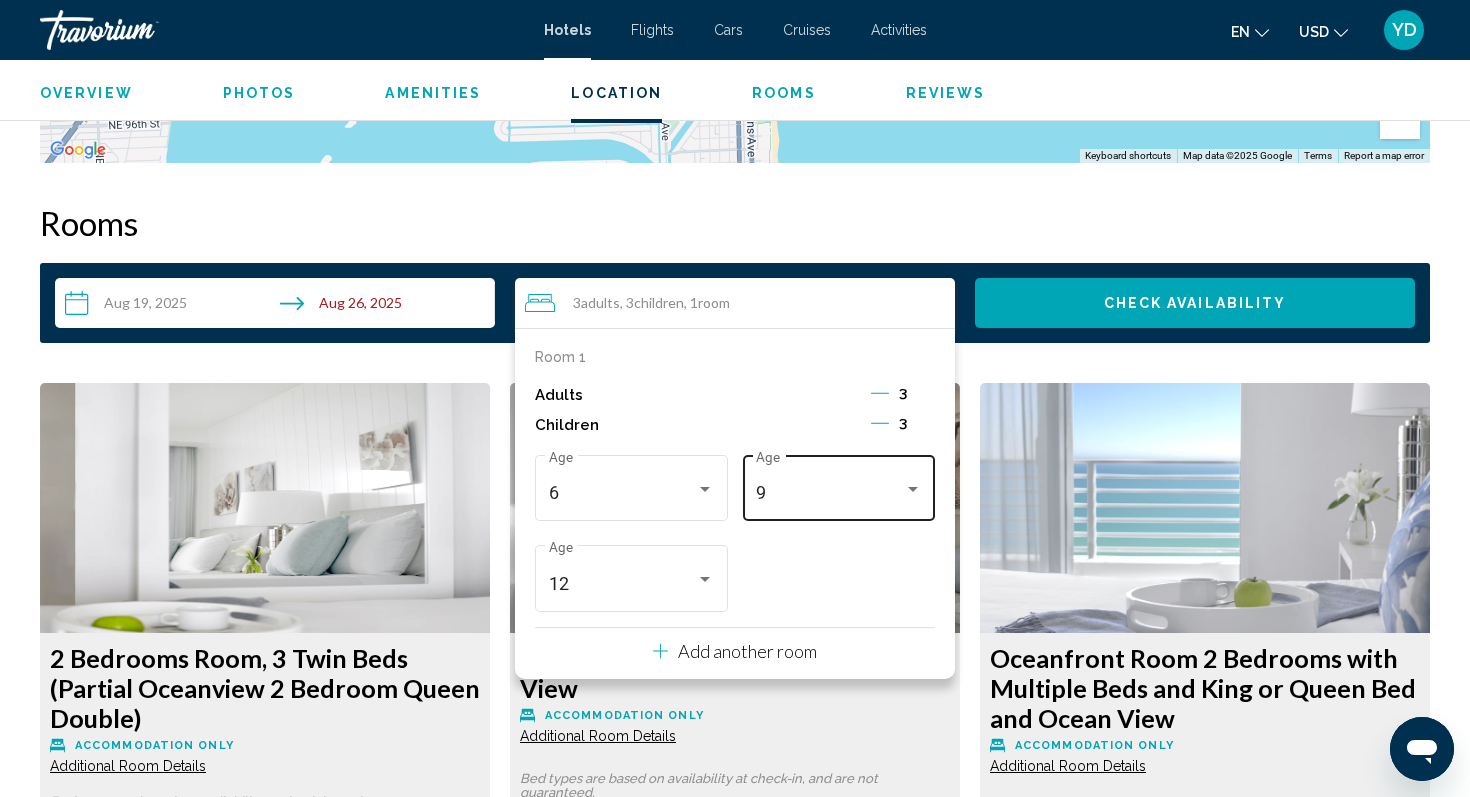 scroll, scrollTop: 2551, scrollLeft: 0, axis: vertical 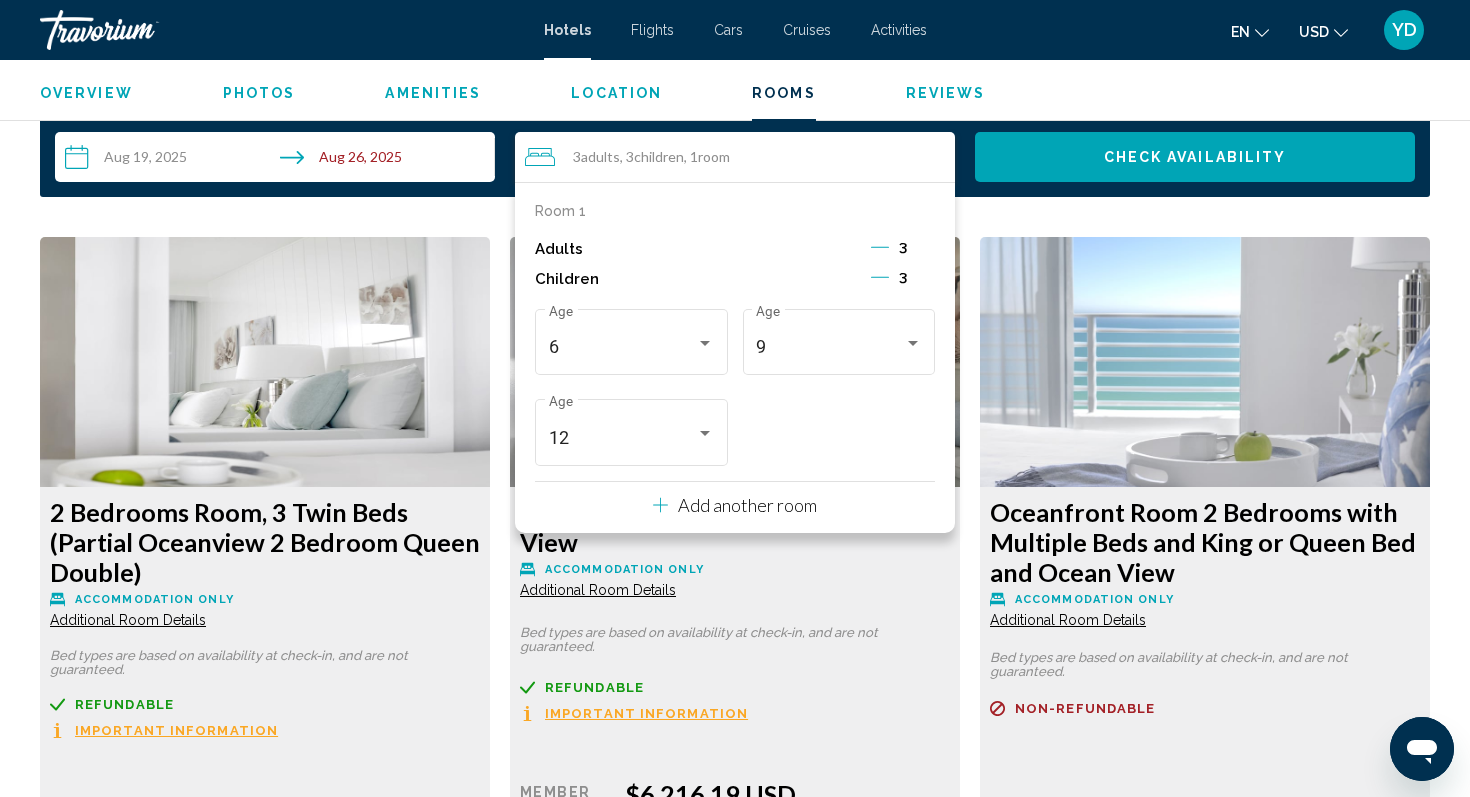 click 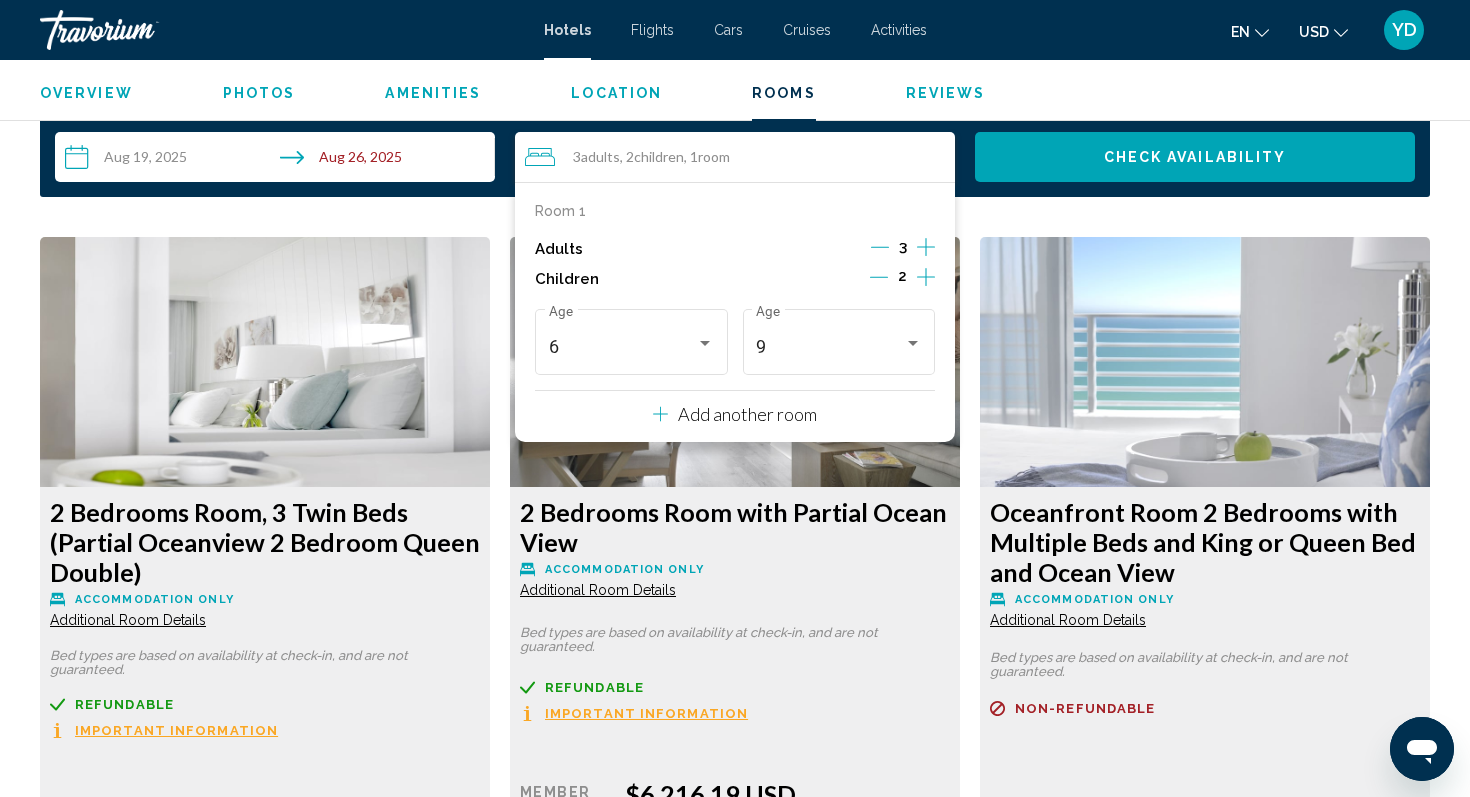 click 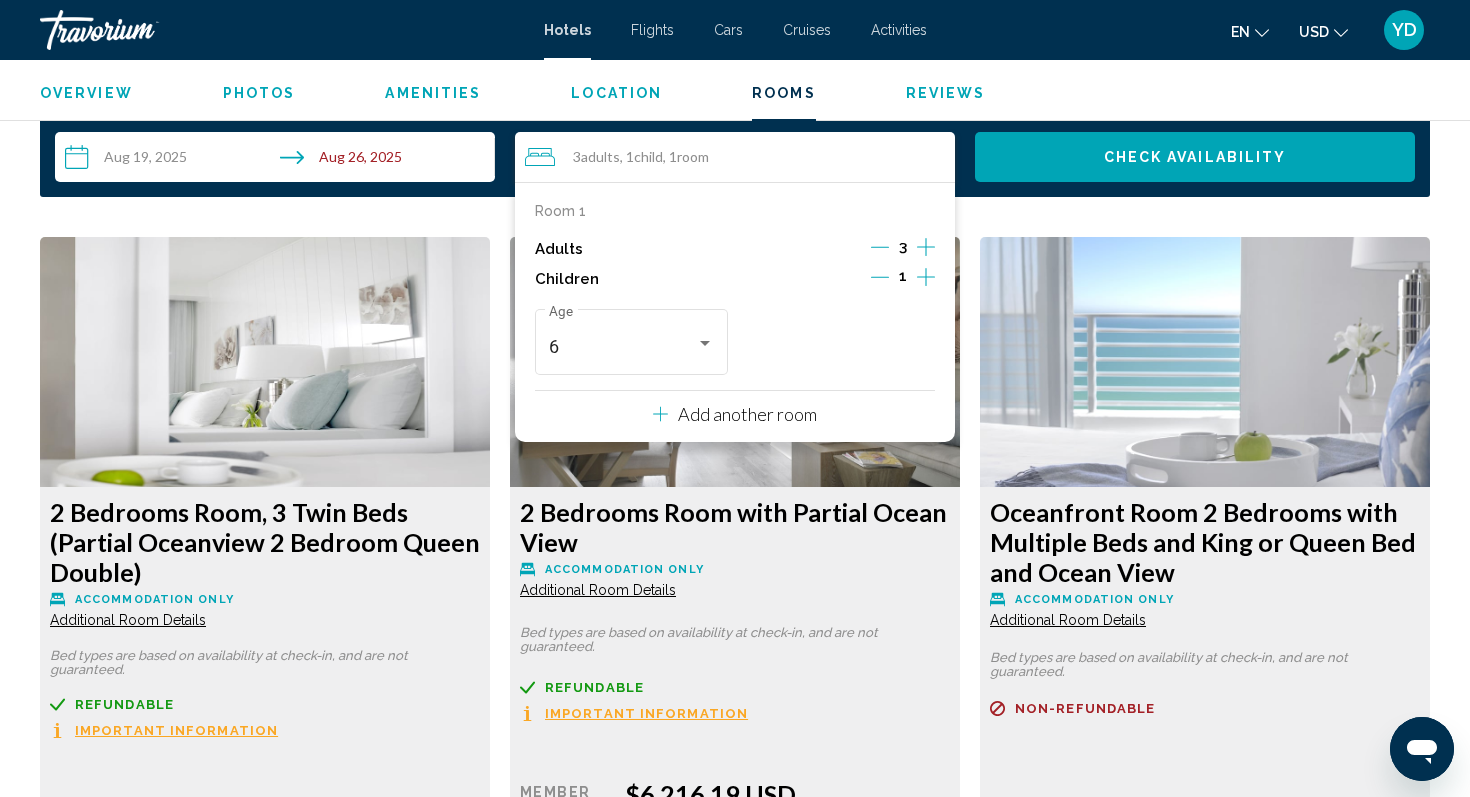 click 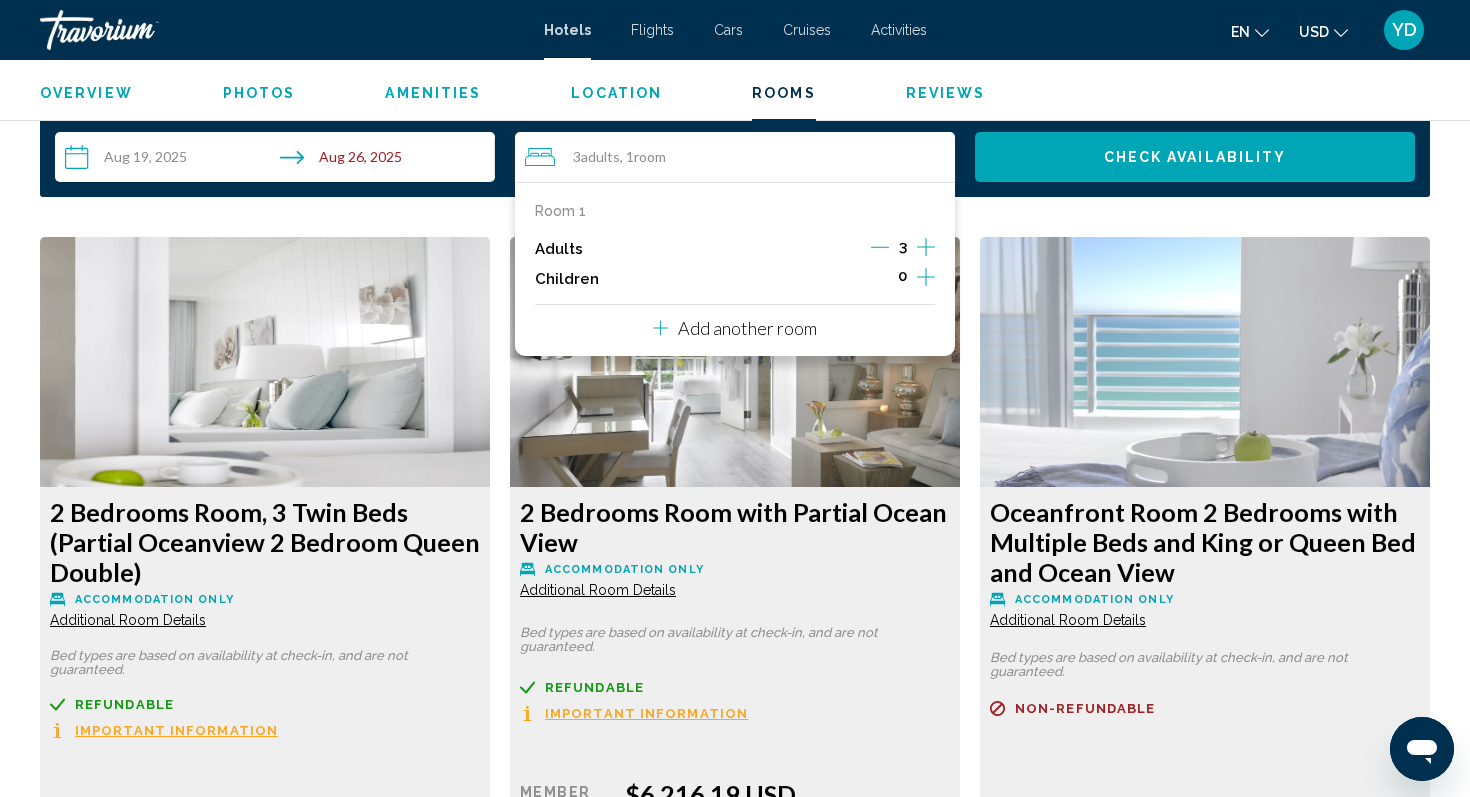 click 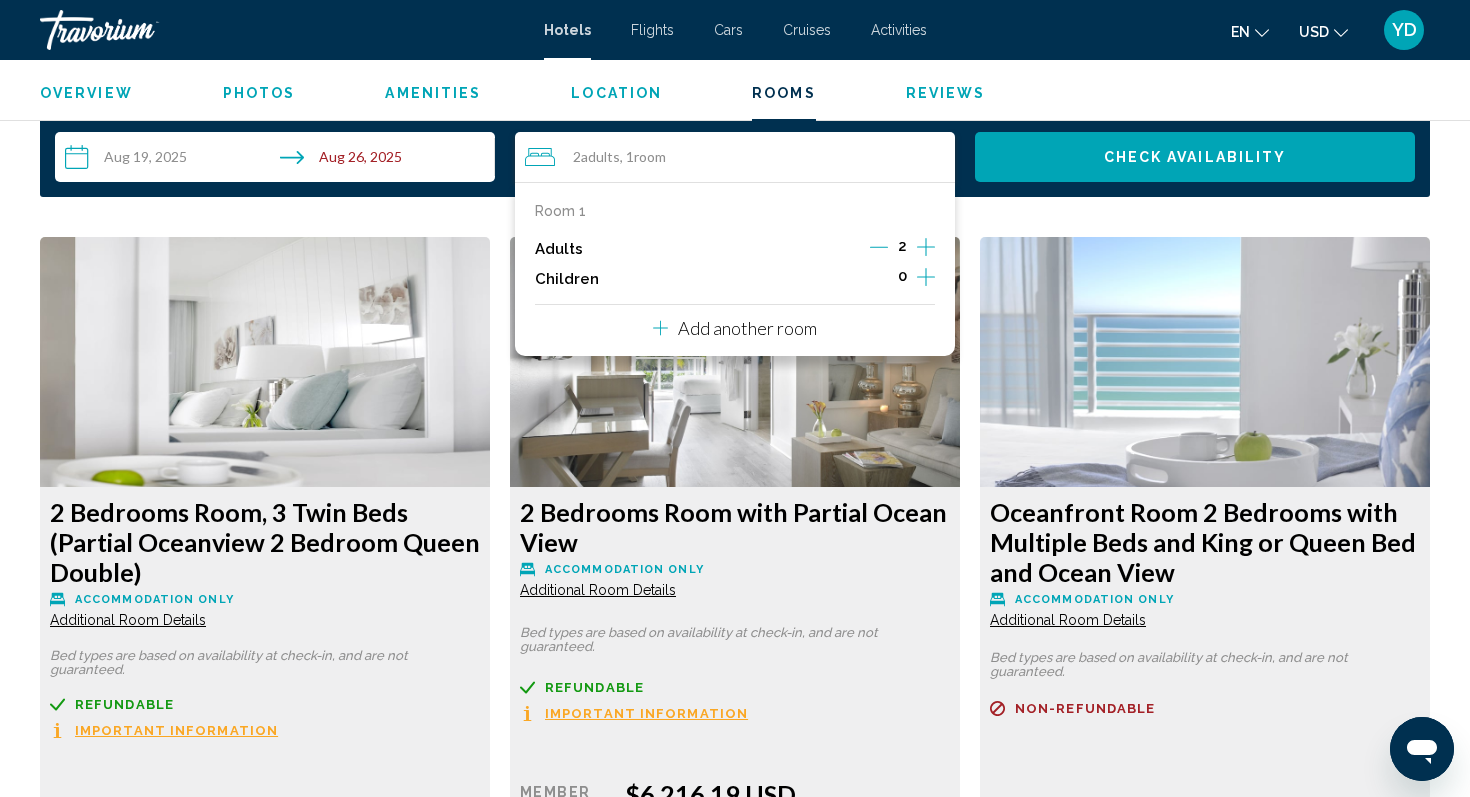 click 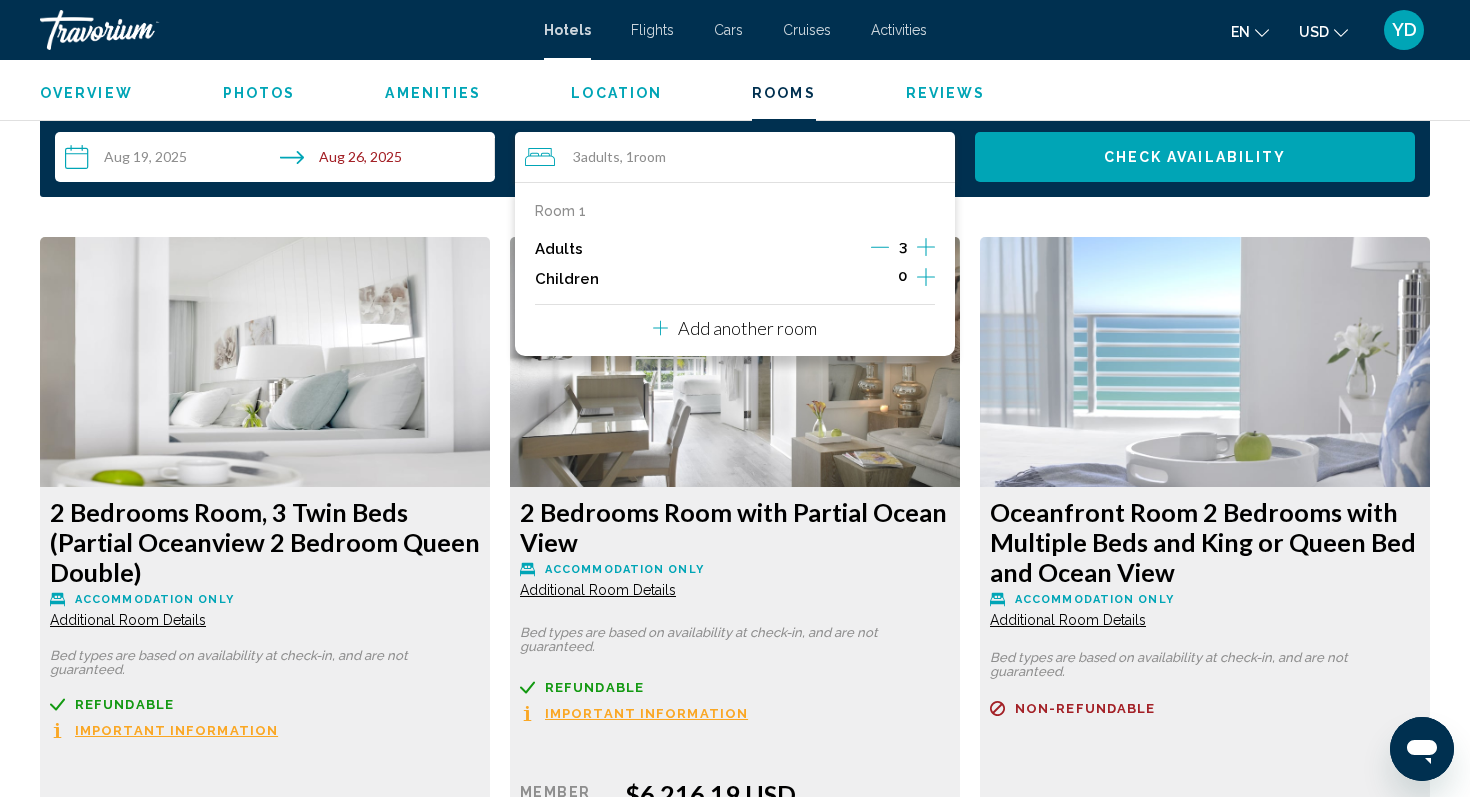 click 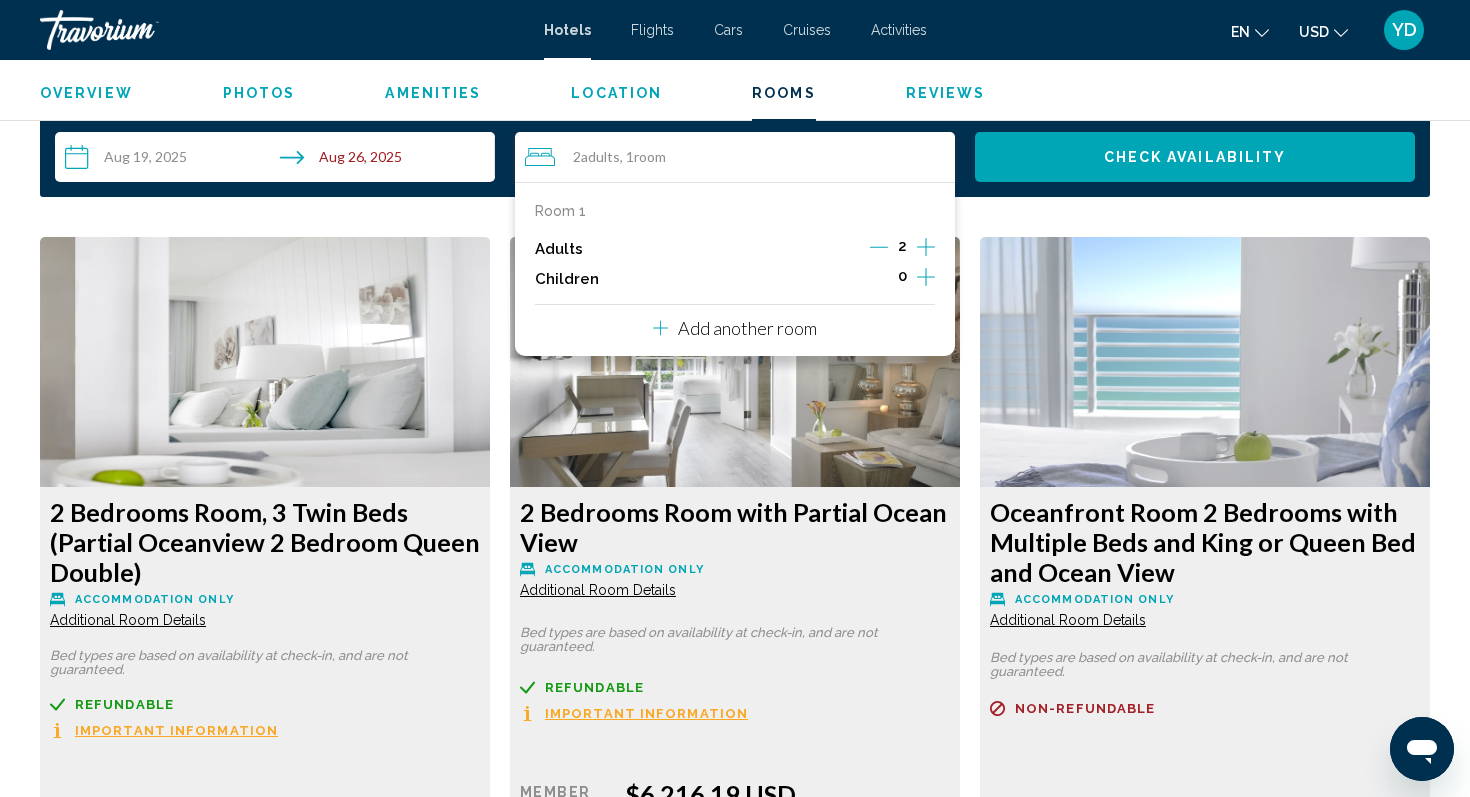 click 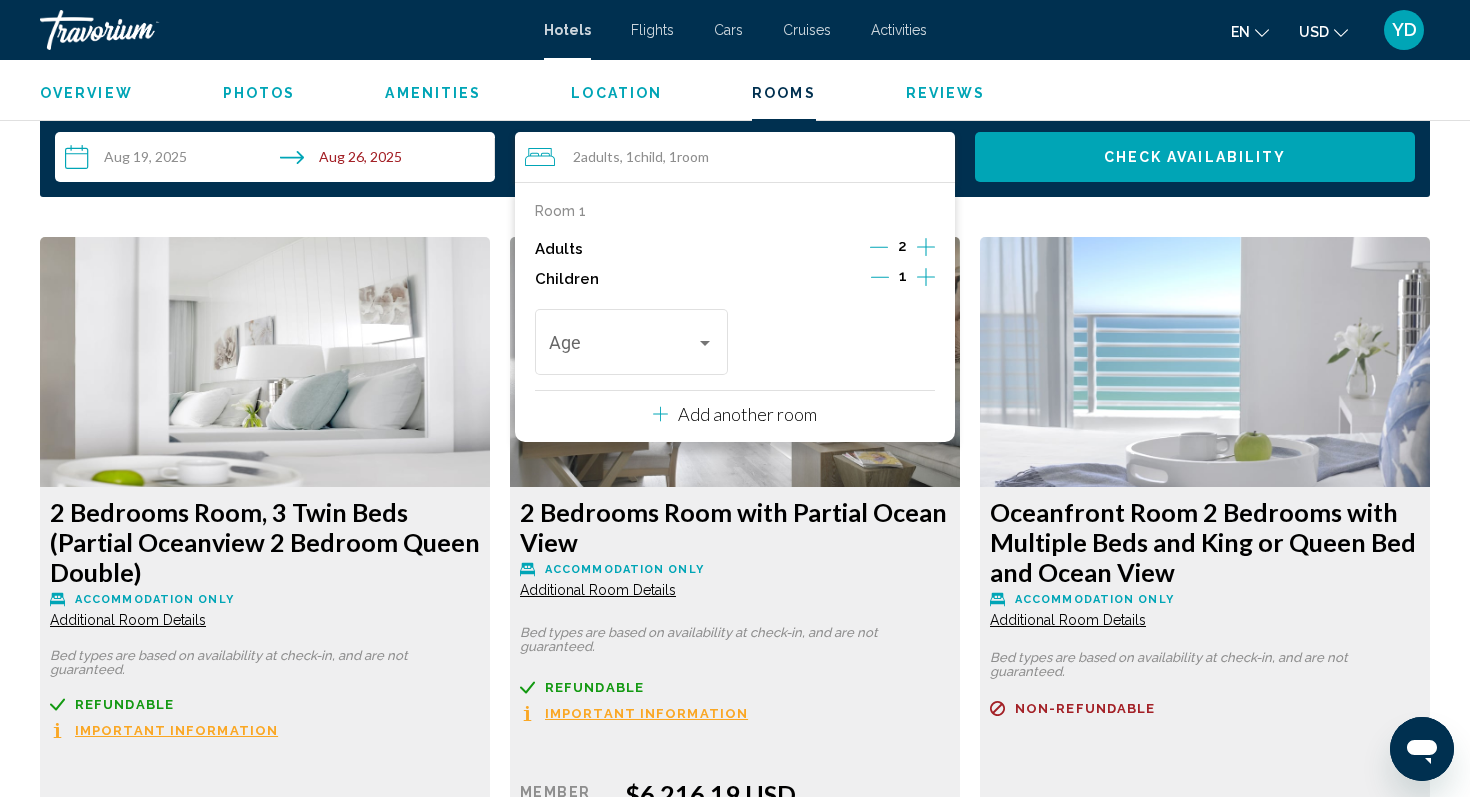 click 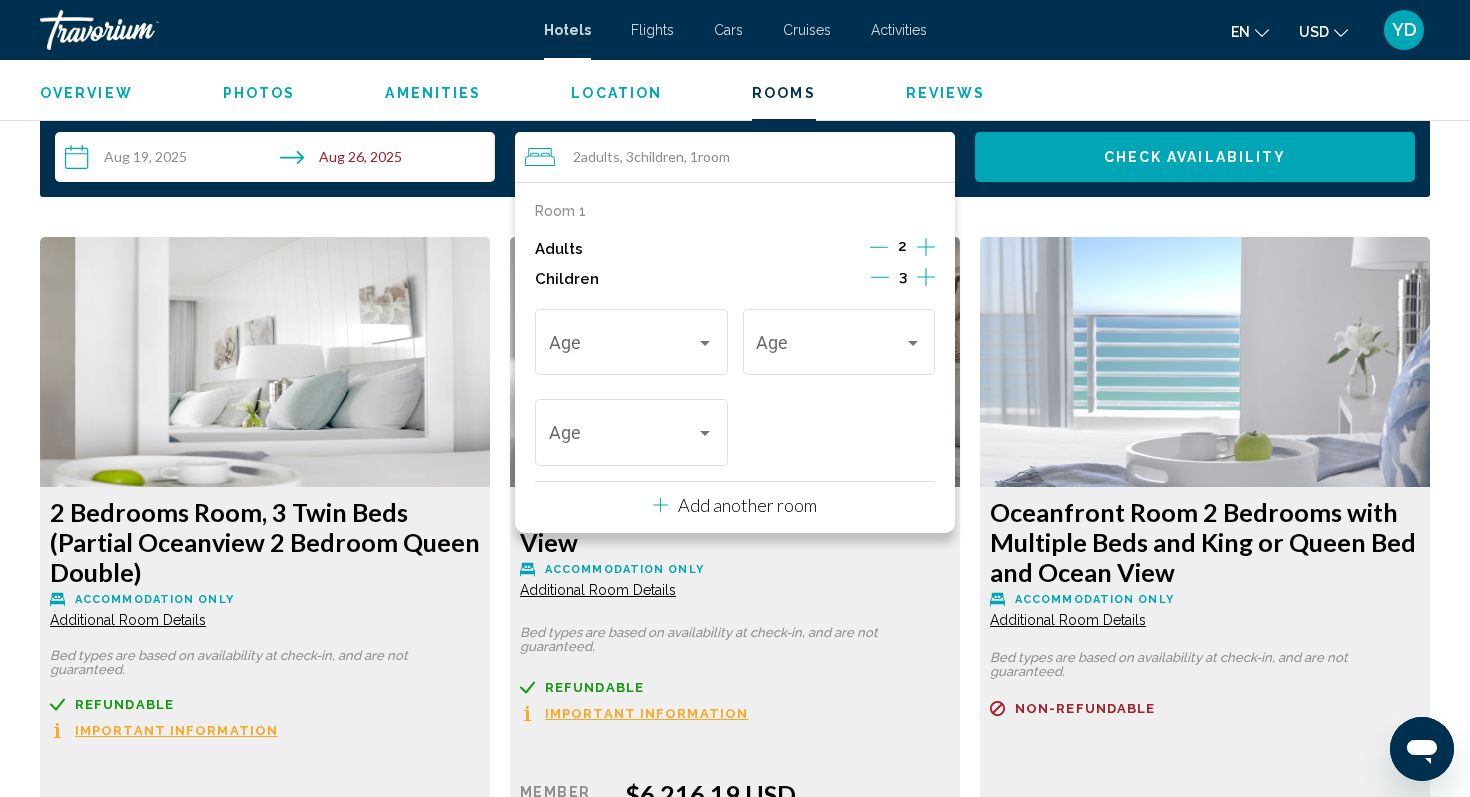 click on "Add another room" at bounding box center (747, 505) 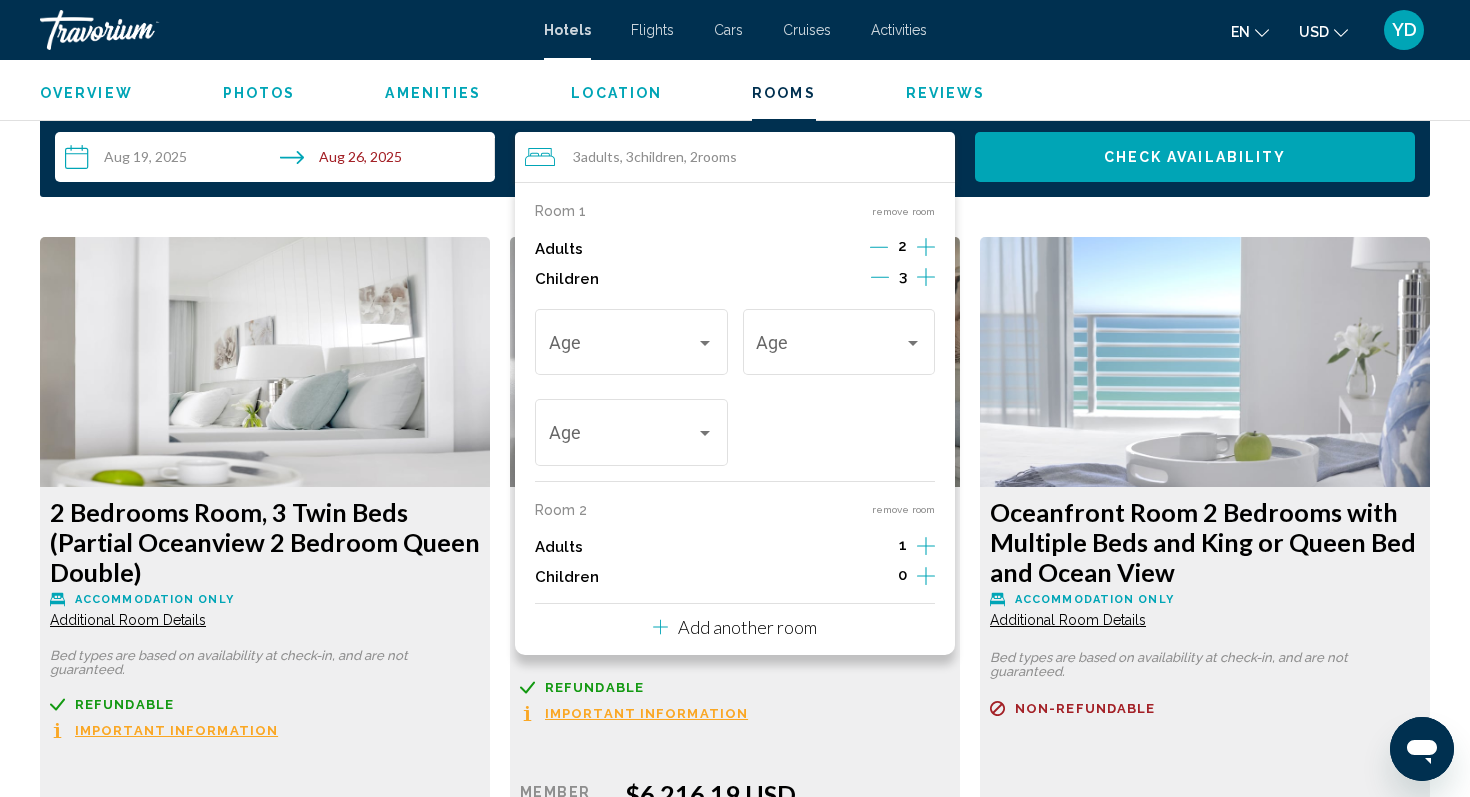 click 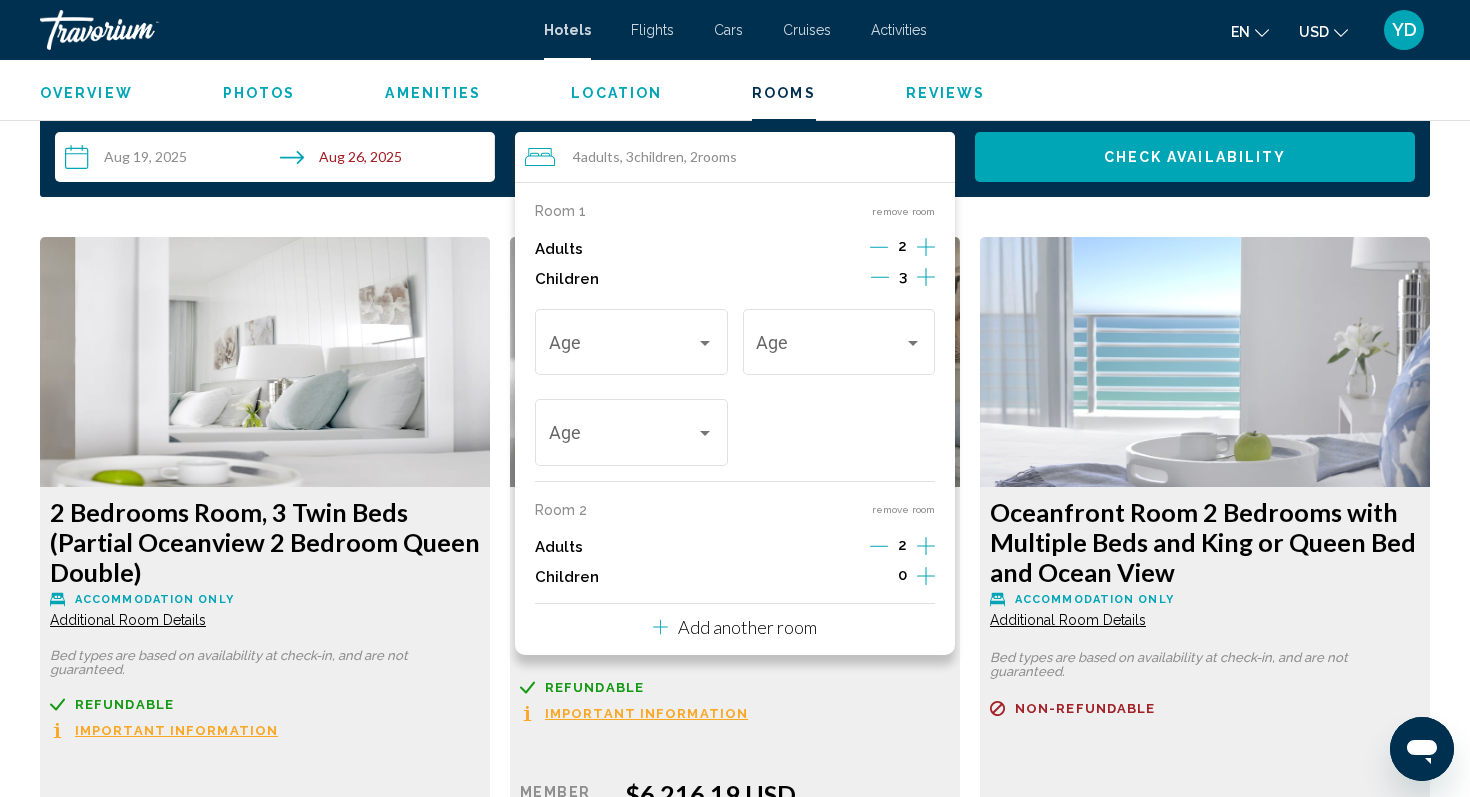 click 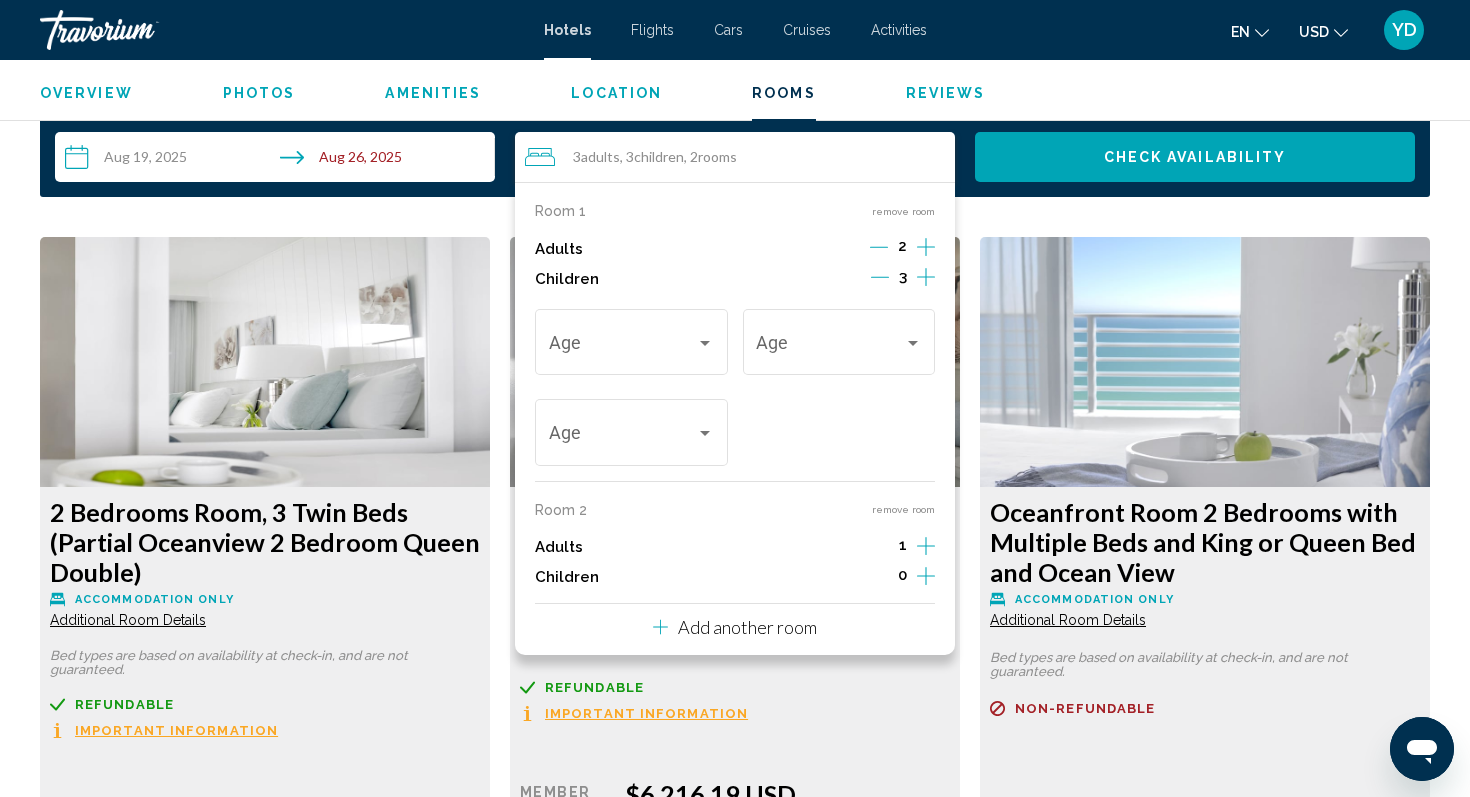 click 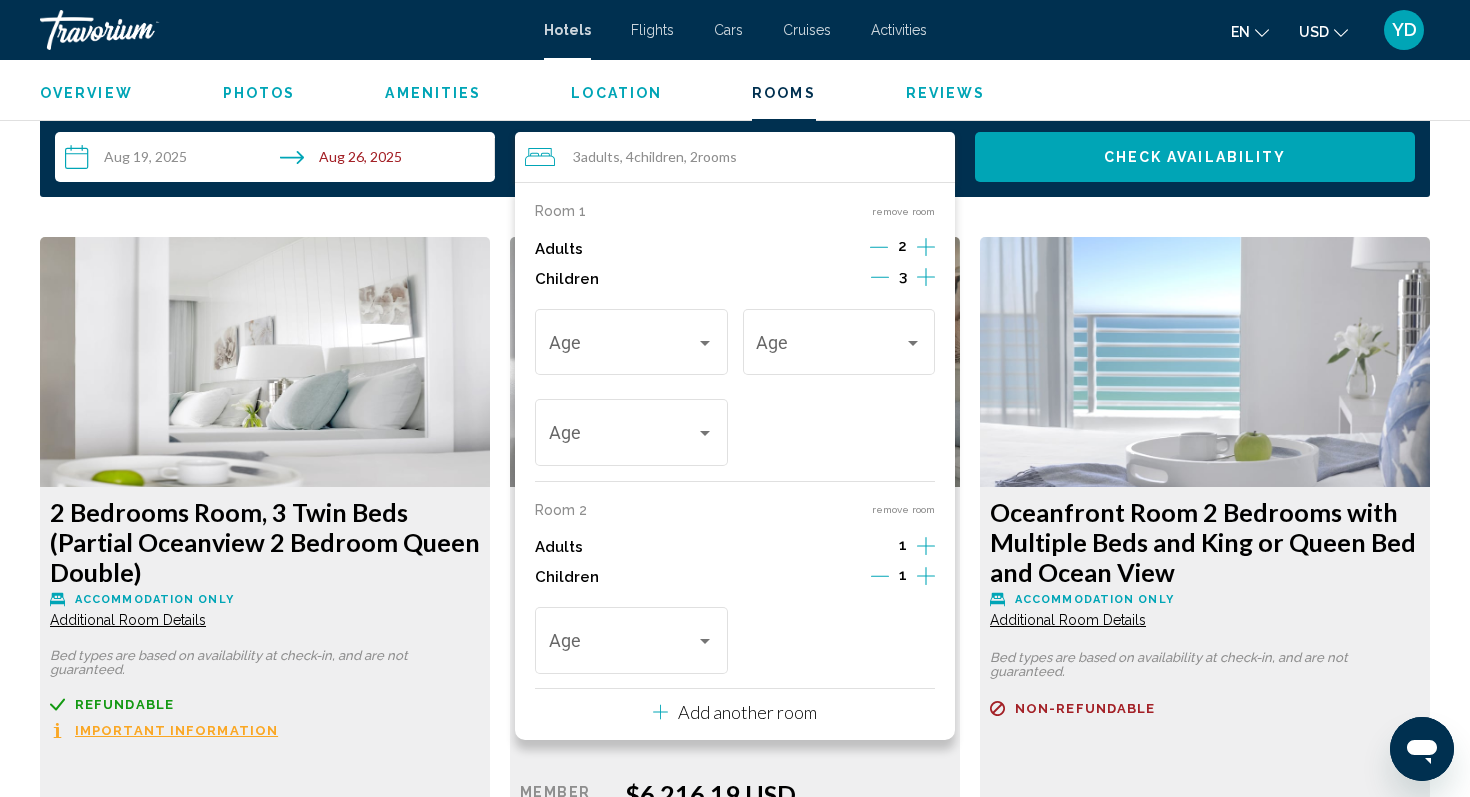 click 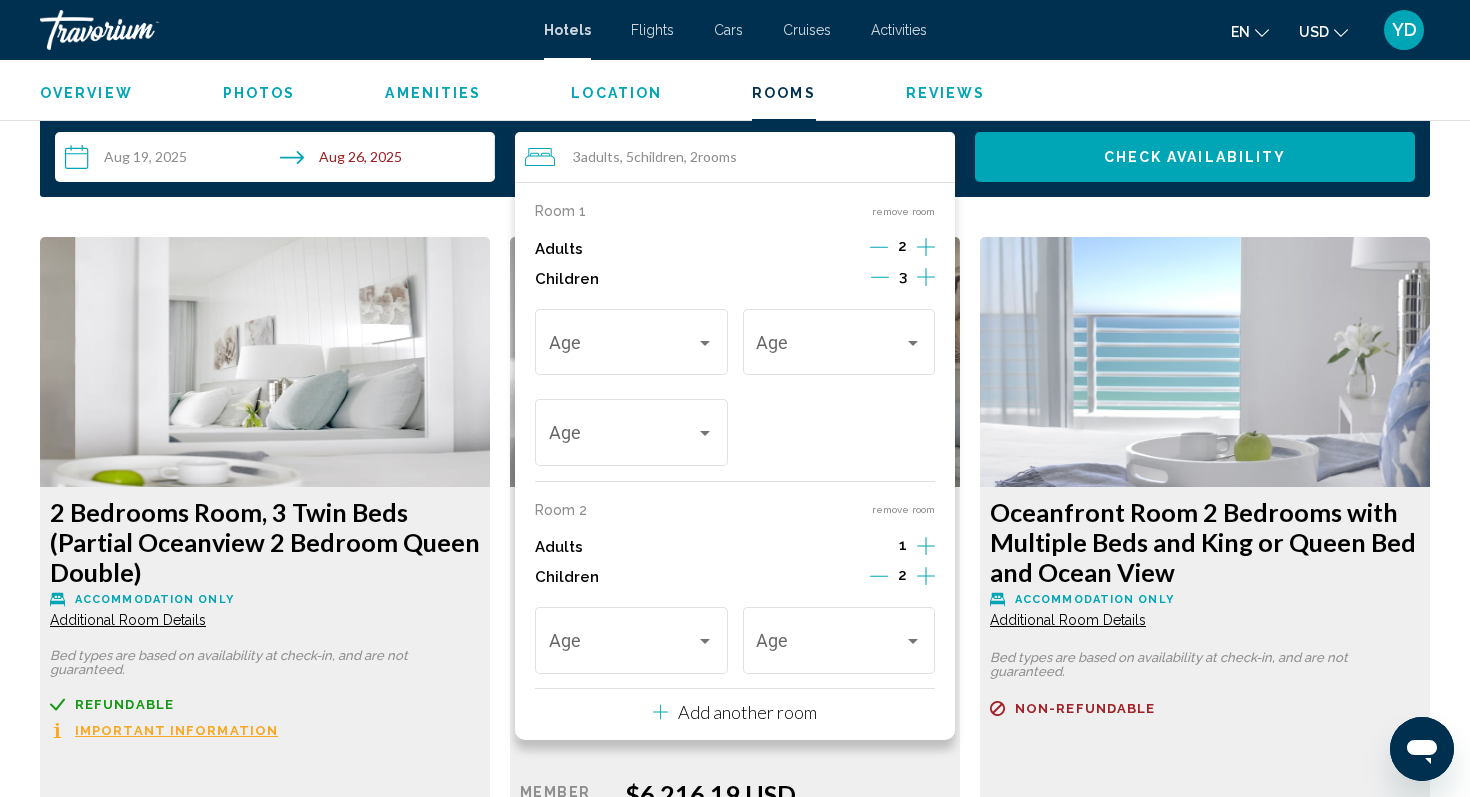 click on "**********" at bounding box center [735, 842] 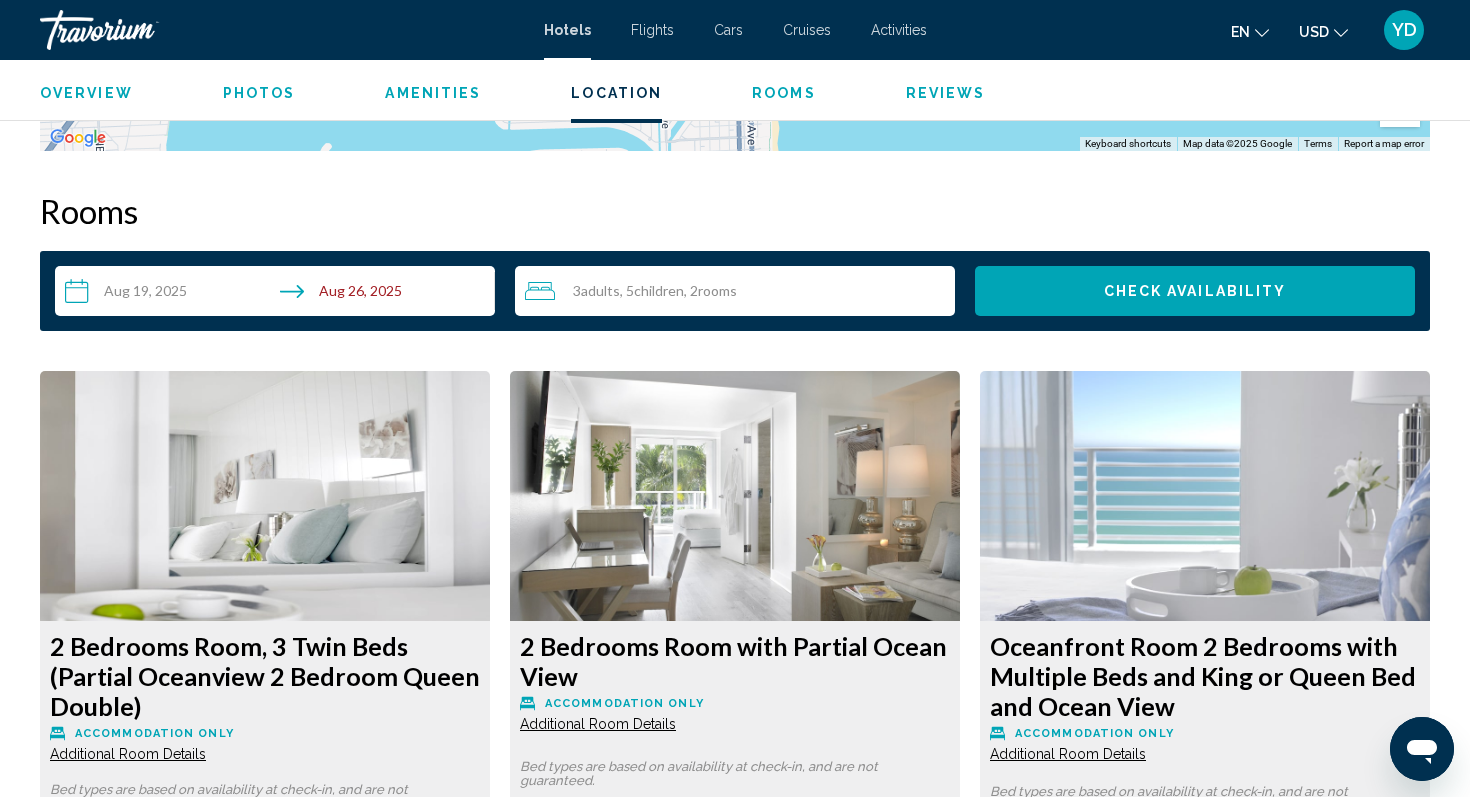 scroll, scrollTop: 2415, scrollLeft: 0, axis: vertical 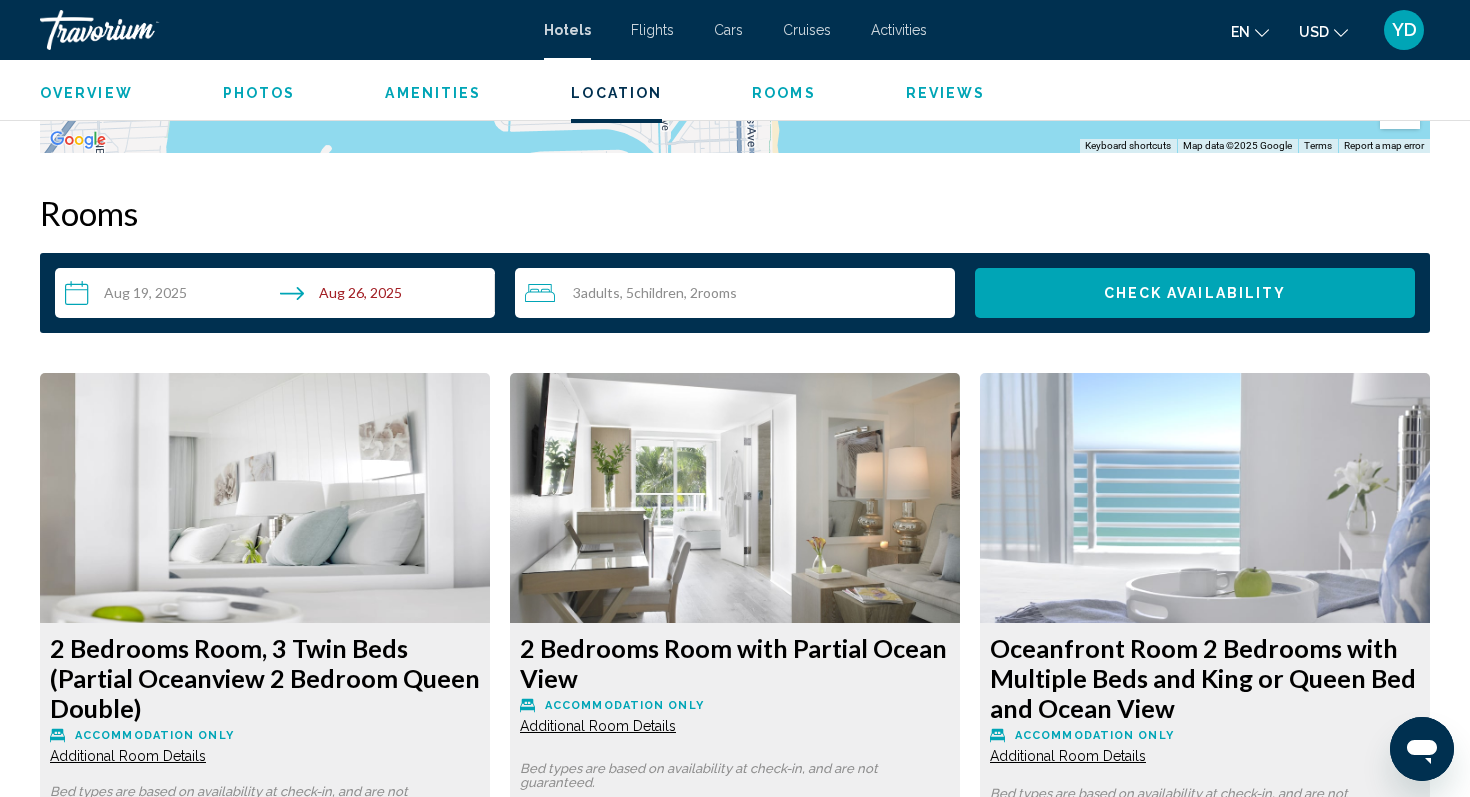 click on "Check Availability" at bounding box center (1195, 293) 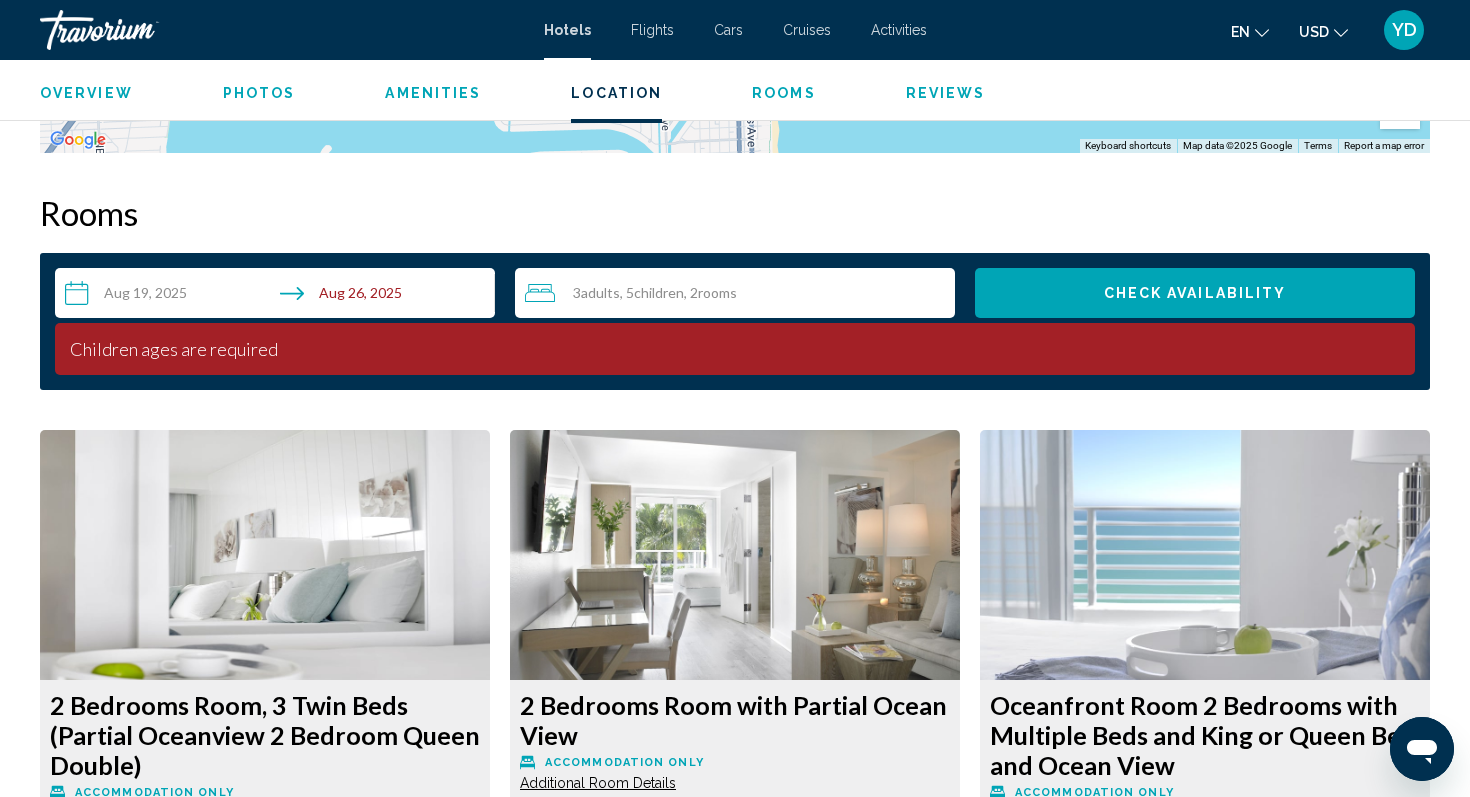 click on "Children" at bounding box center (659, 292) 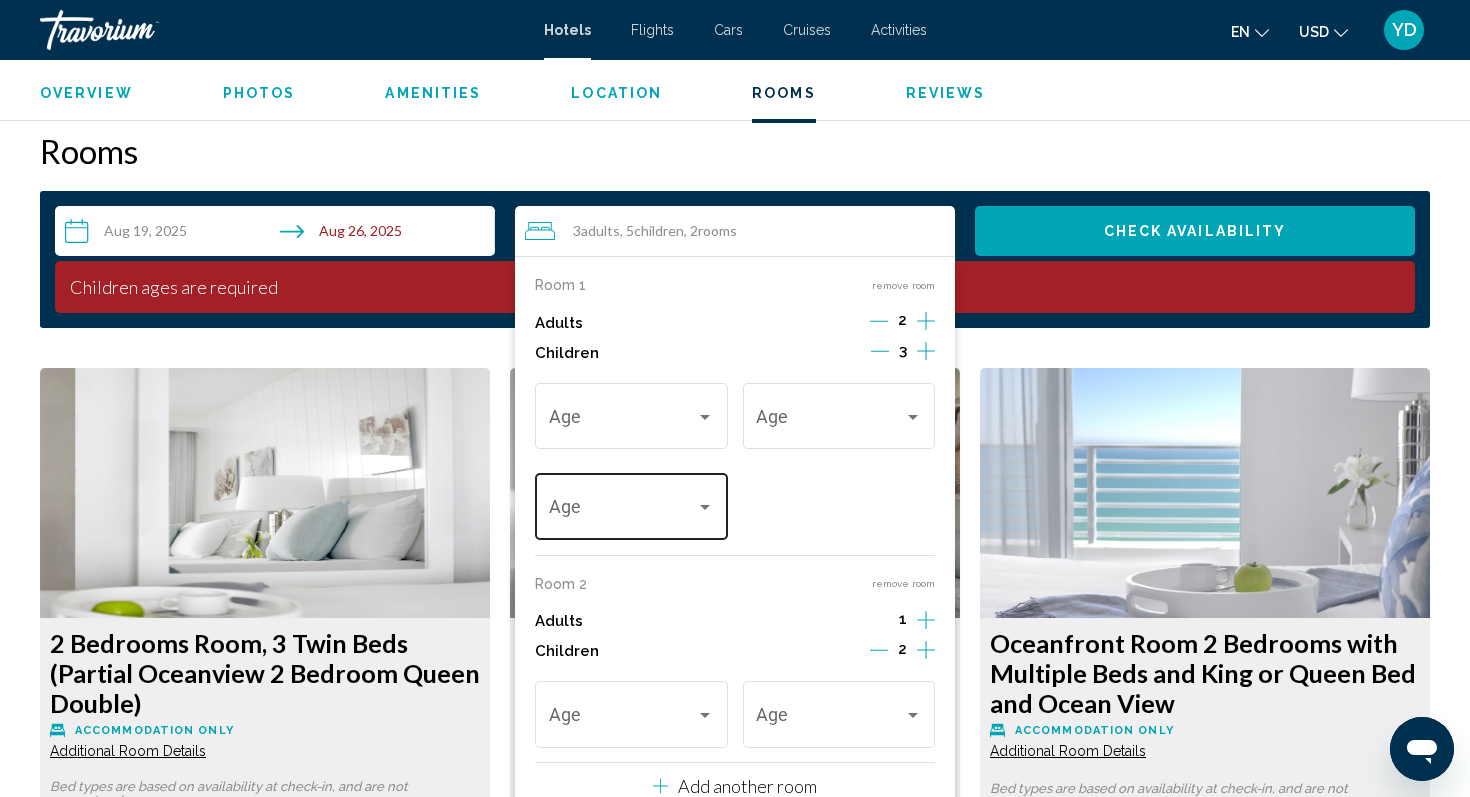 scroll, scrollTop: 2490, scrollLeft: 0, axis: vertical 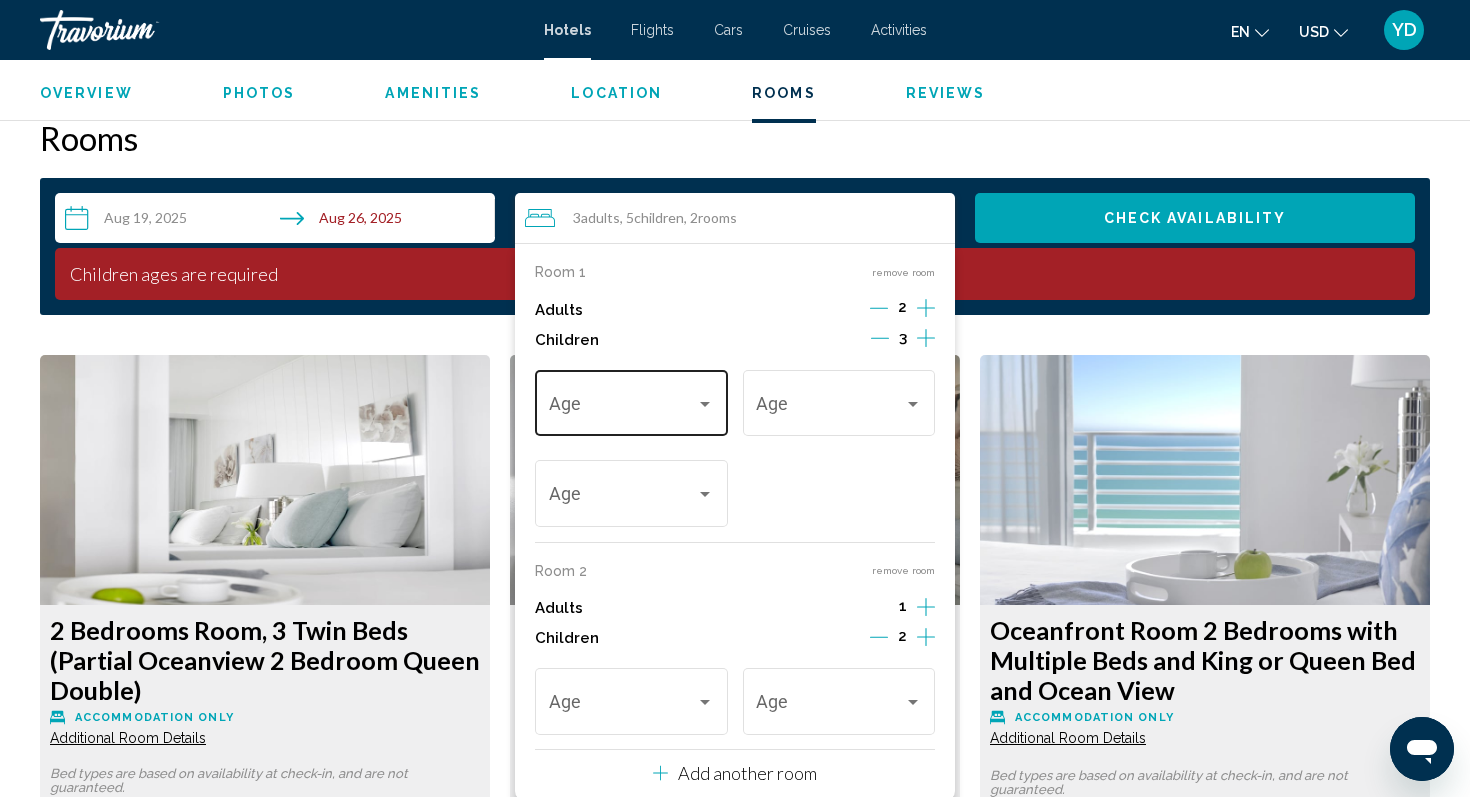 click on "Age" at bounding box center (632, 400) 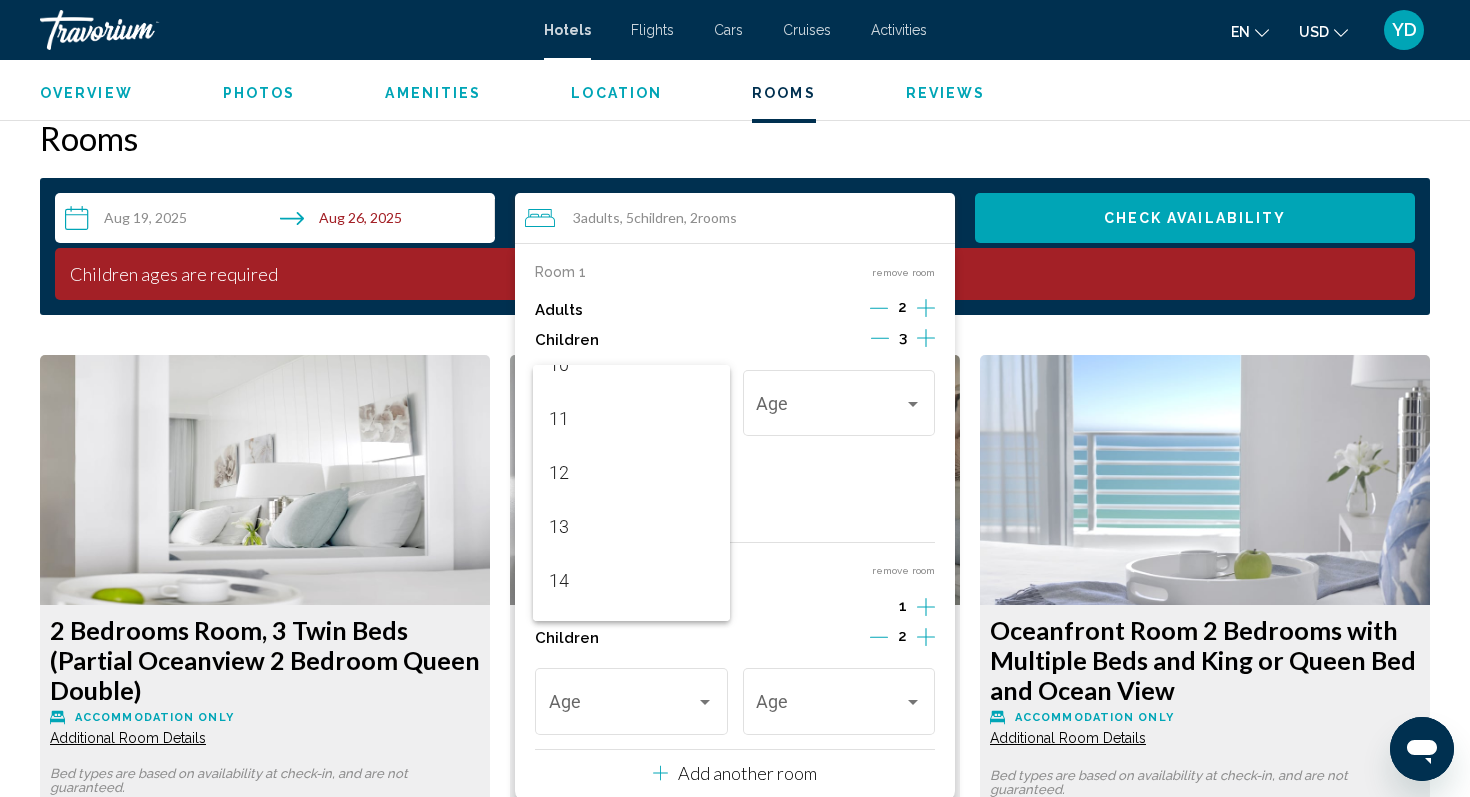 scroll, scrollTop: 571, scrollLeft: 0, axis: vertical 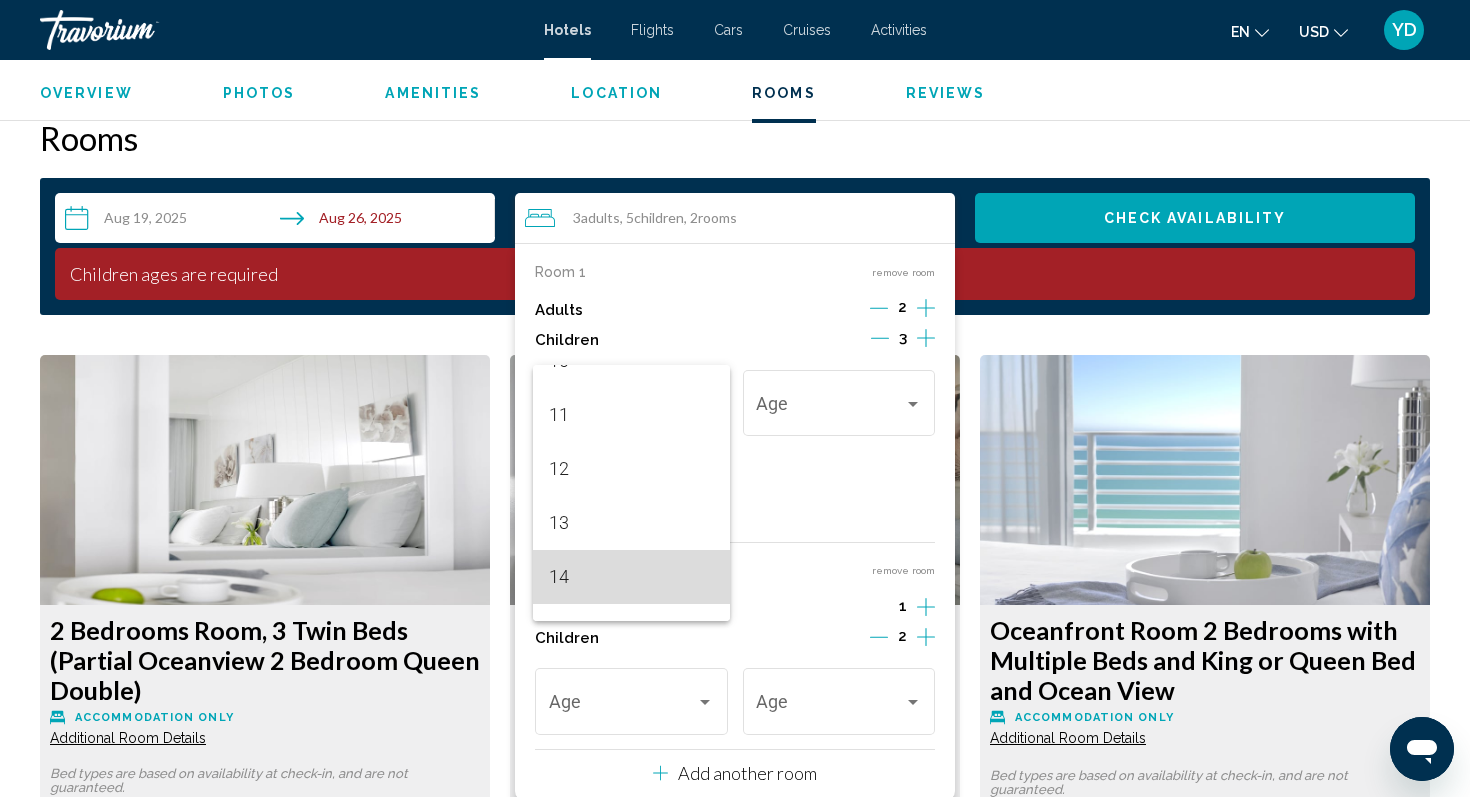 click on "14" at bounding box center [632, 577] 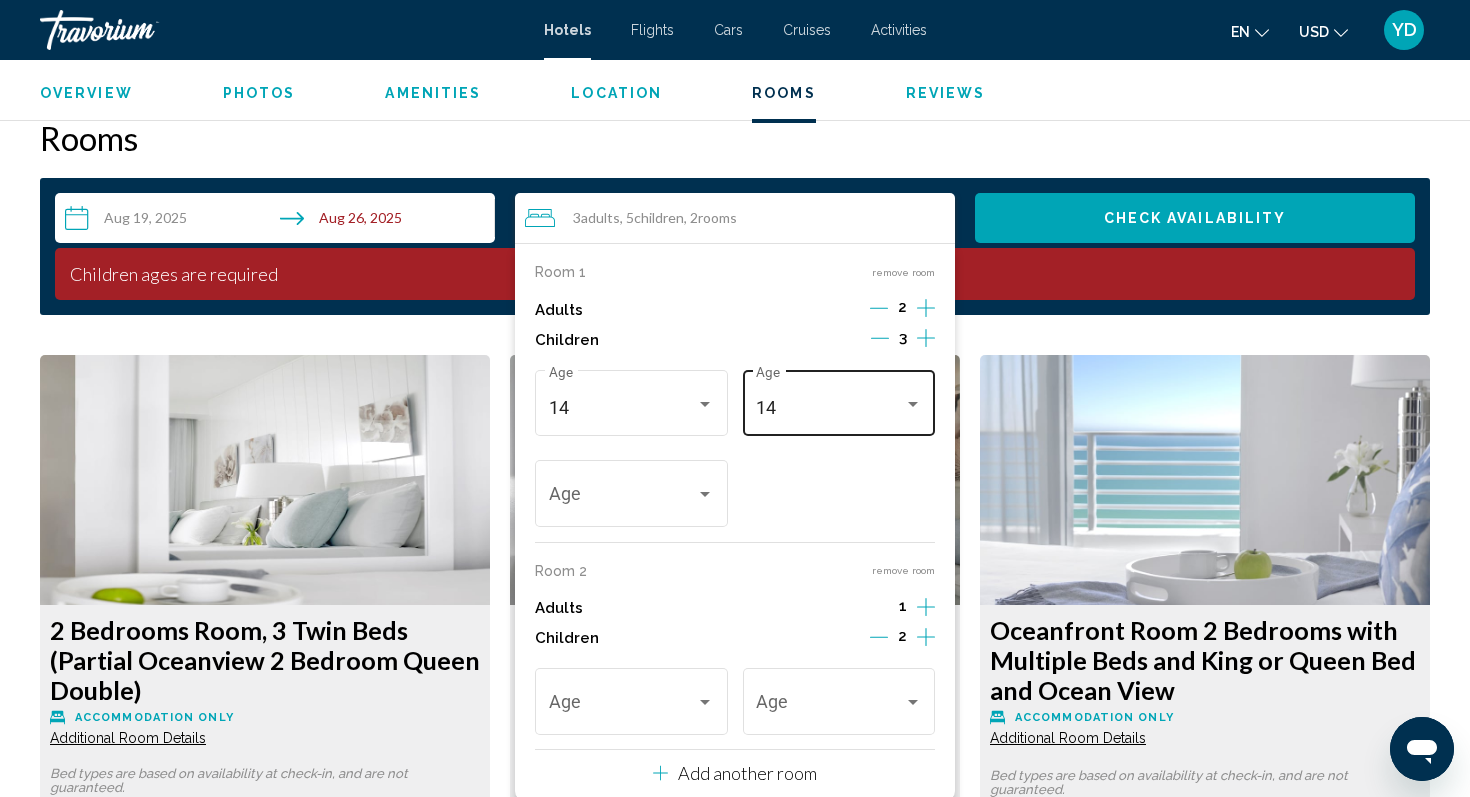 click on "14 Age" at bounding box center (839, 400) 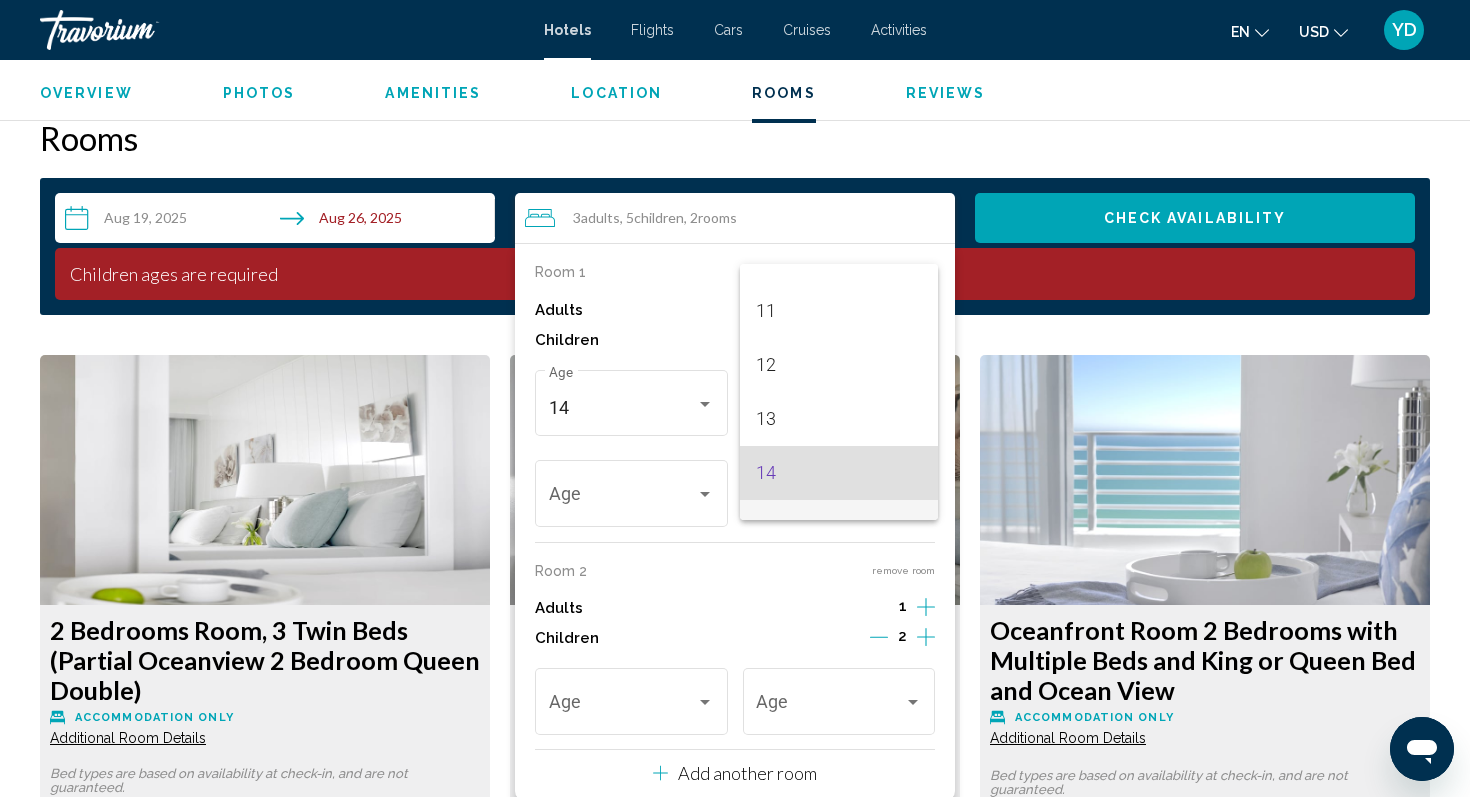 scroll, scrollTop: 568, scrollLeft: 0, axis: vertical 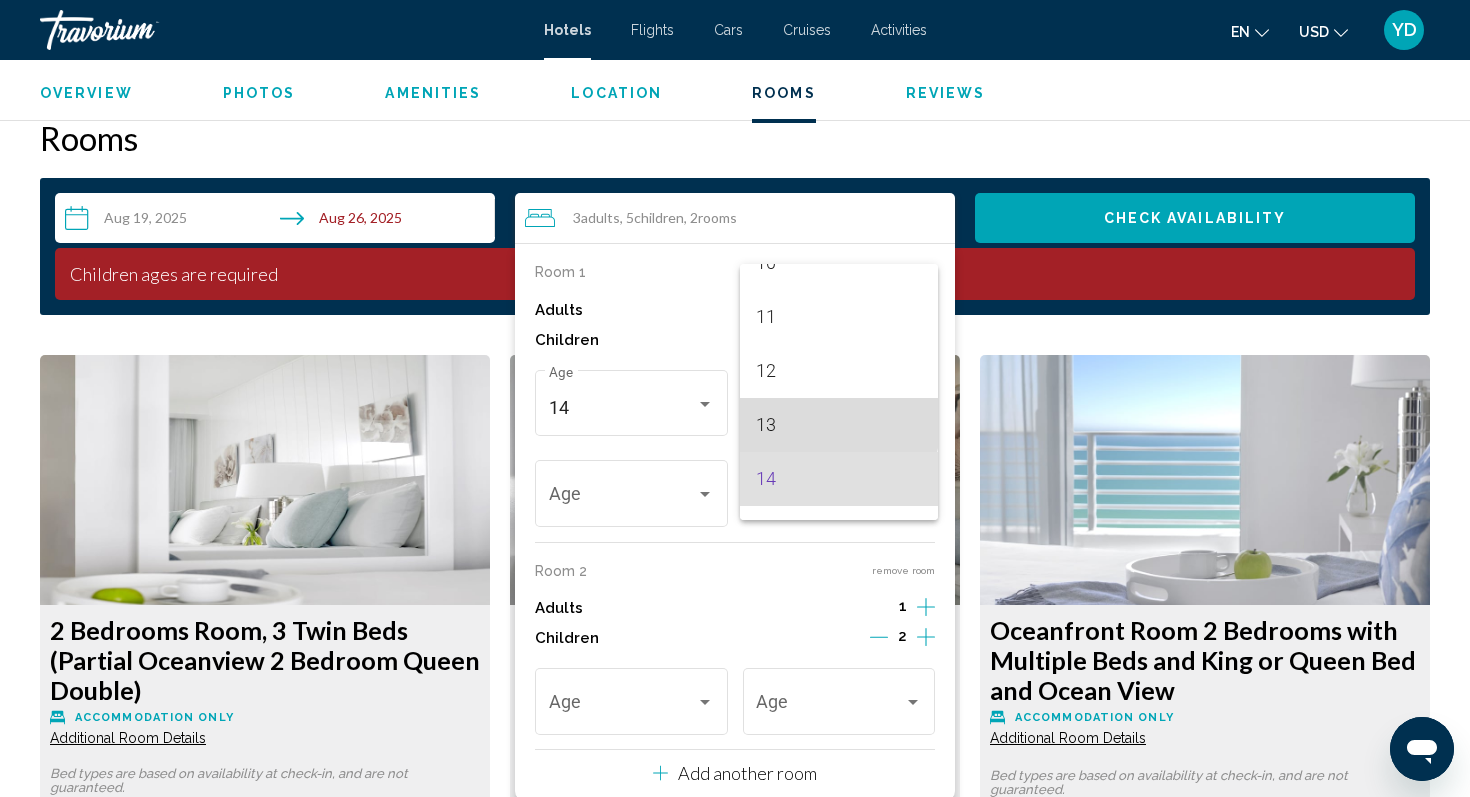 click on "13" at bounding box center (839, 425) 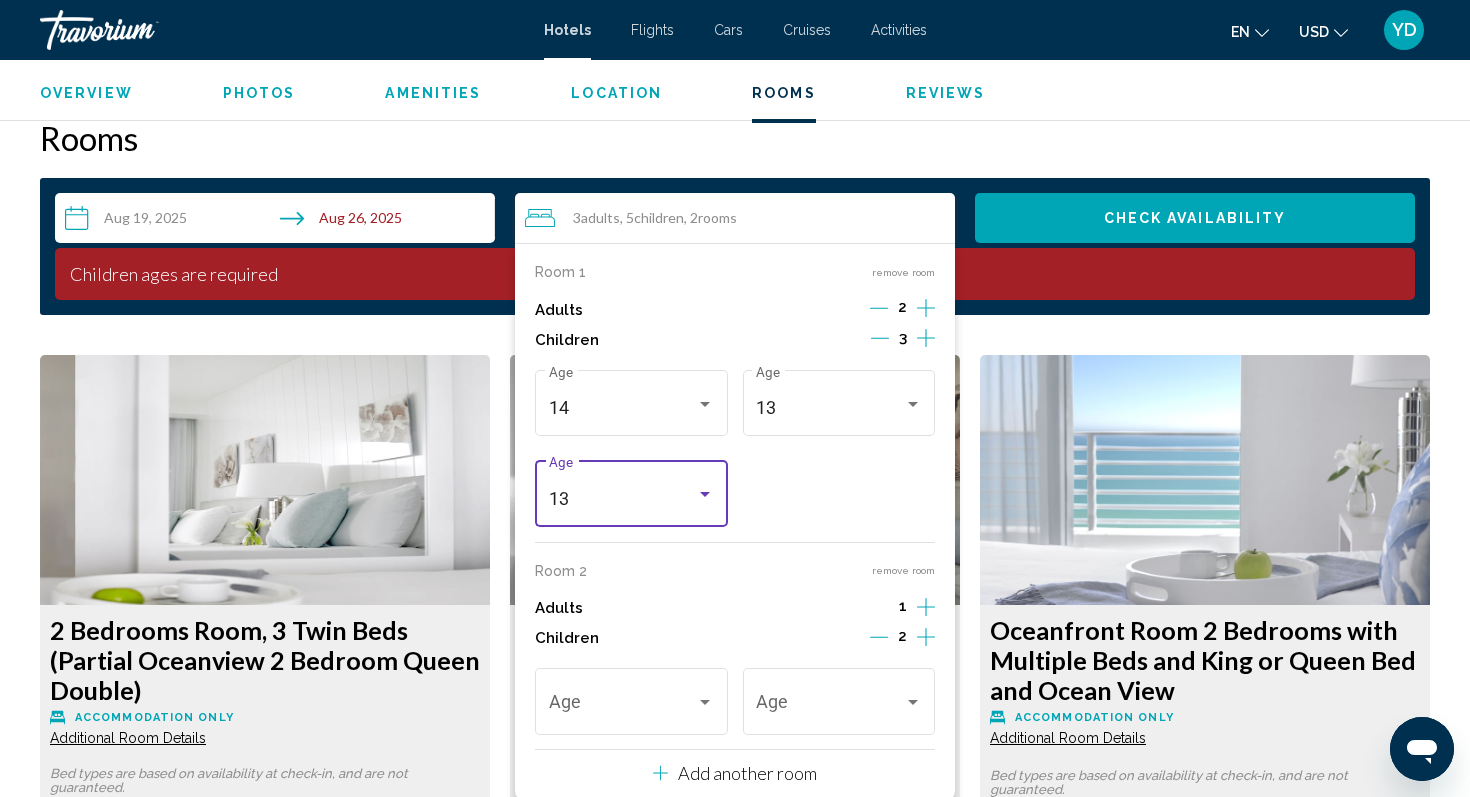 scroll, scrollTop: 2608, scrollLeft: 0, axis: vertical 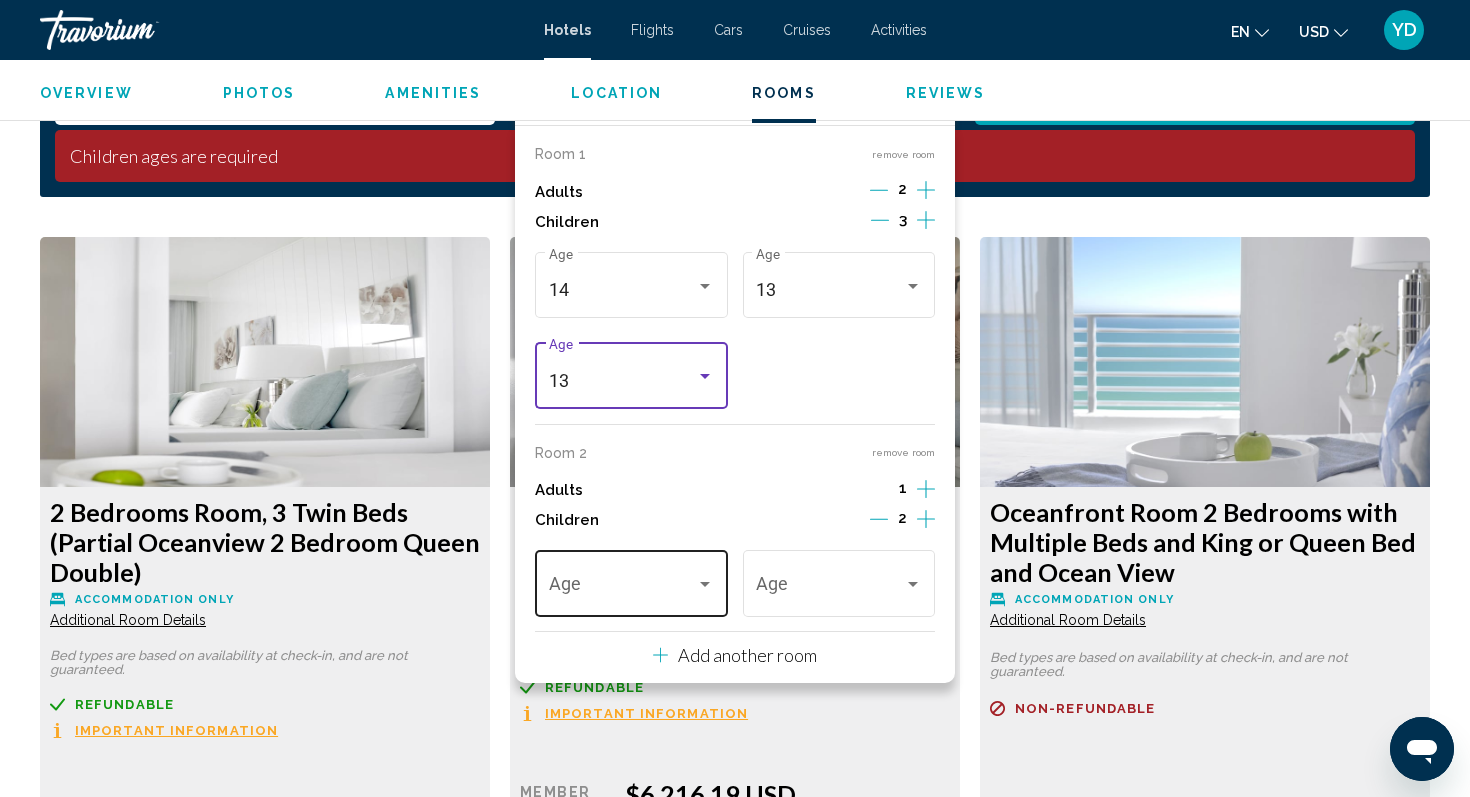 click at bounding box center [623, 589] 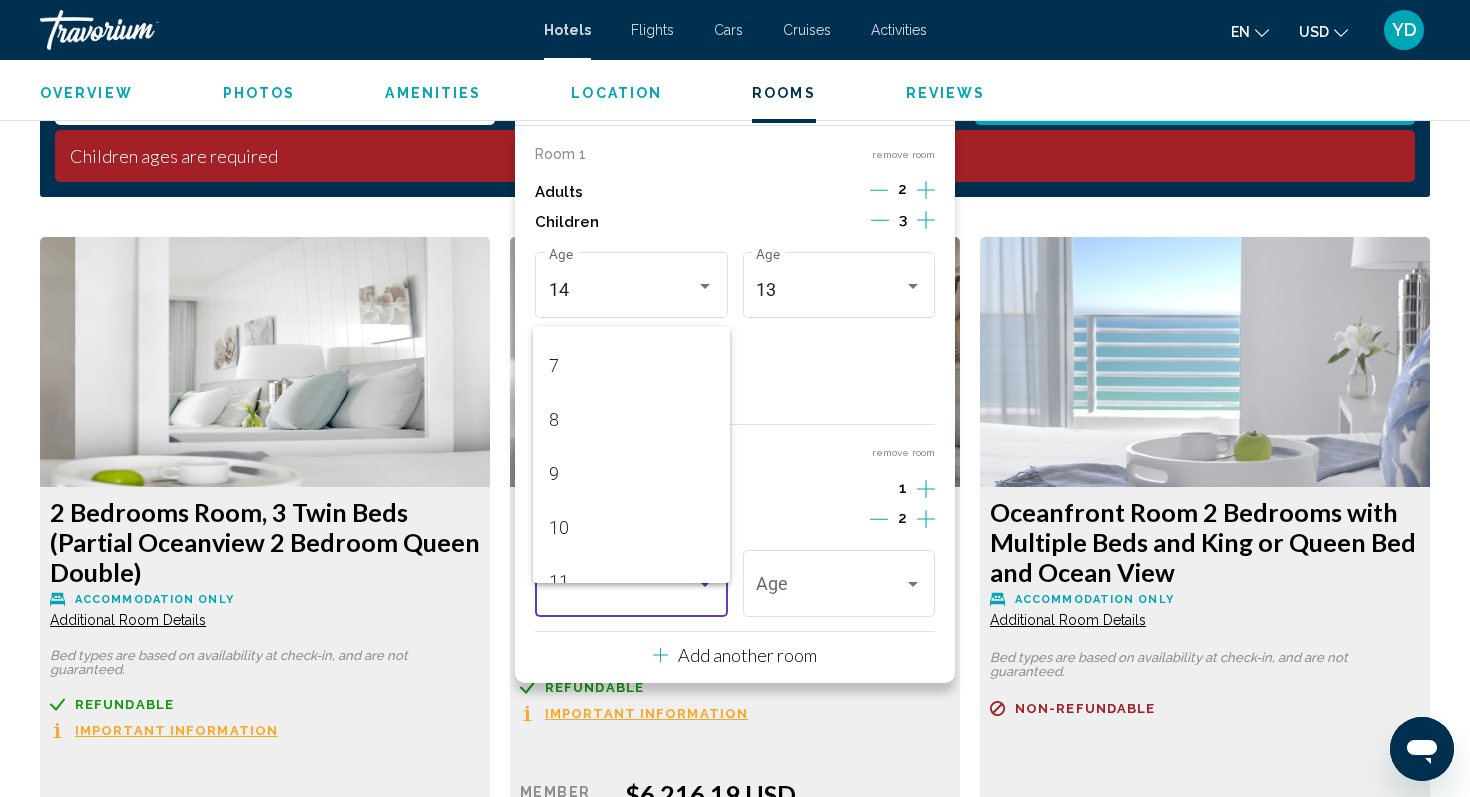 scroll, scrollTop: 381, scrollLeft: 0, axis: vertical 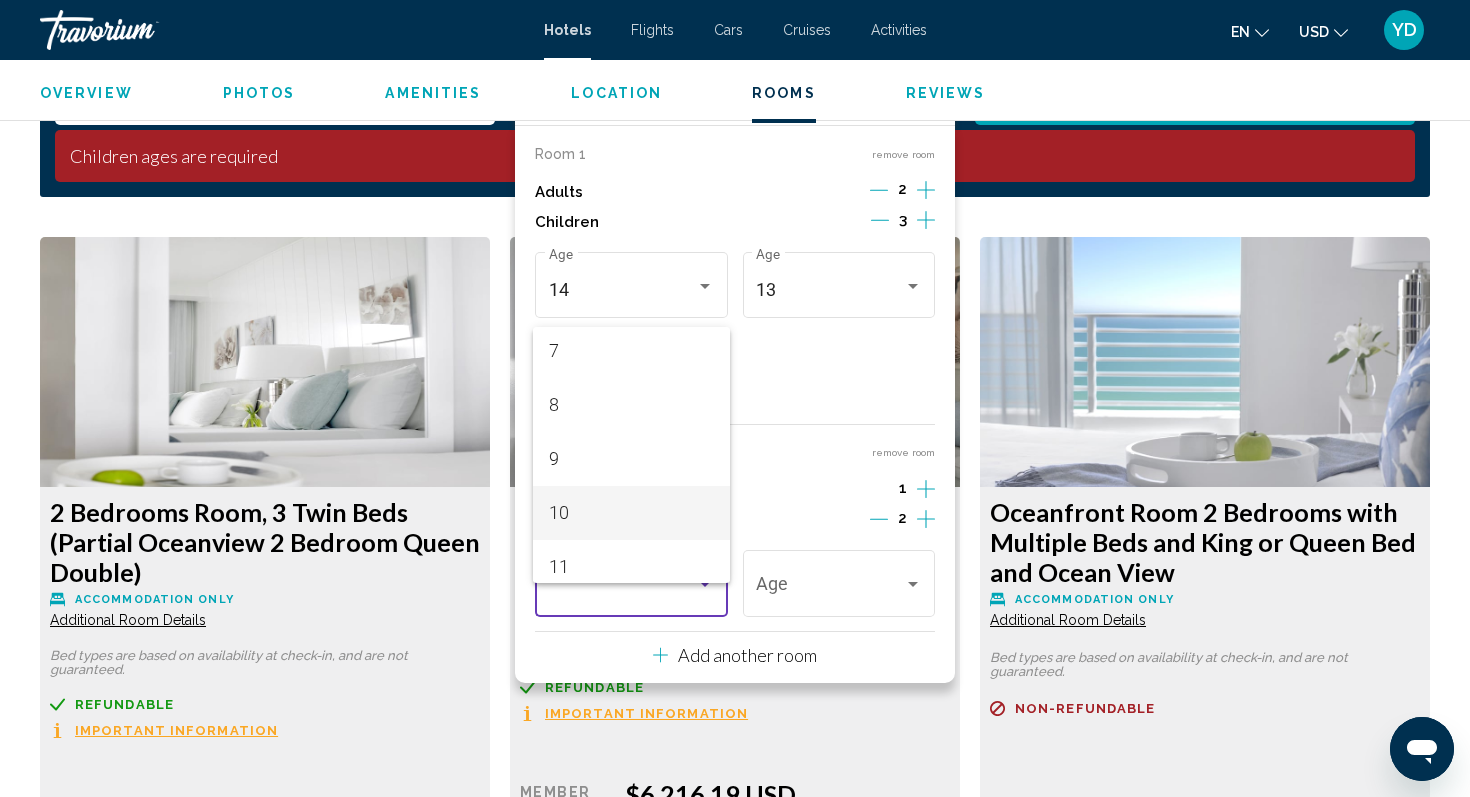 click on "10" at bounding box center [632, 513] 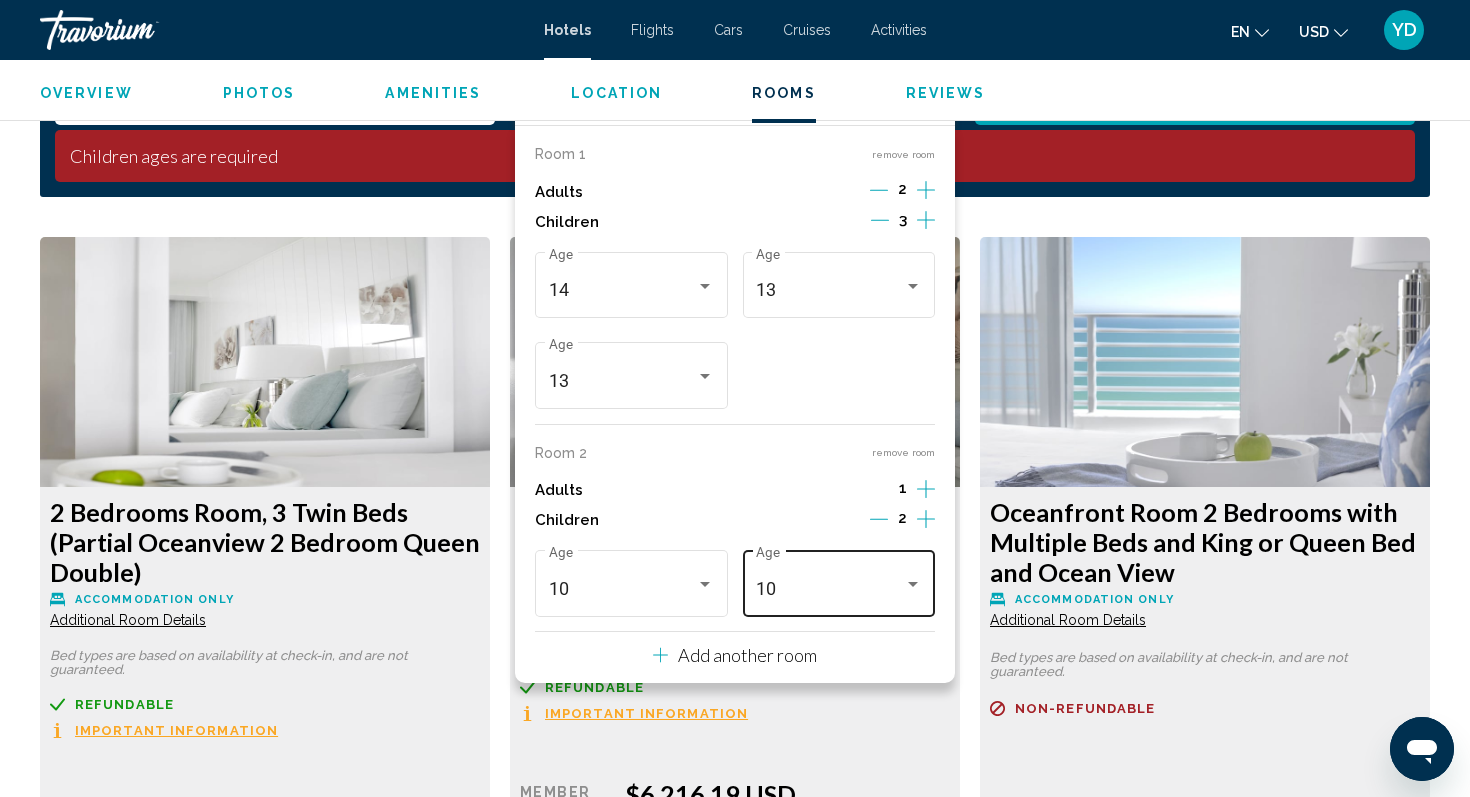 click on "[AGE] Age" at bounding box center (839, 581) 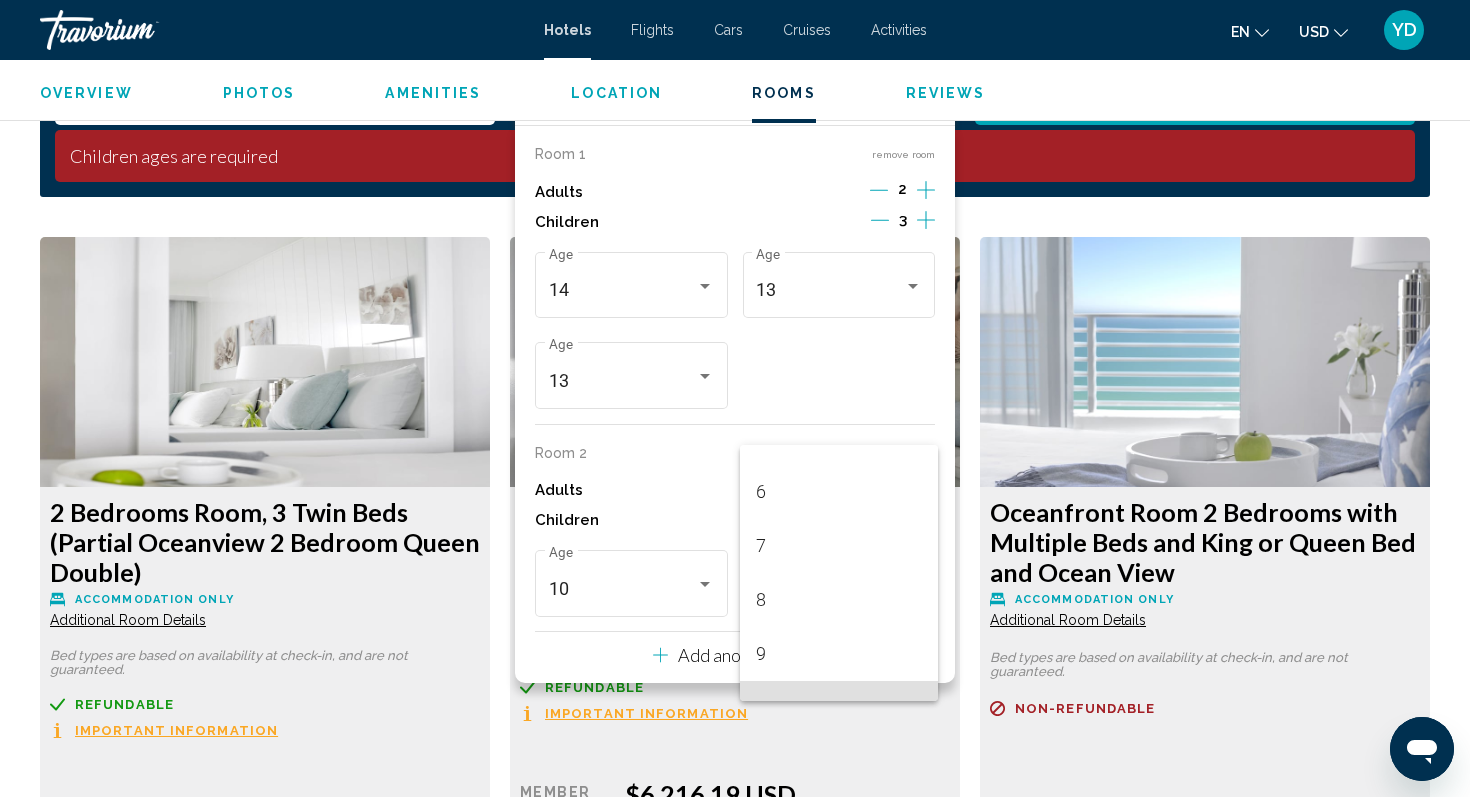 scroll, scrollTop: 311, scrollLeft: 0, axis: vertical 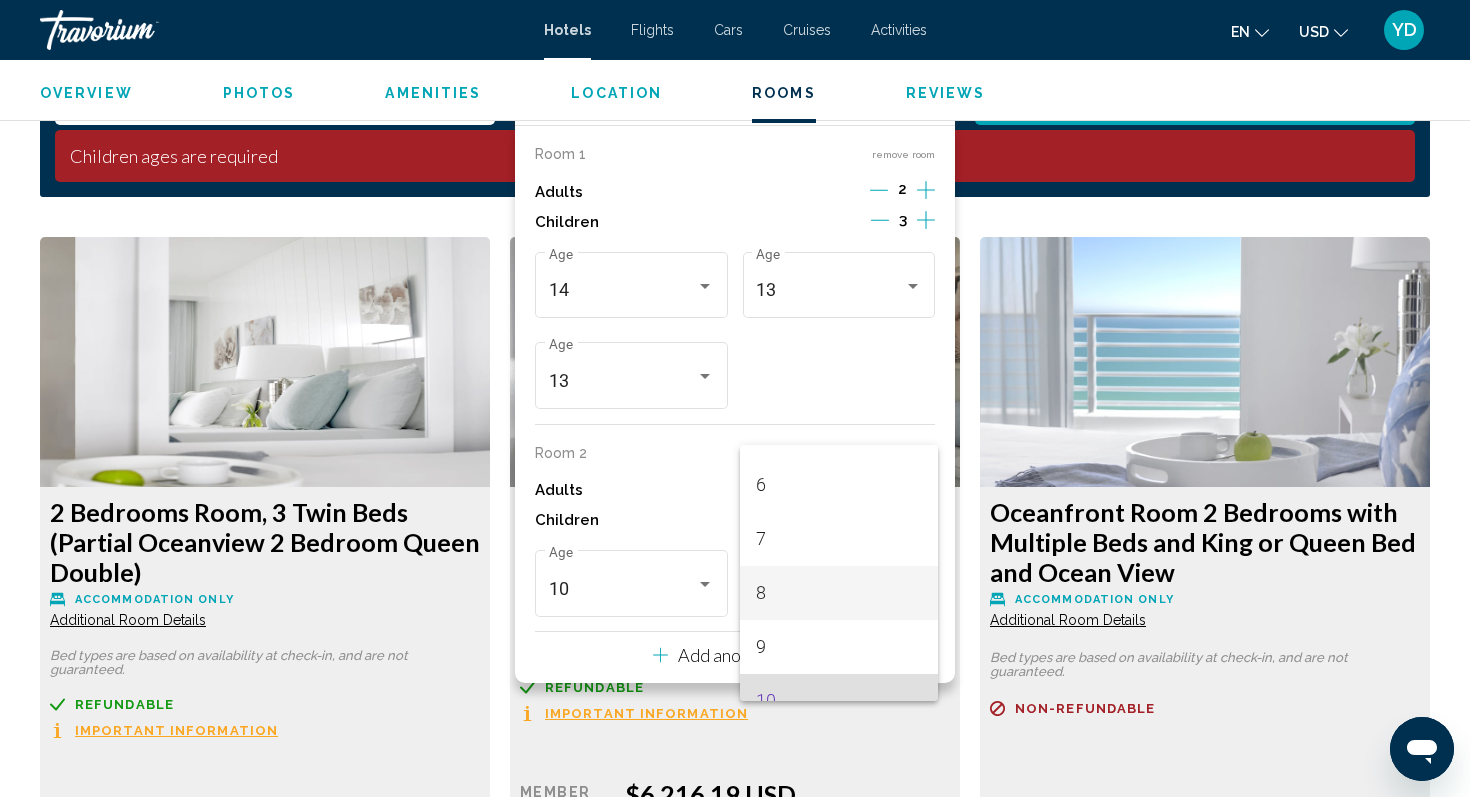 click on "8" at bounding box center [839, 593] 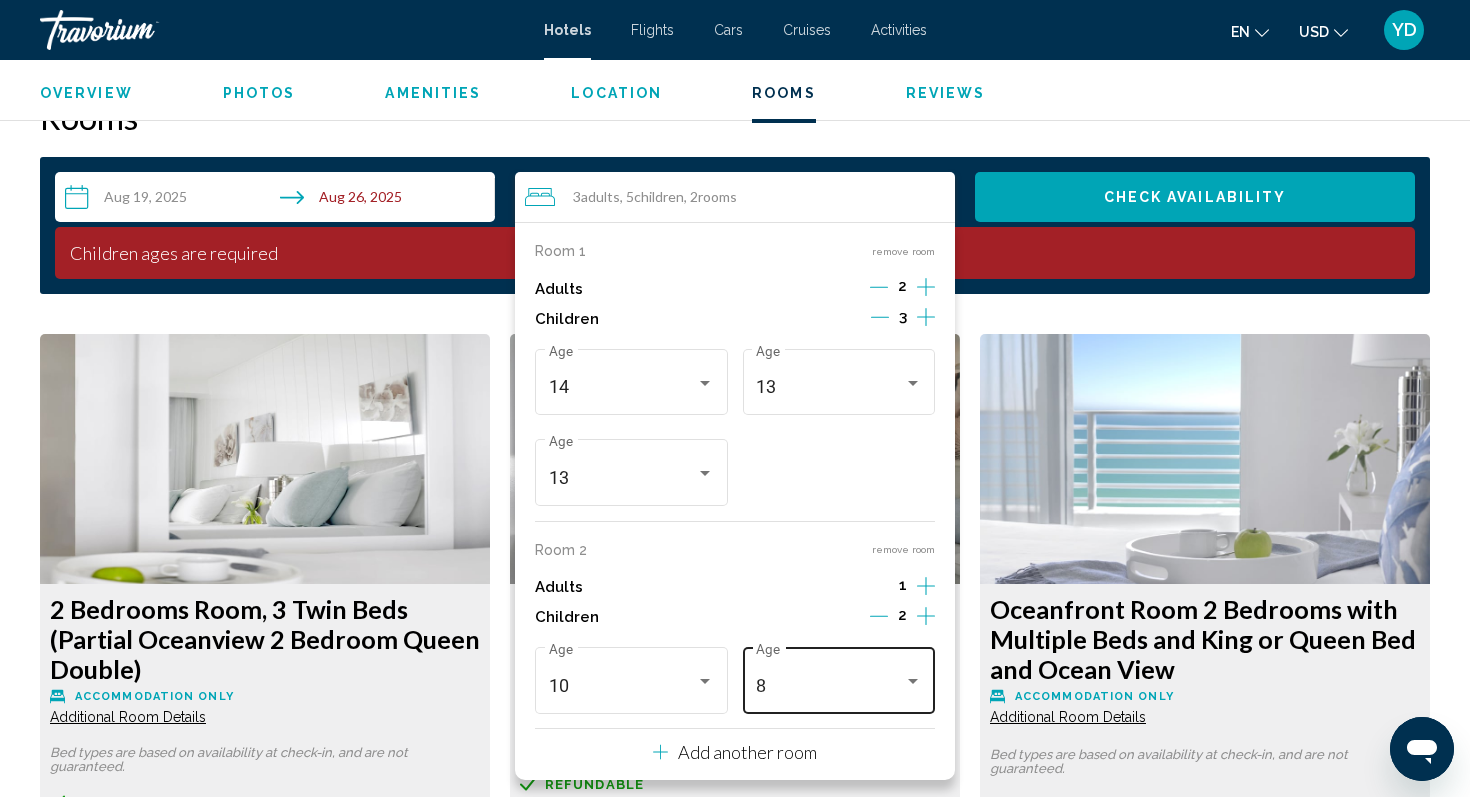 scroll, scrollTop: 2508, scrollLeft: 0, axis: vertical 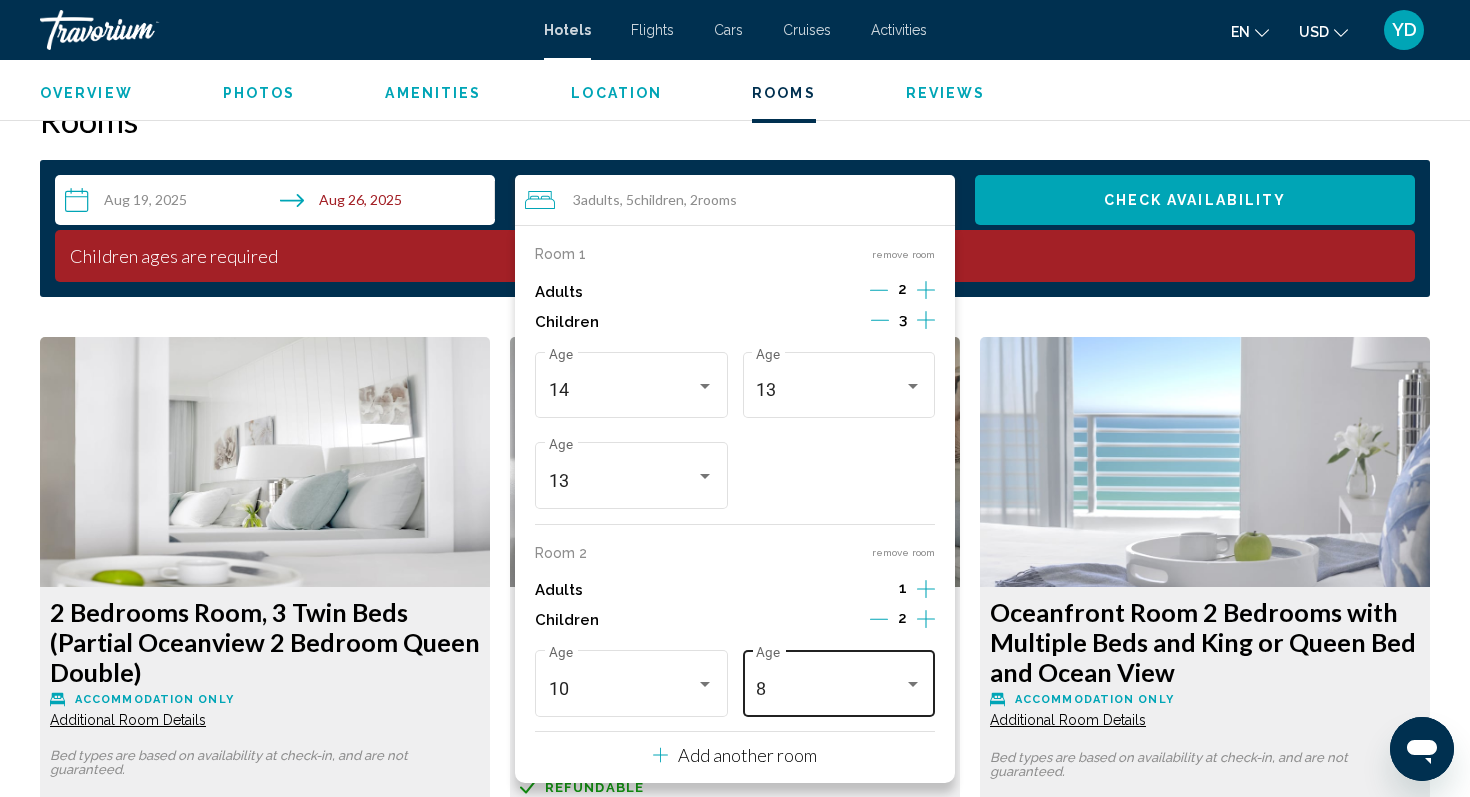 click on "[AGE] Age" at bounding box center [839, 681] 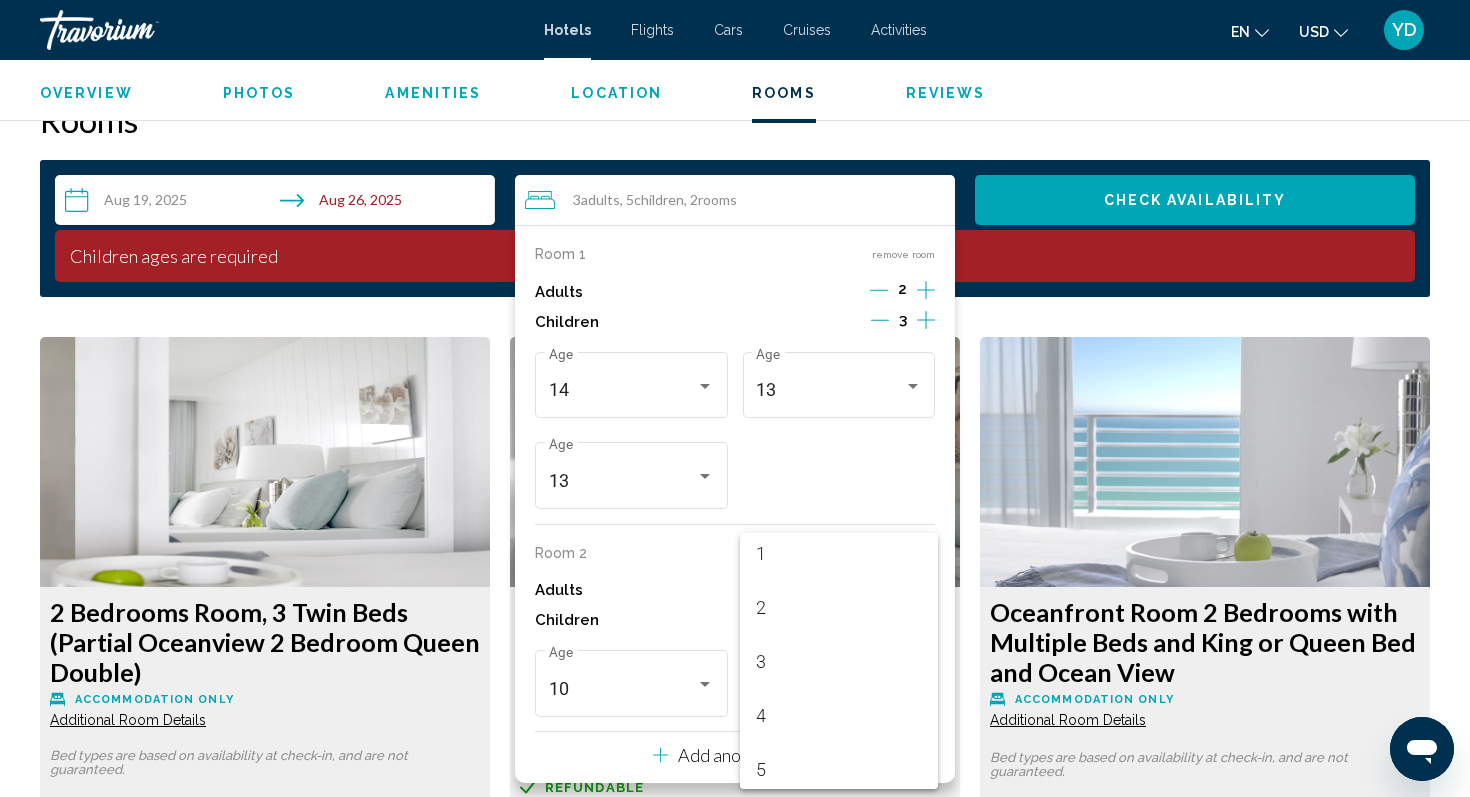 scroll, scrollTop: 0, scrollLeft: 0, axis: both 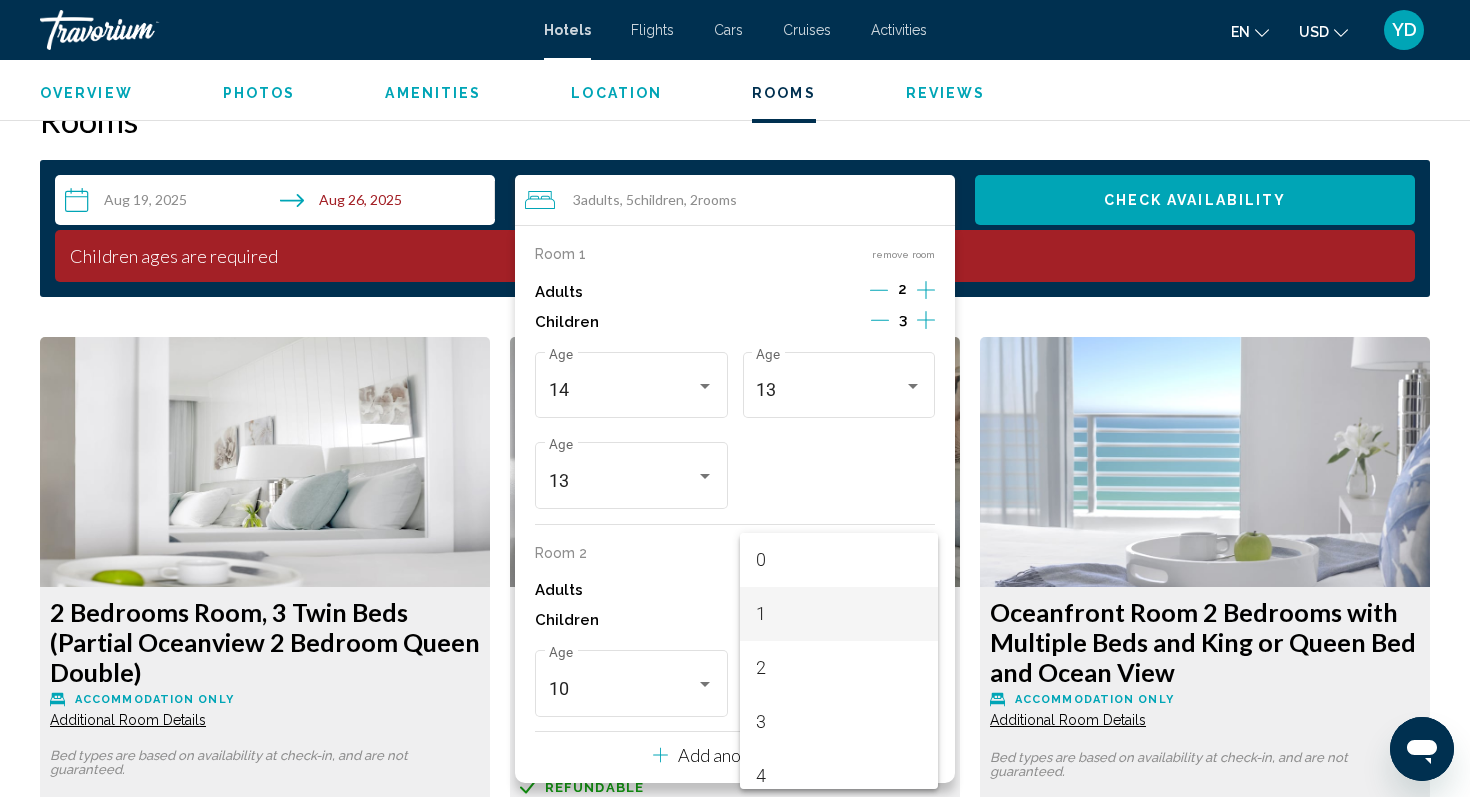 click on "1" at bounding box center [839, 614] 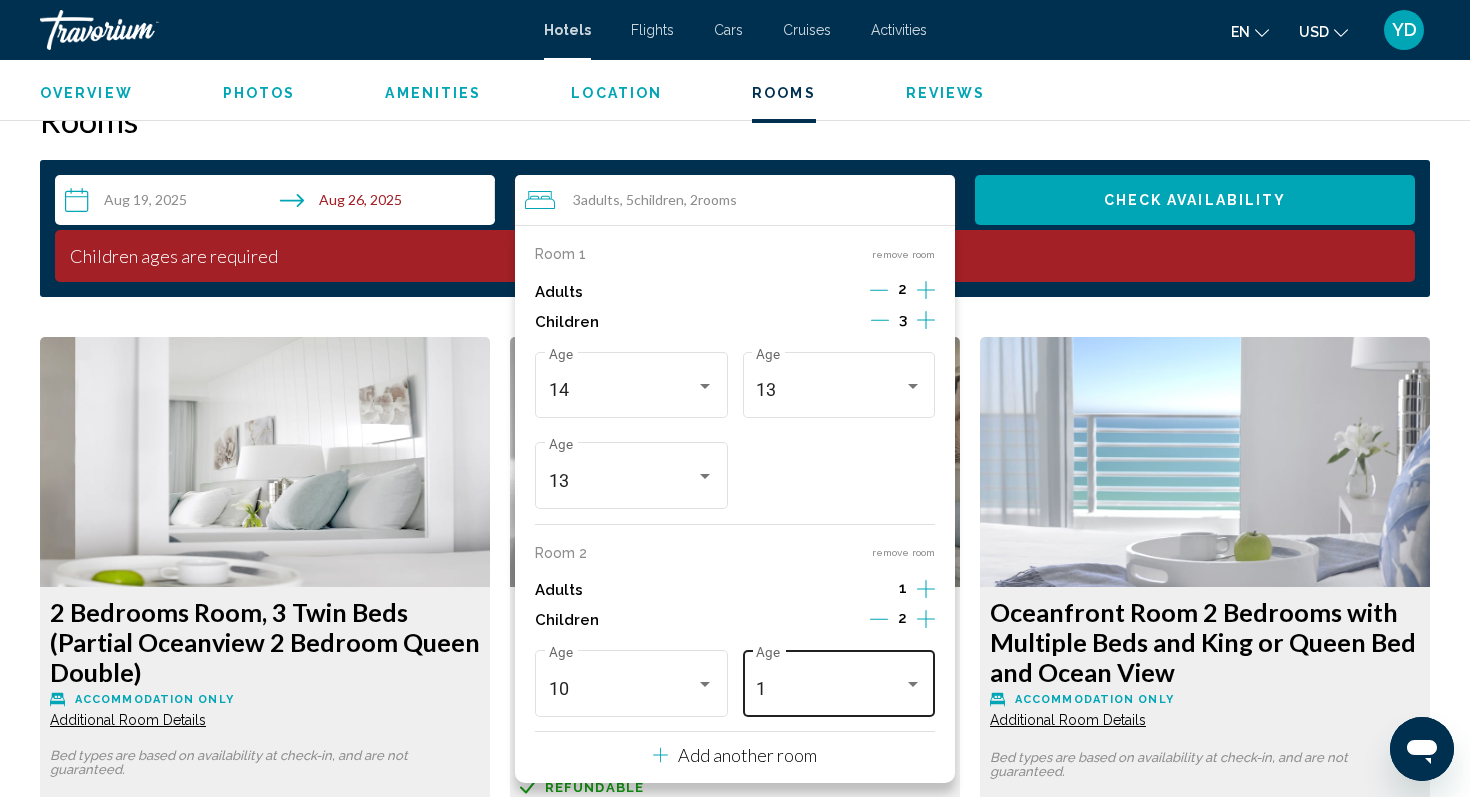 click on "1" at bounding box center (830, 689) 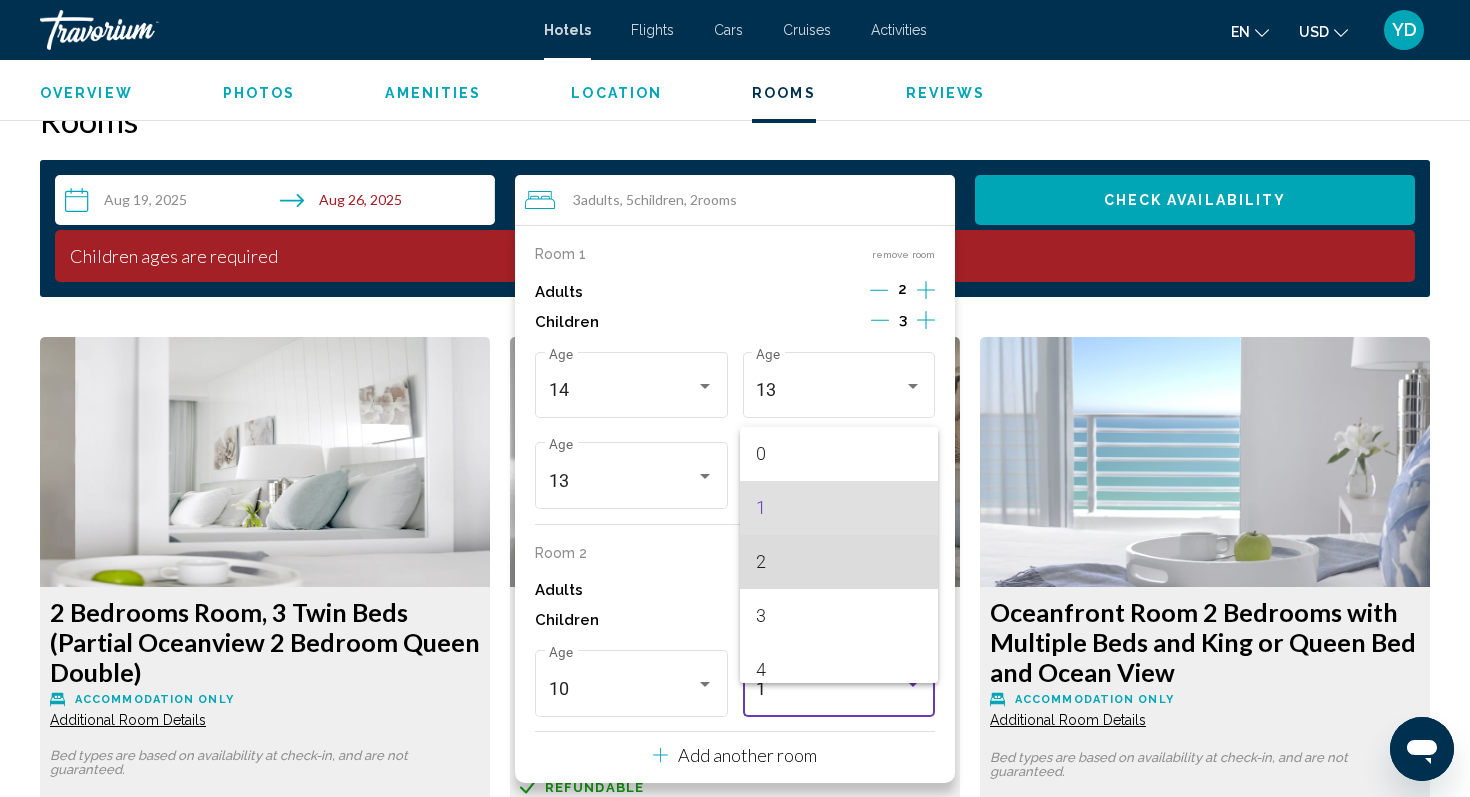 click on "2" at bounding box center (839, 562) 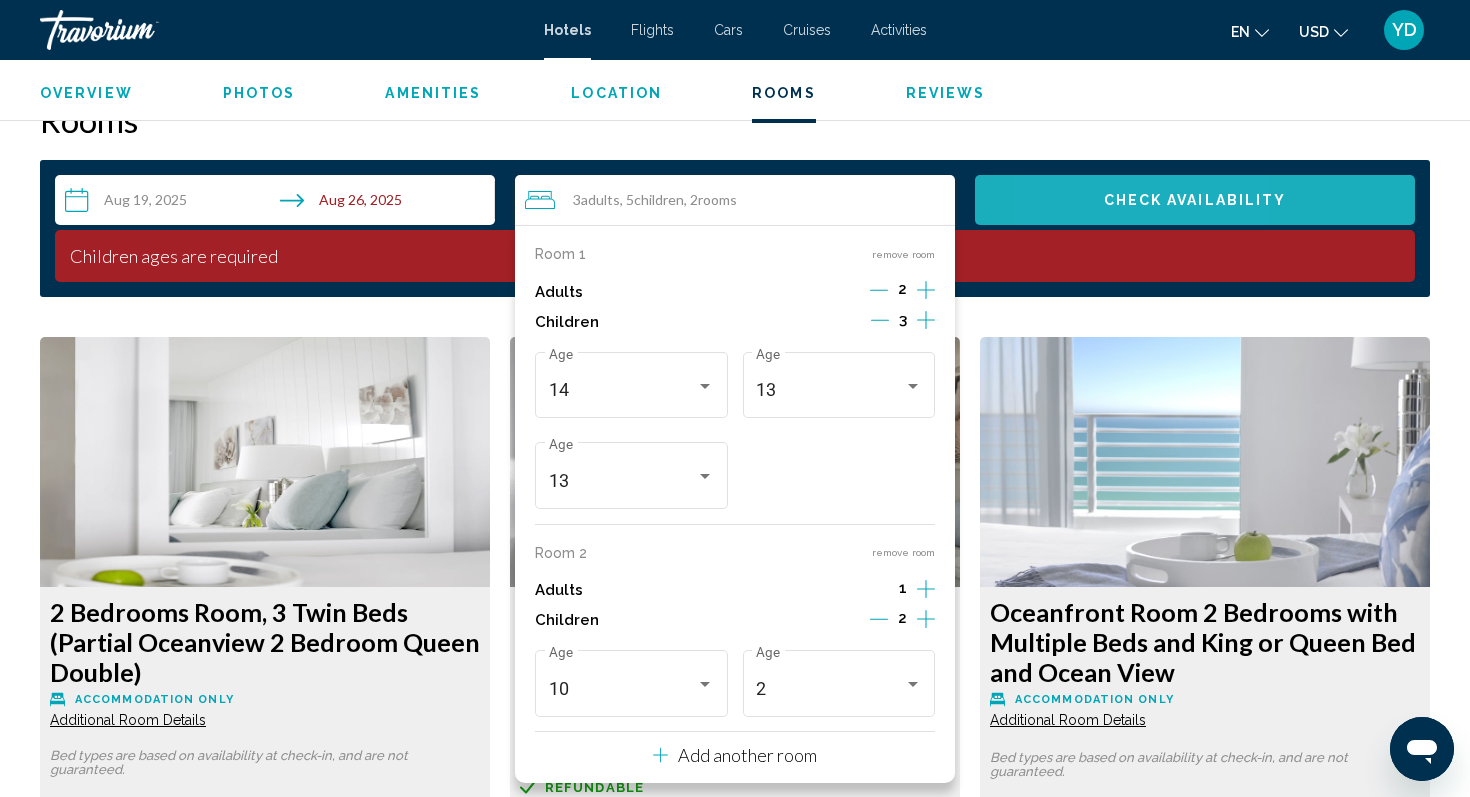 click on "Check Availability" at bounding box center (1195, 200) 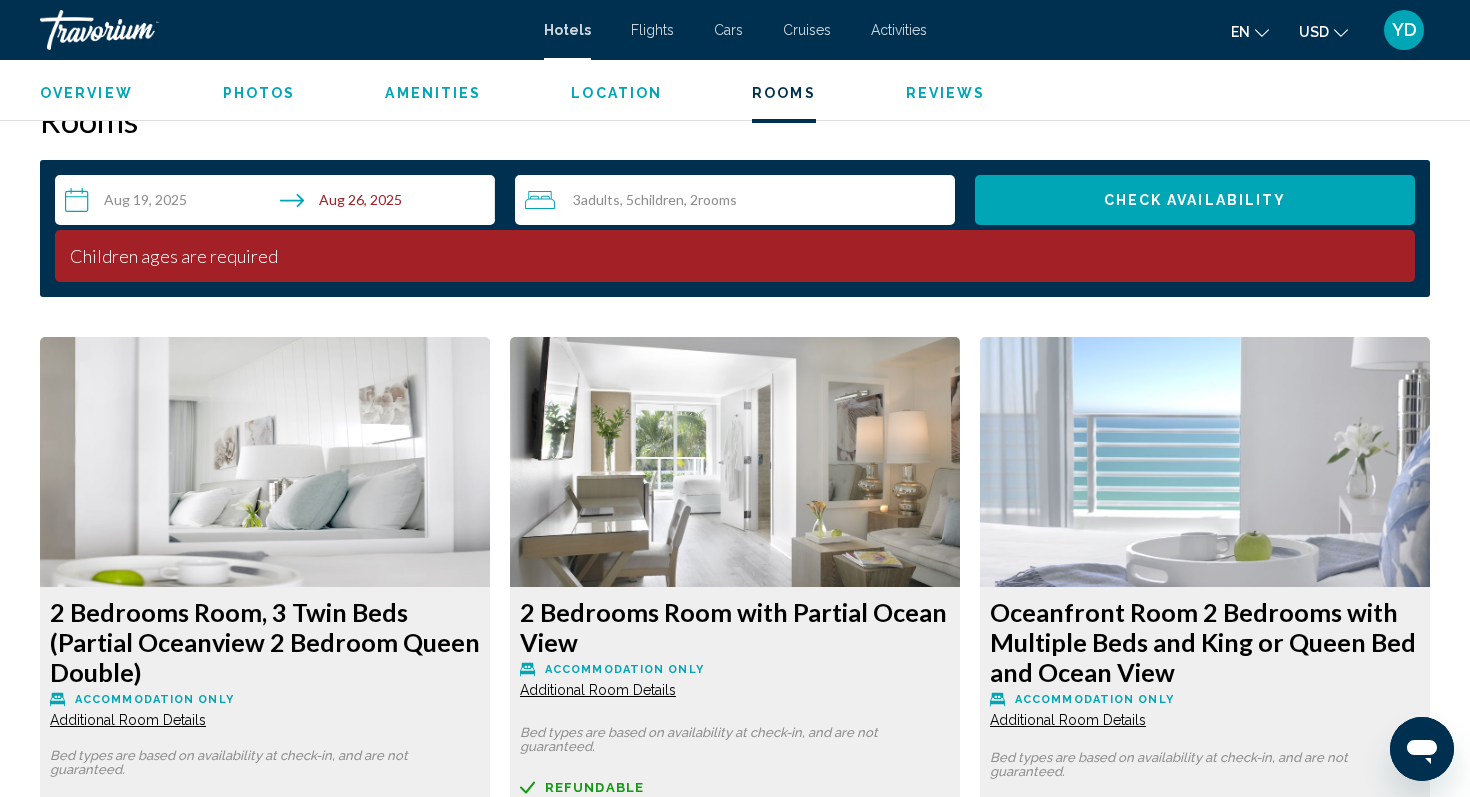 click on "Check Availability" at bounding box center (1195, 200) 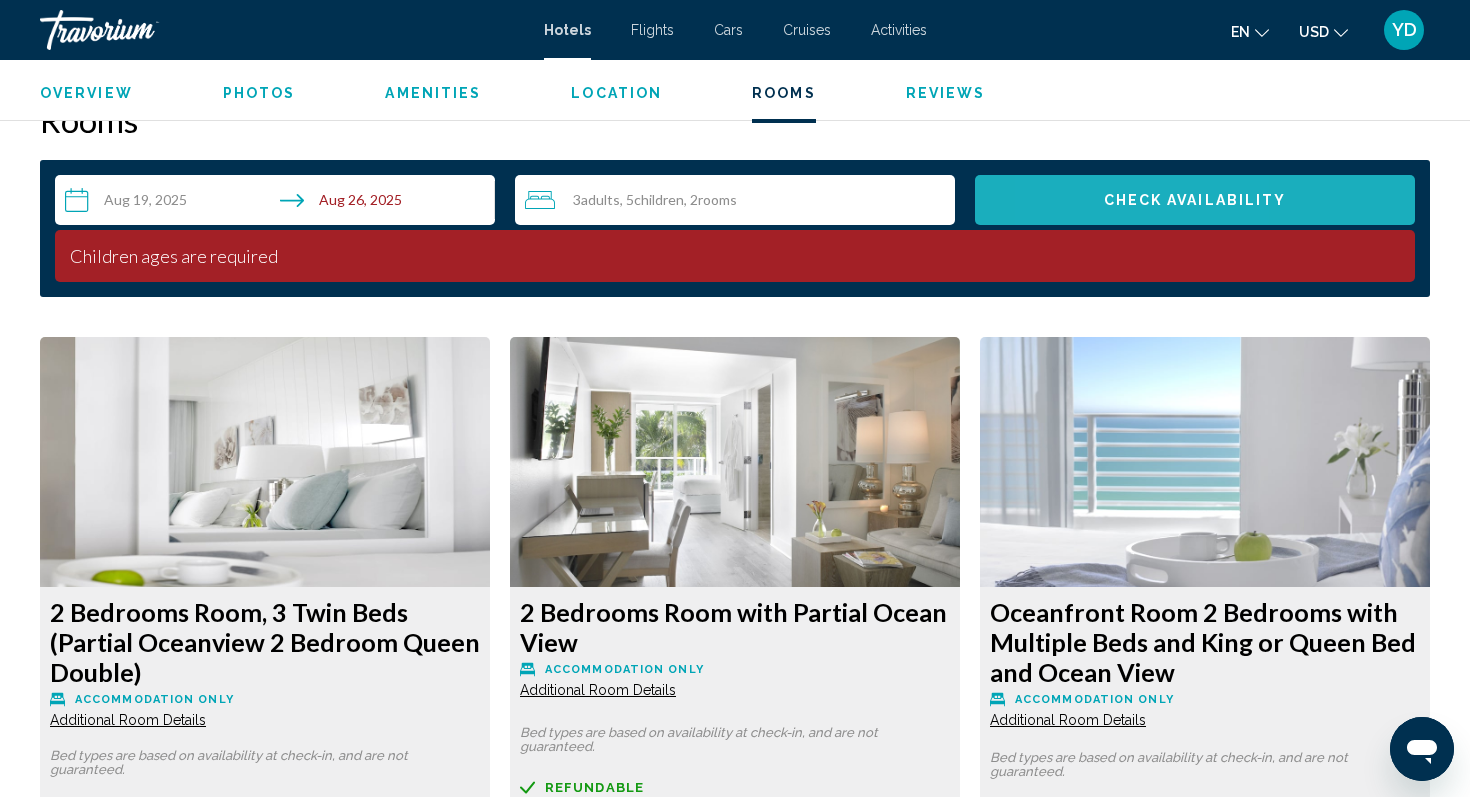 click on "Check Availability" at bounding box center [1195, 200] 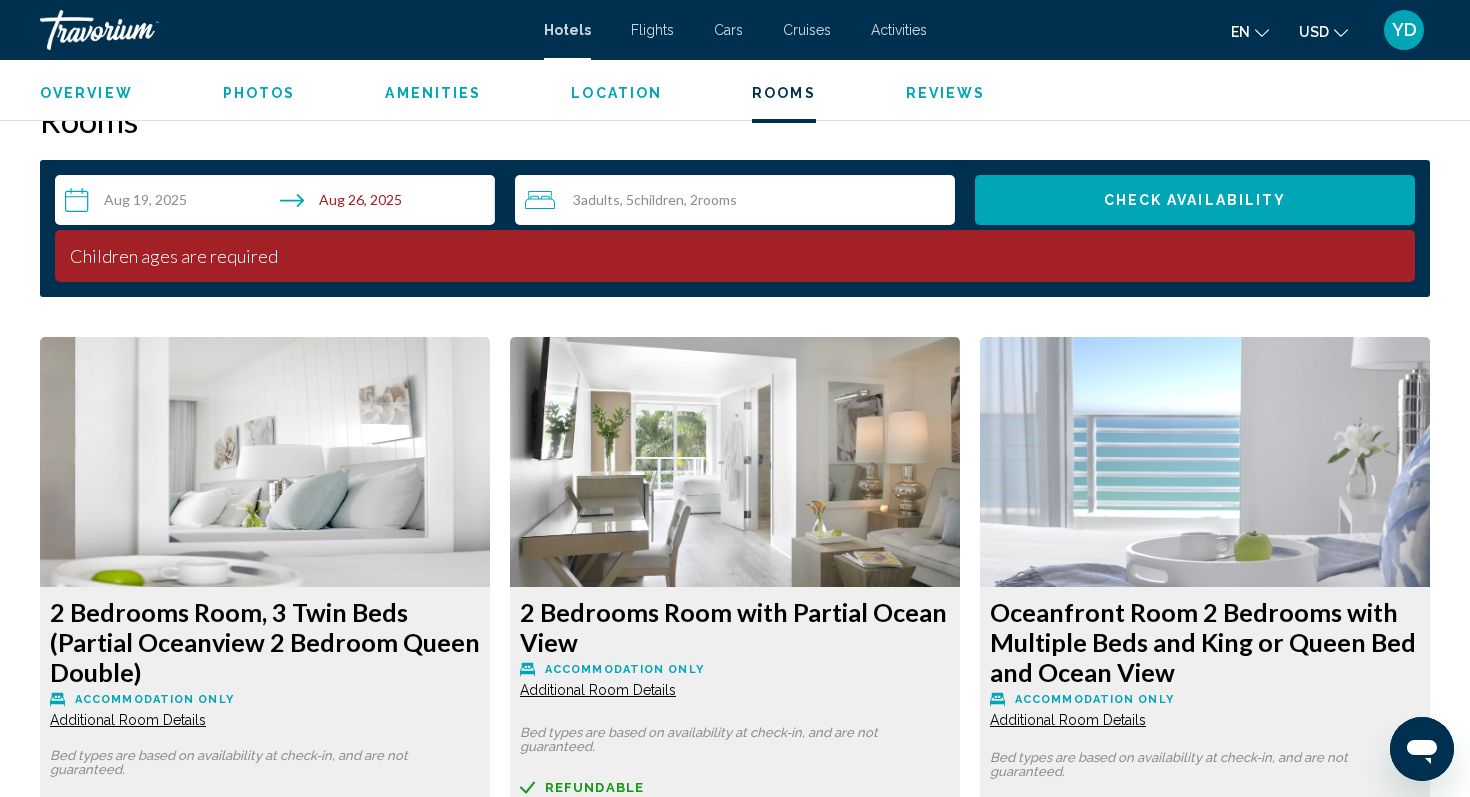scroll, scrollTop: 2519, scrollLeft: 0, axis: vertical 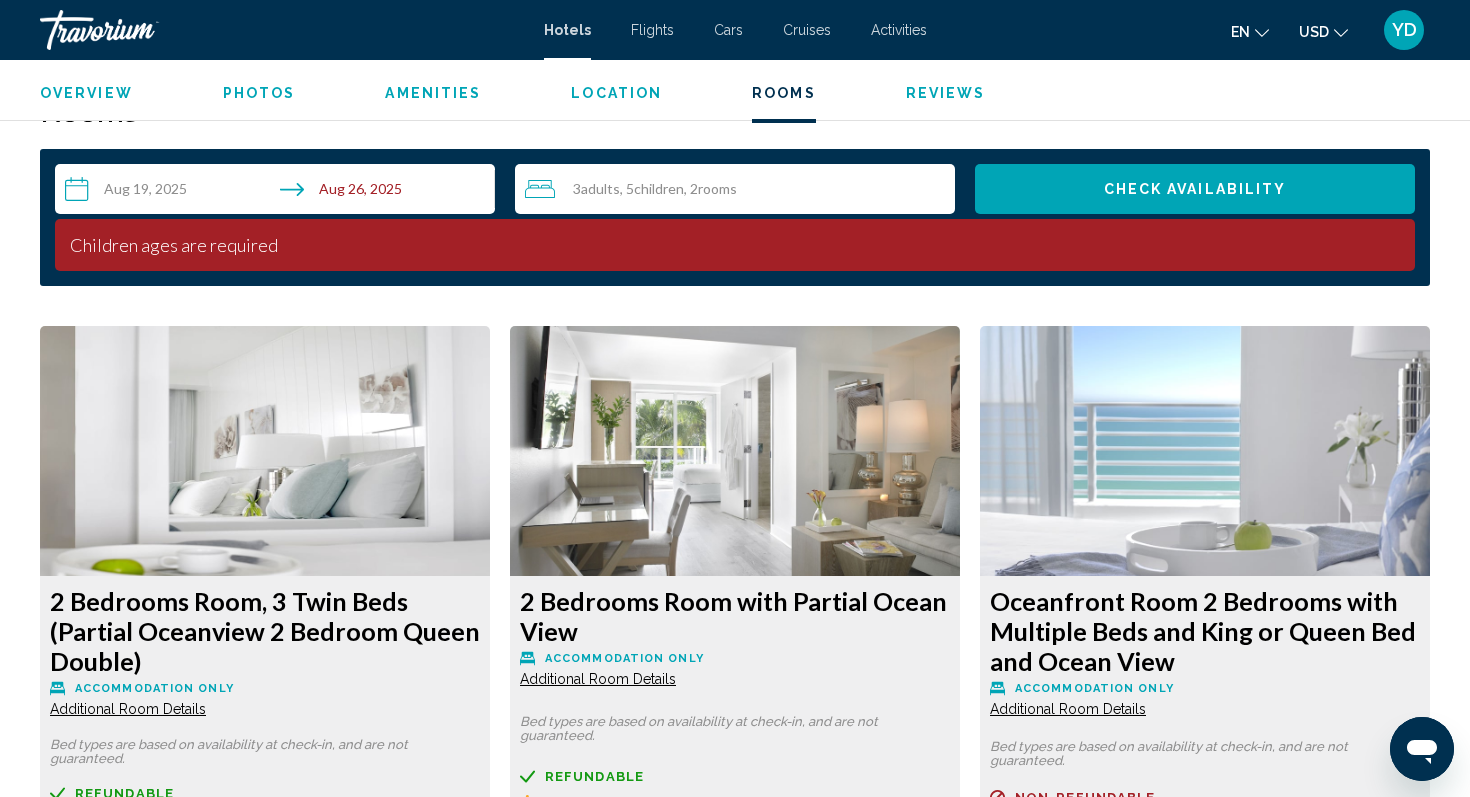 click on "3  Adult Adults , 5  Child Children , 2  Room rooms" at bounding box center [740, 189] 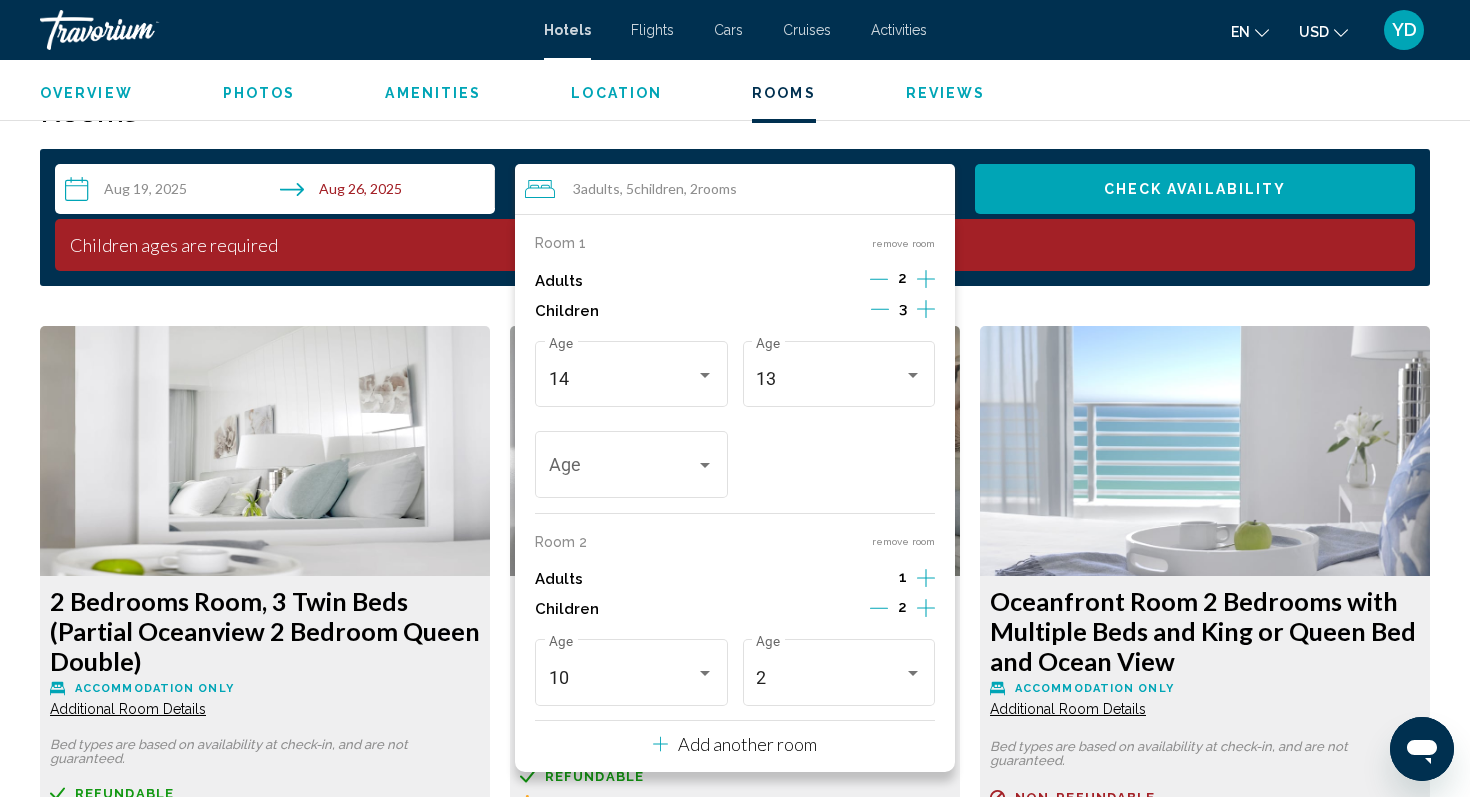 scroll, scrollTop: 2520, scrollLeft: 0, axis: vertical 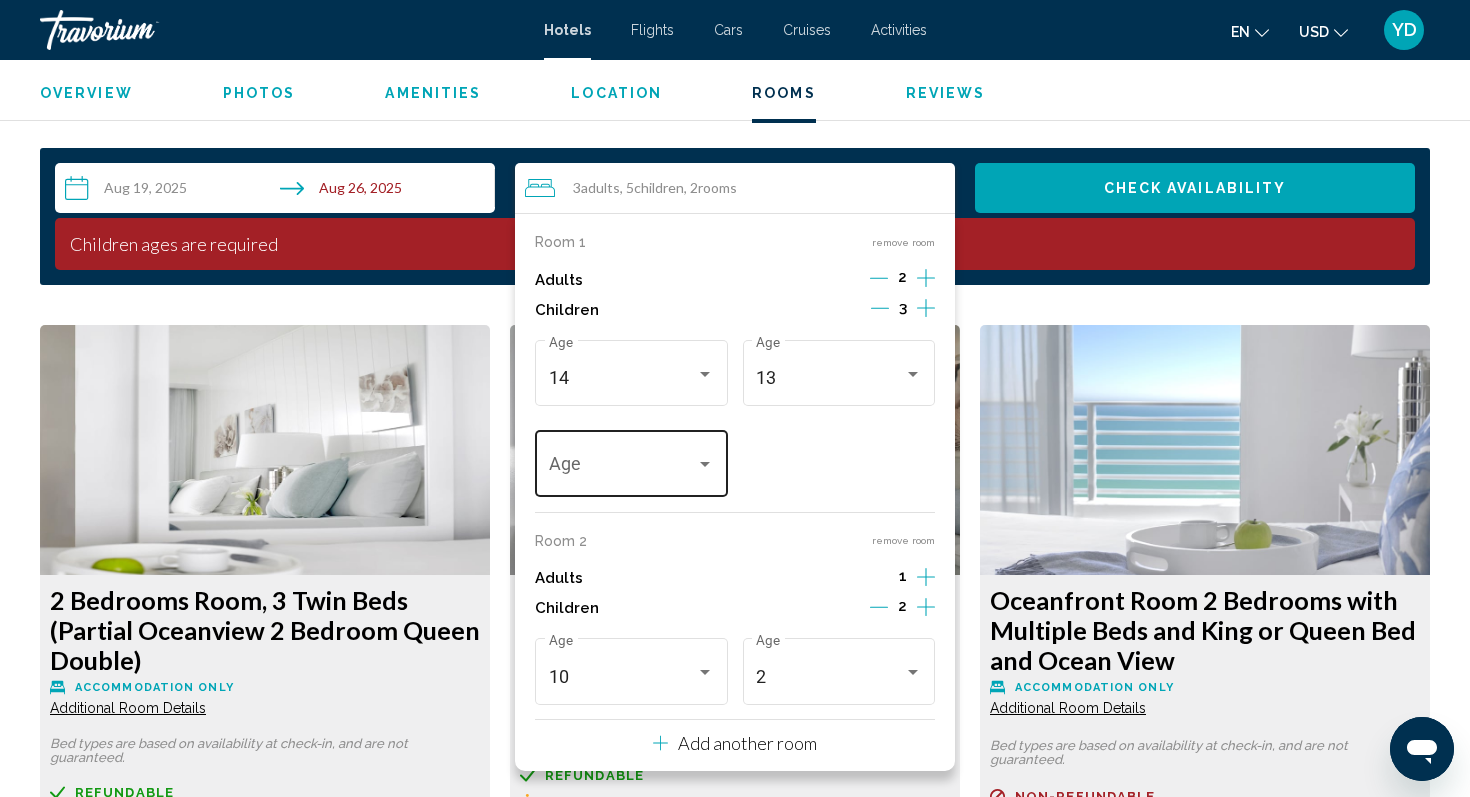 click on "Age" at bounding box center (631, 461) 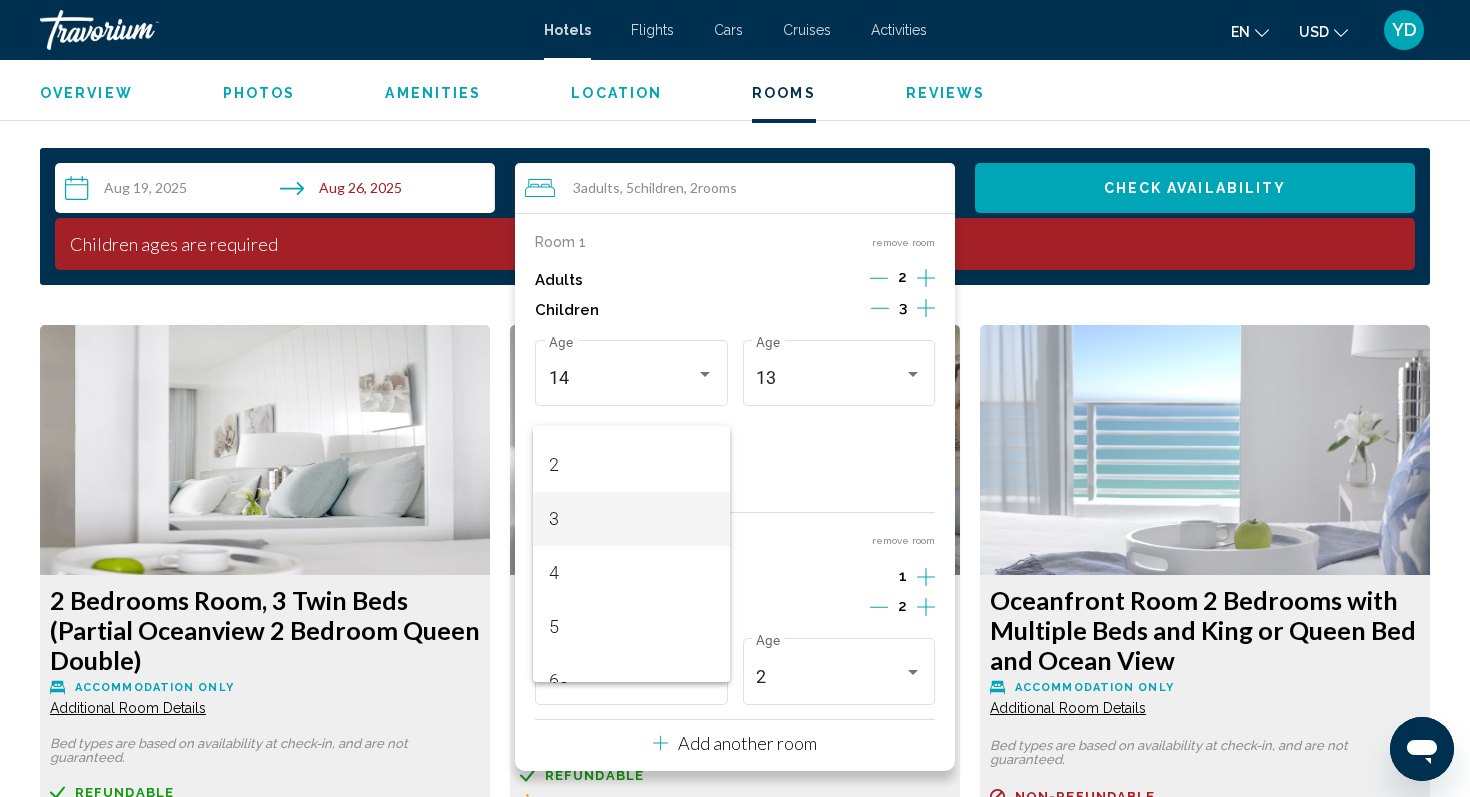 scroll, scrollTop: 121, scrollLeft: 0, axis: vertical 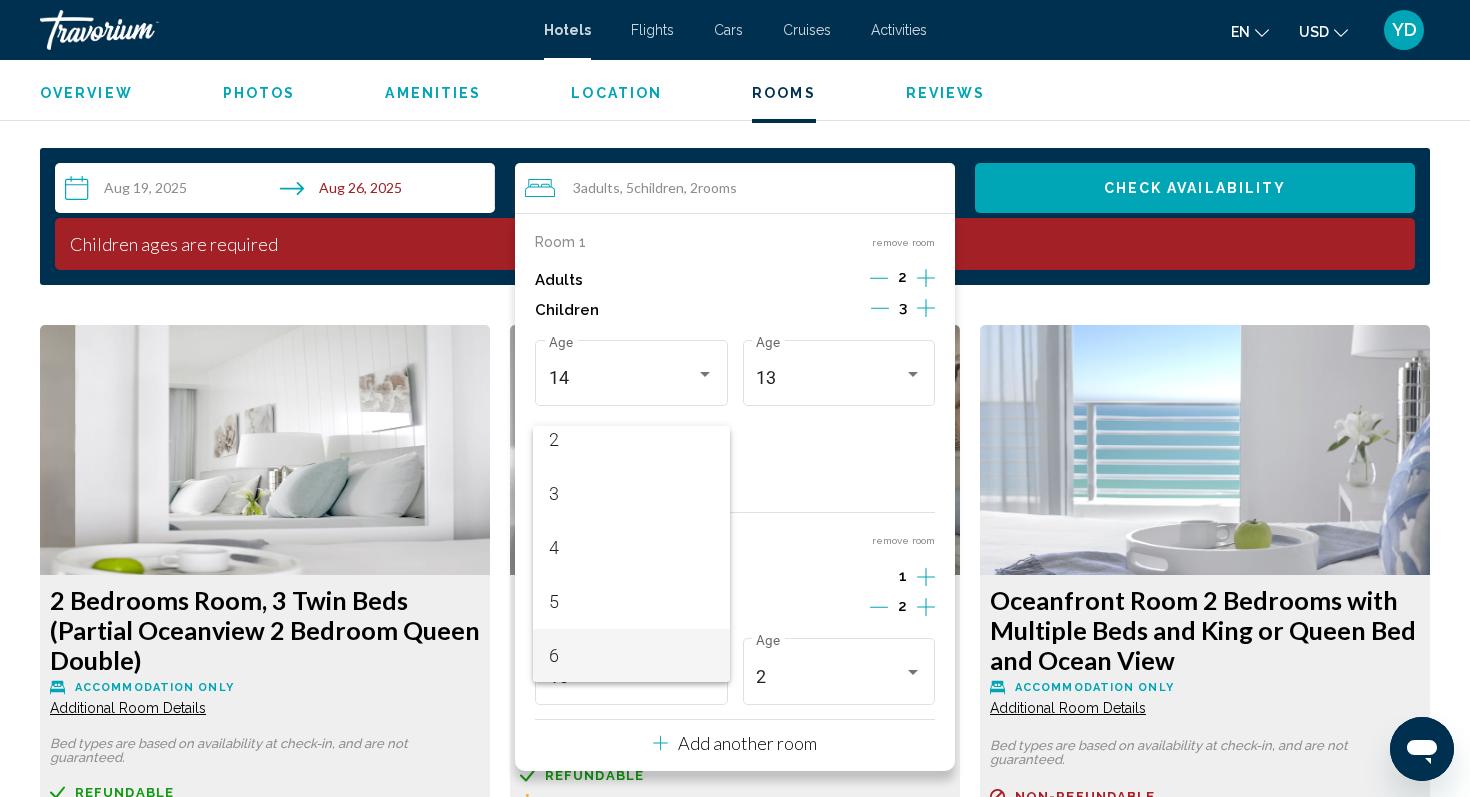 click on "6" at bounding box center (632, 656) 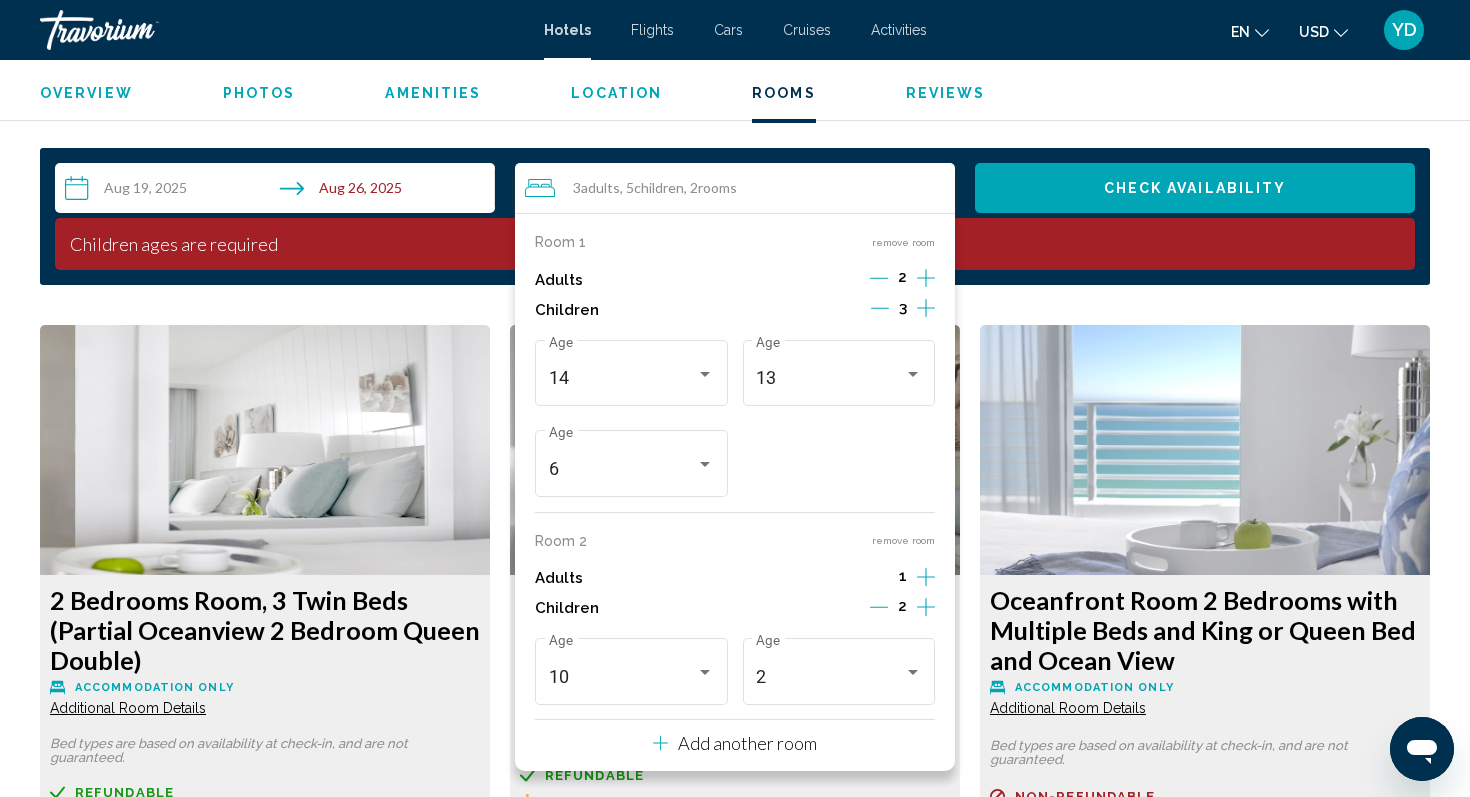 click on "[AGE] Age [AGE] Age [AGE]" at bounding box center [735, 418] 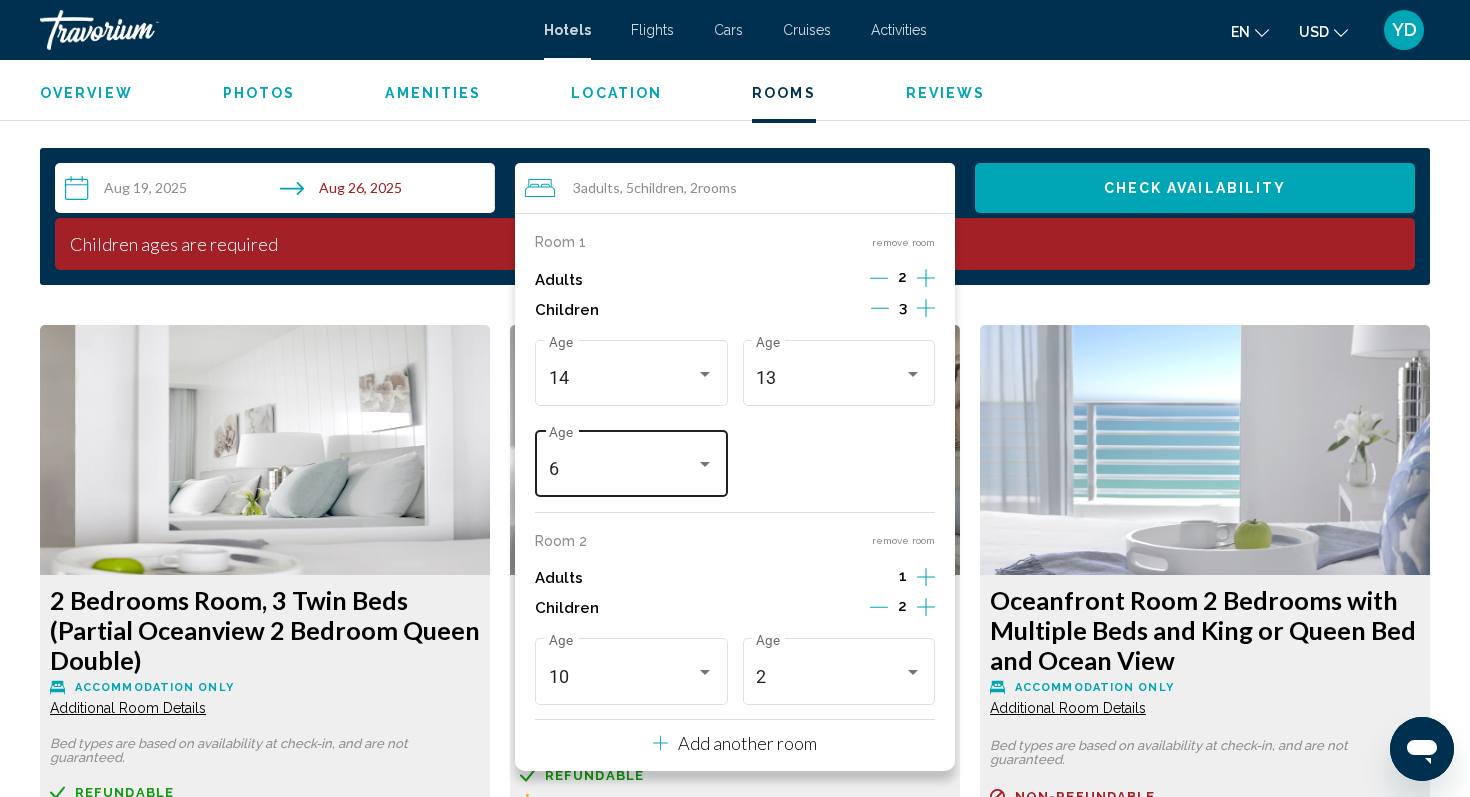 click on "6" at bounding box center (623, 469) 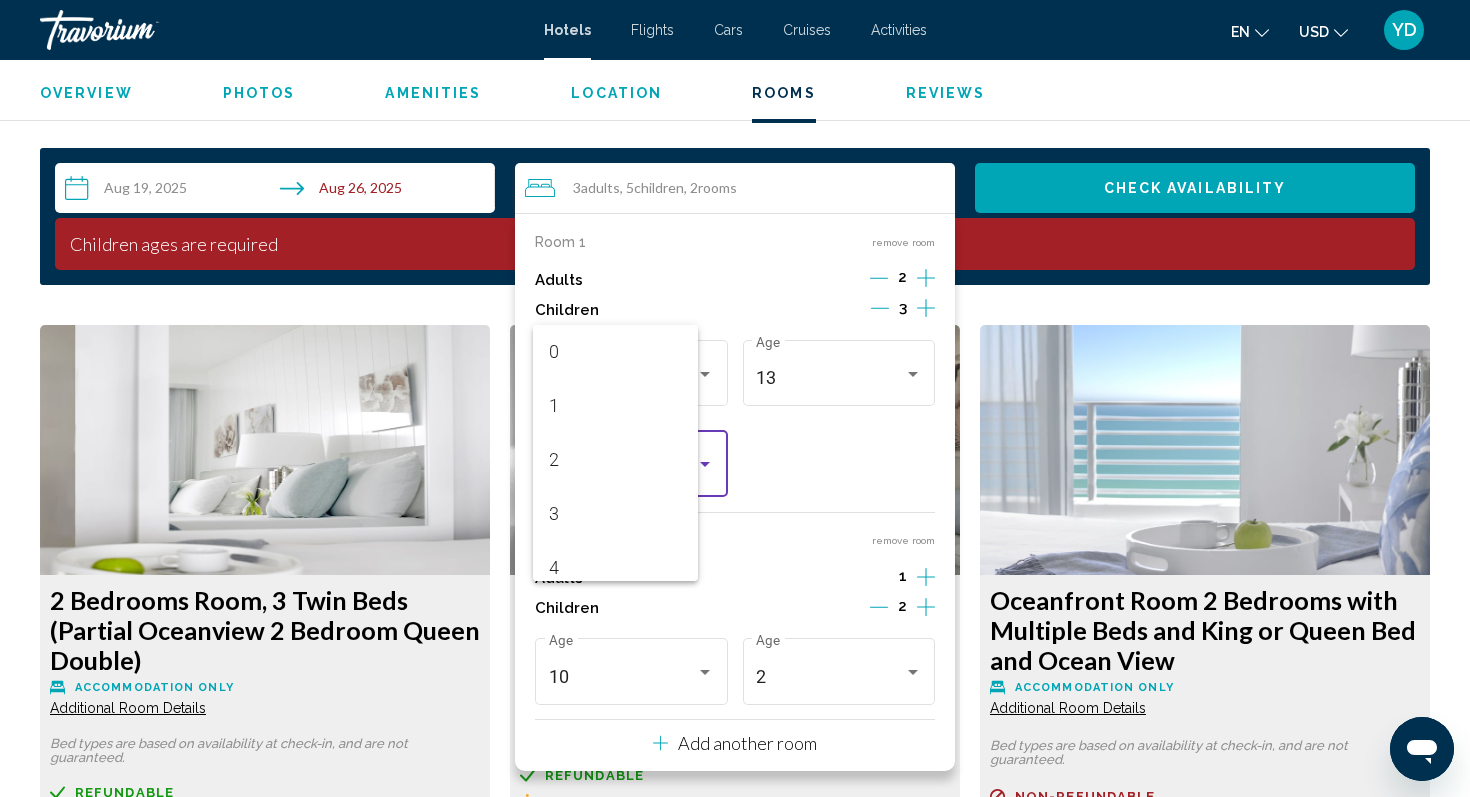 scroll, scrollTop: 223, scrollLeft: 0, axis: vertical 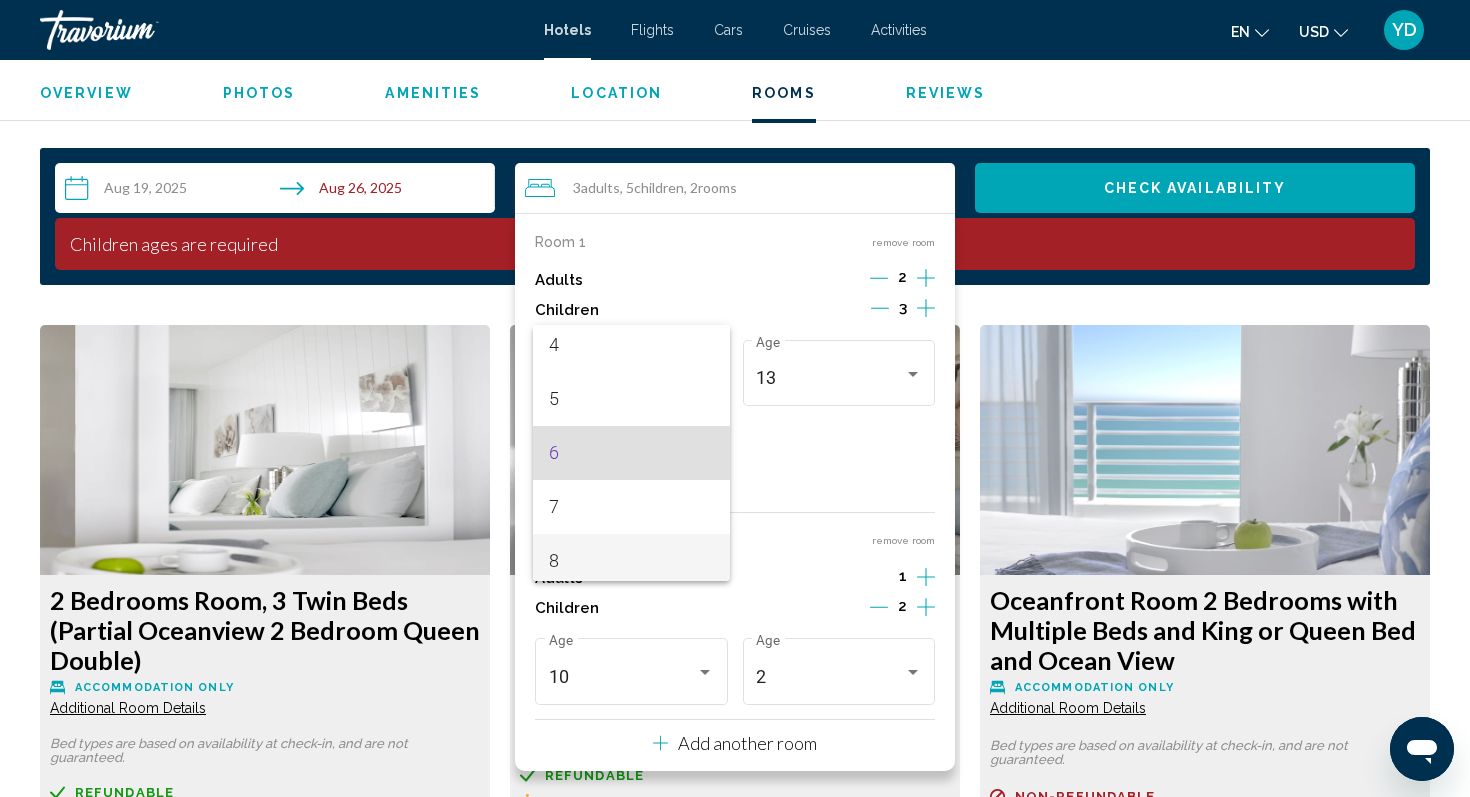 click on "8" at bounding box center [632, 561] 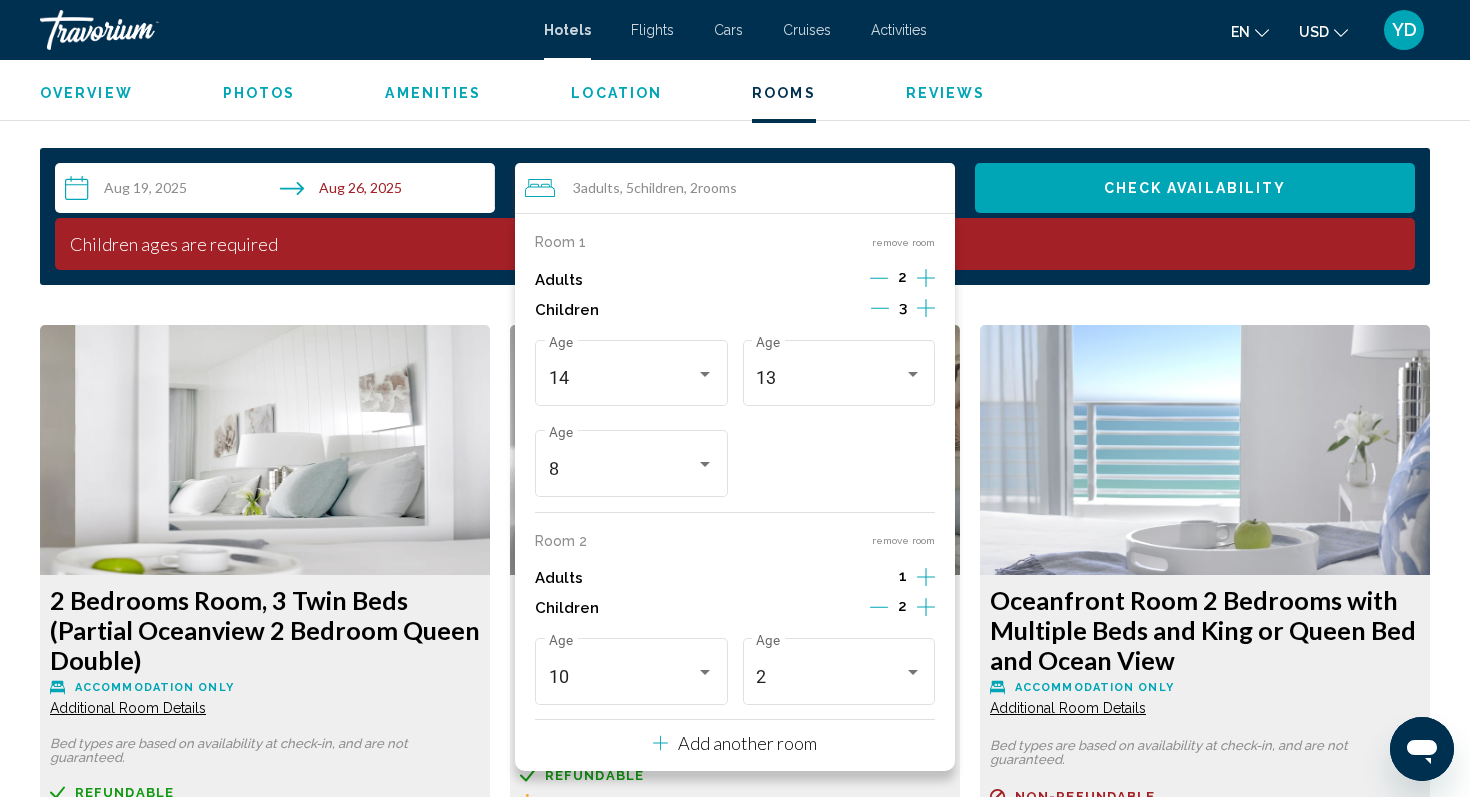 click on "[AGE] Age [AGE] Age [AGE]" at bounding box center [735, 418] 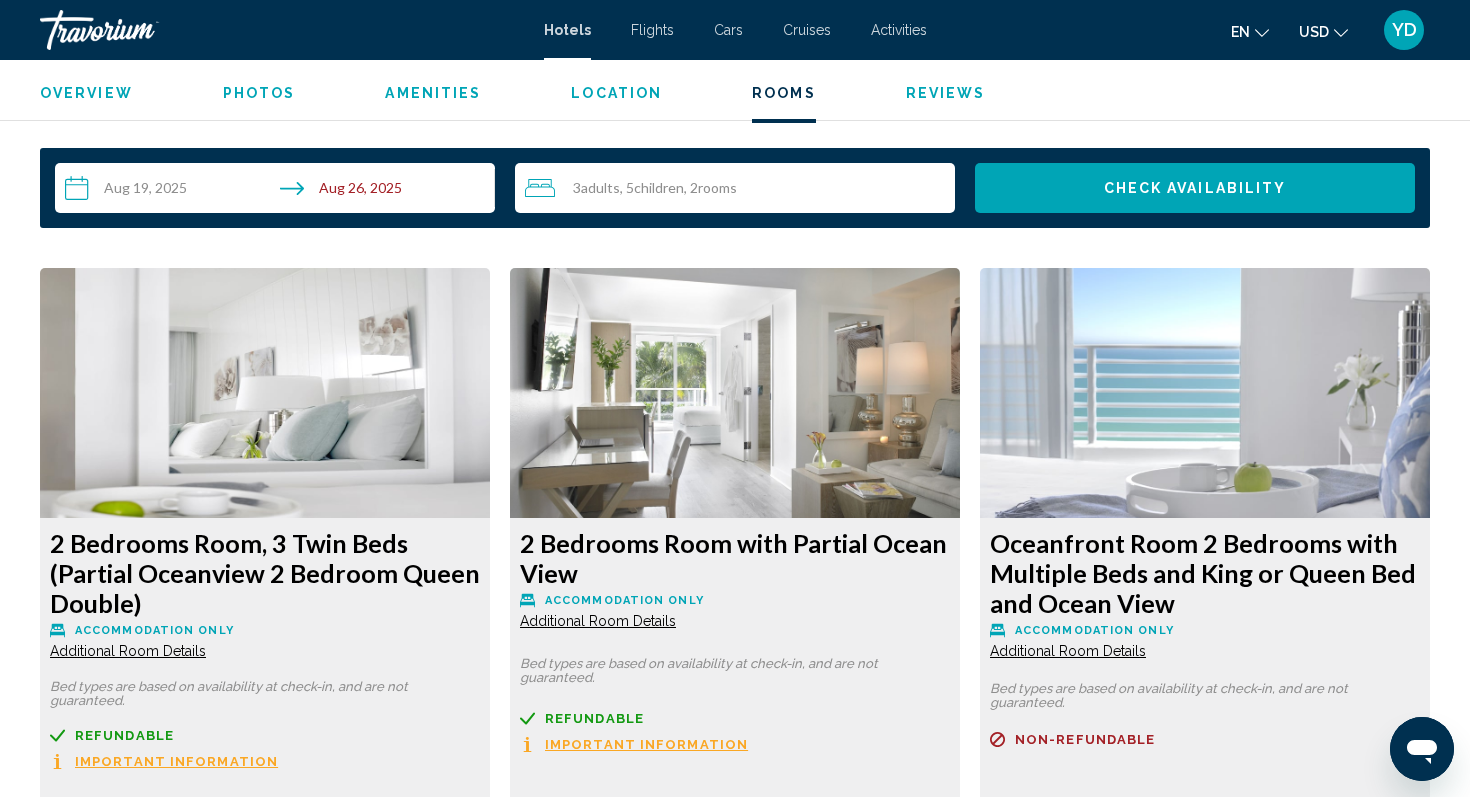 click on "Check Availability" at bounding box center [1195, 188] 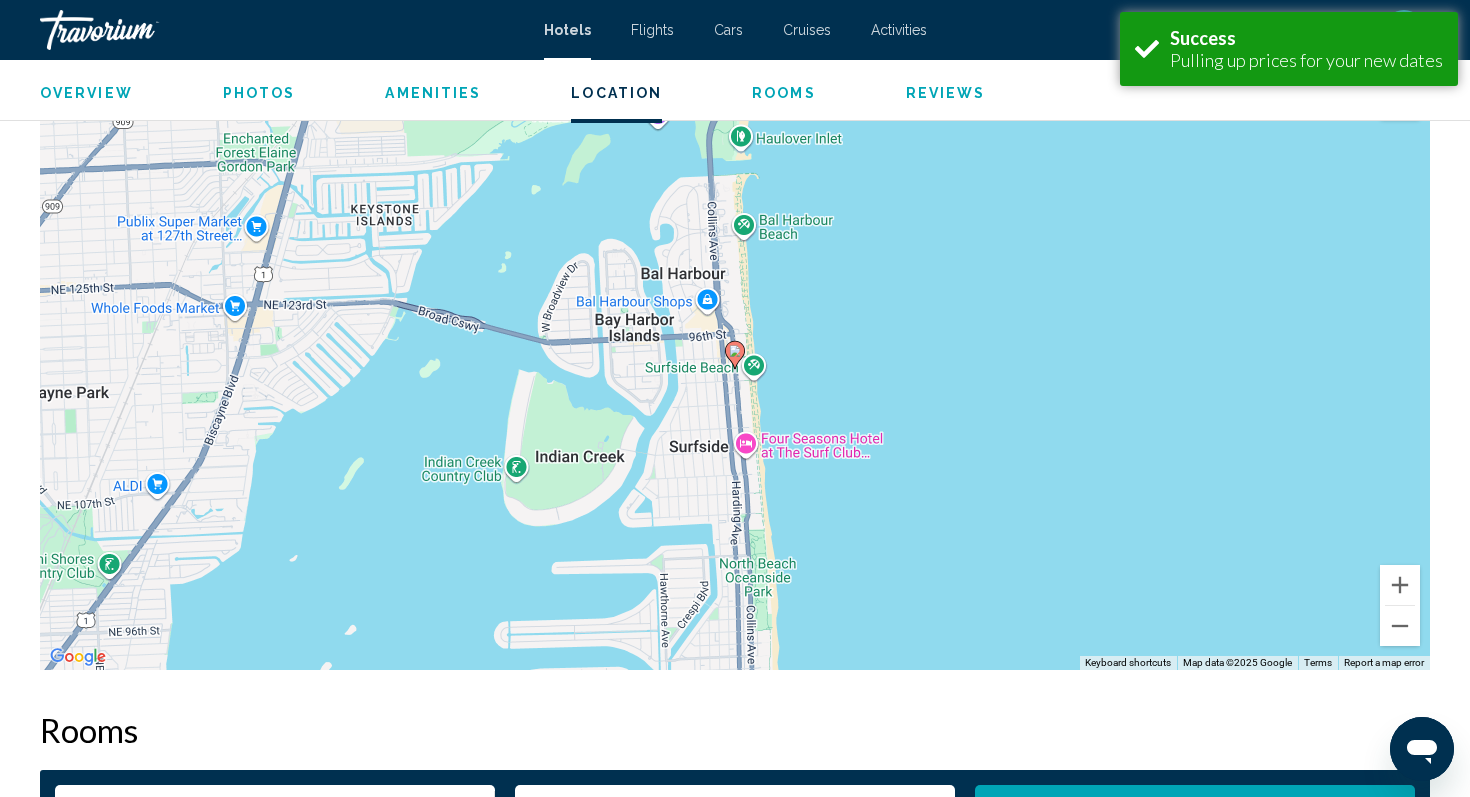 scroll, scrollTop: 2471, scrollLeft: 0, axis: vertical 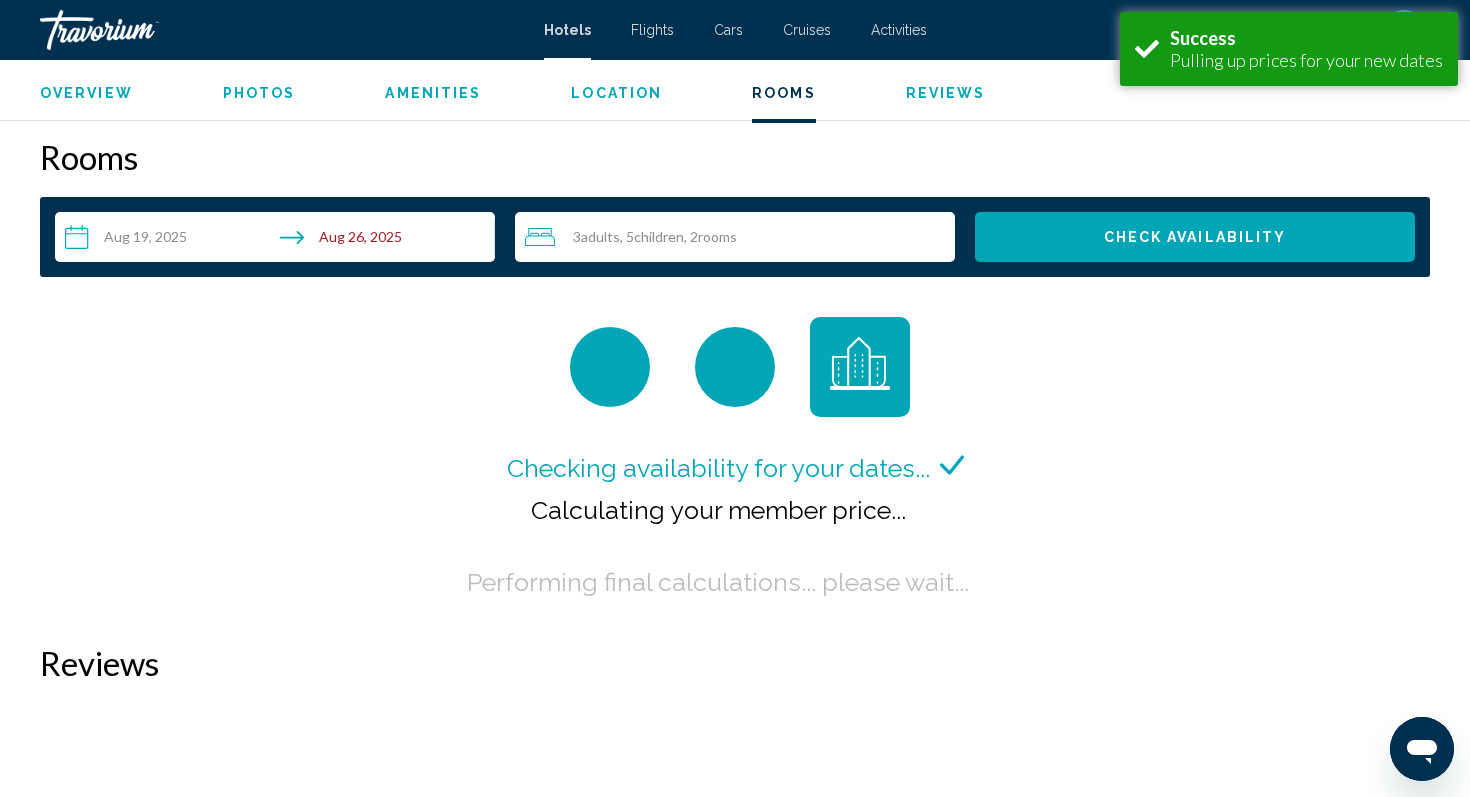 type 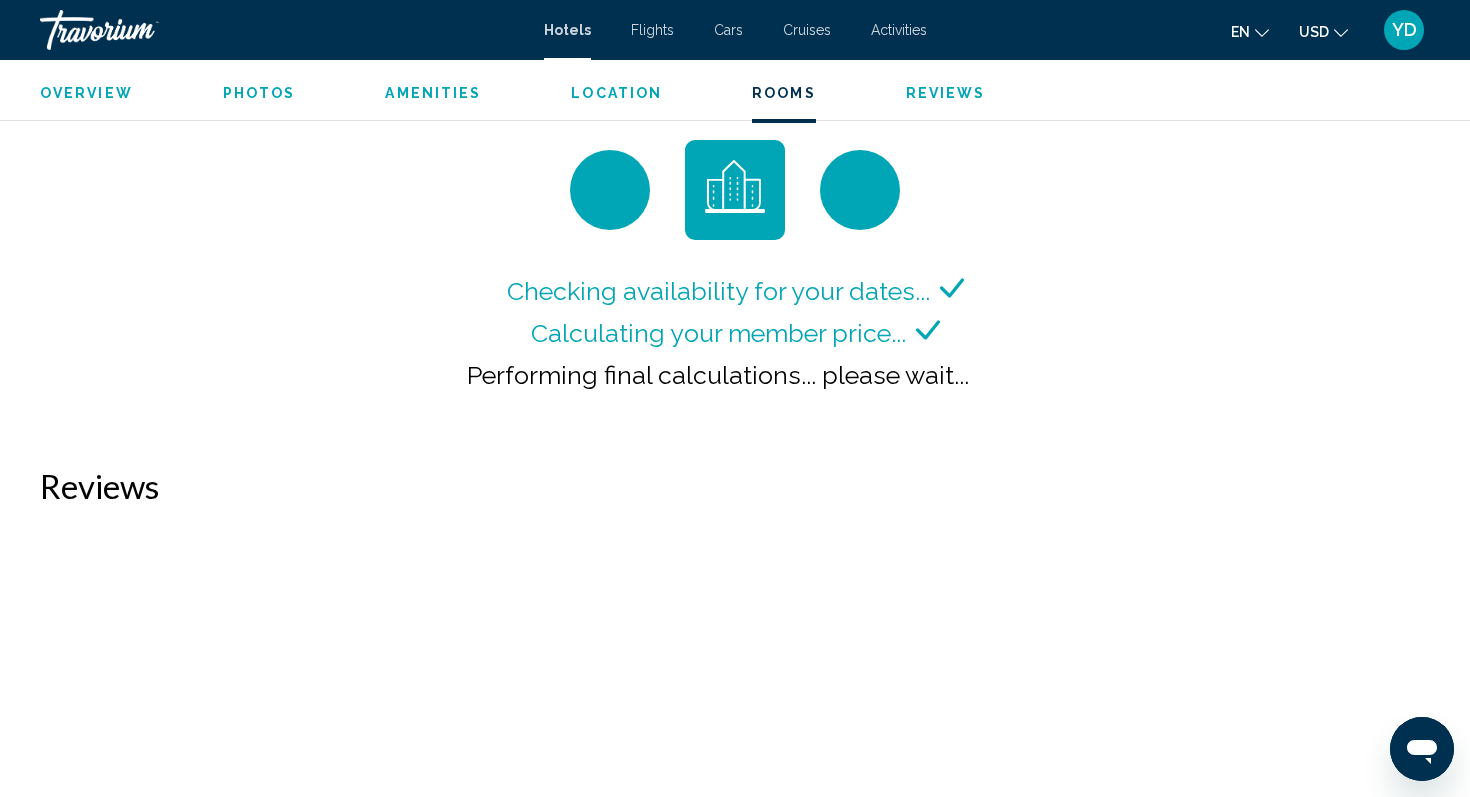 scroll, scrollTop: 2818, scrollLeft: 0, axis: vertical 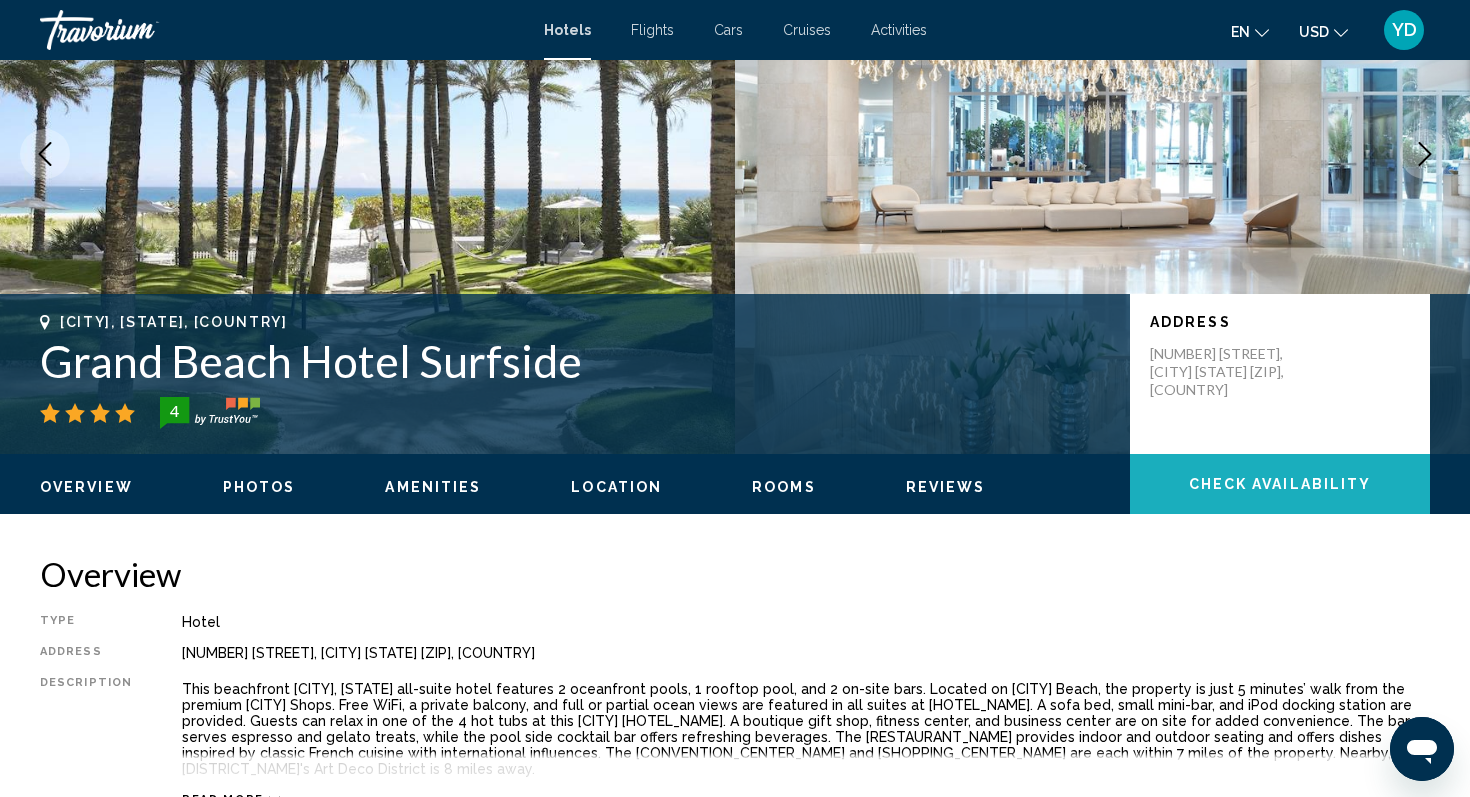 click on "Check Availability" 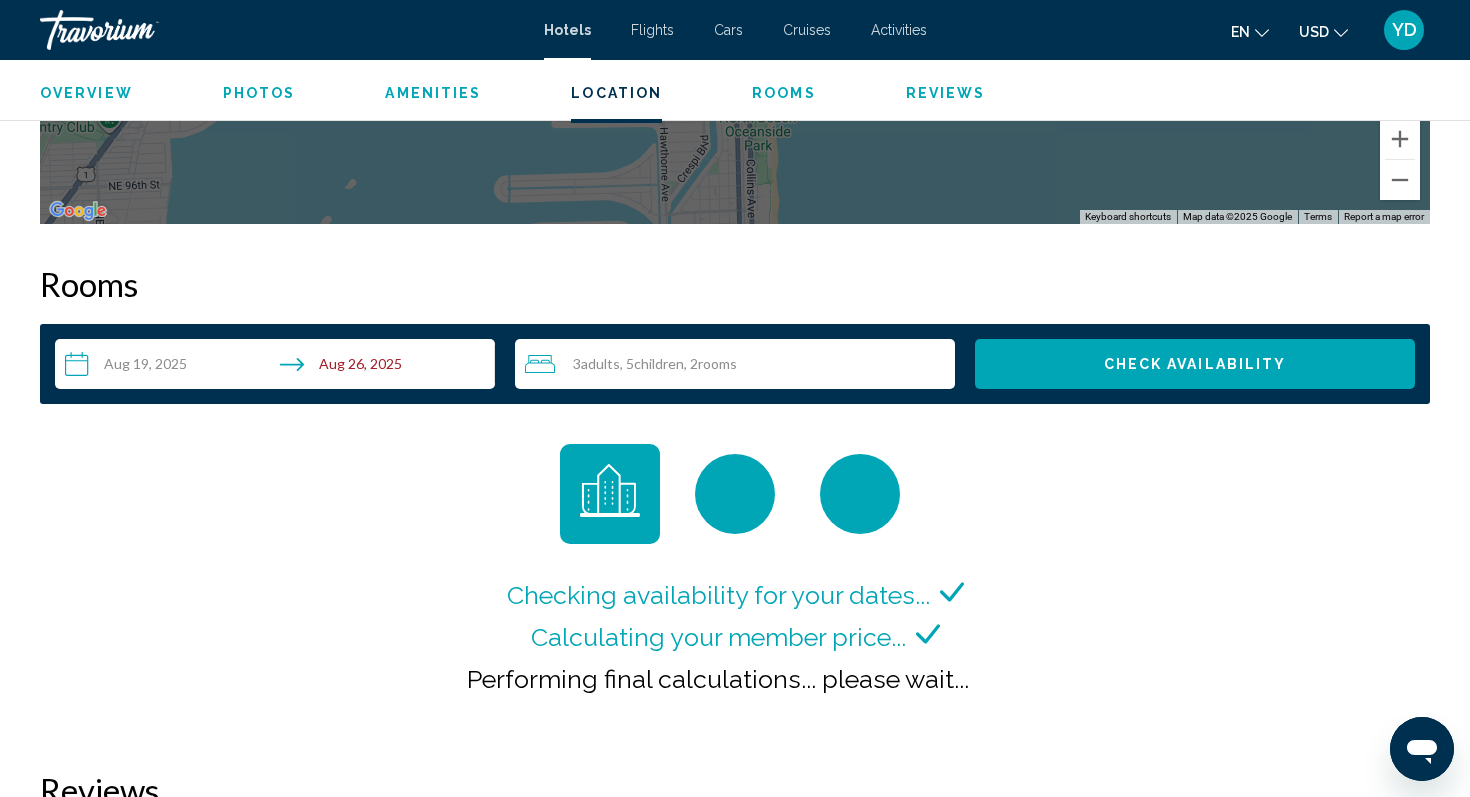 scroll, scrollTop: 2471, scrollLeft: 0, axis: vertical 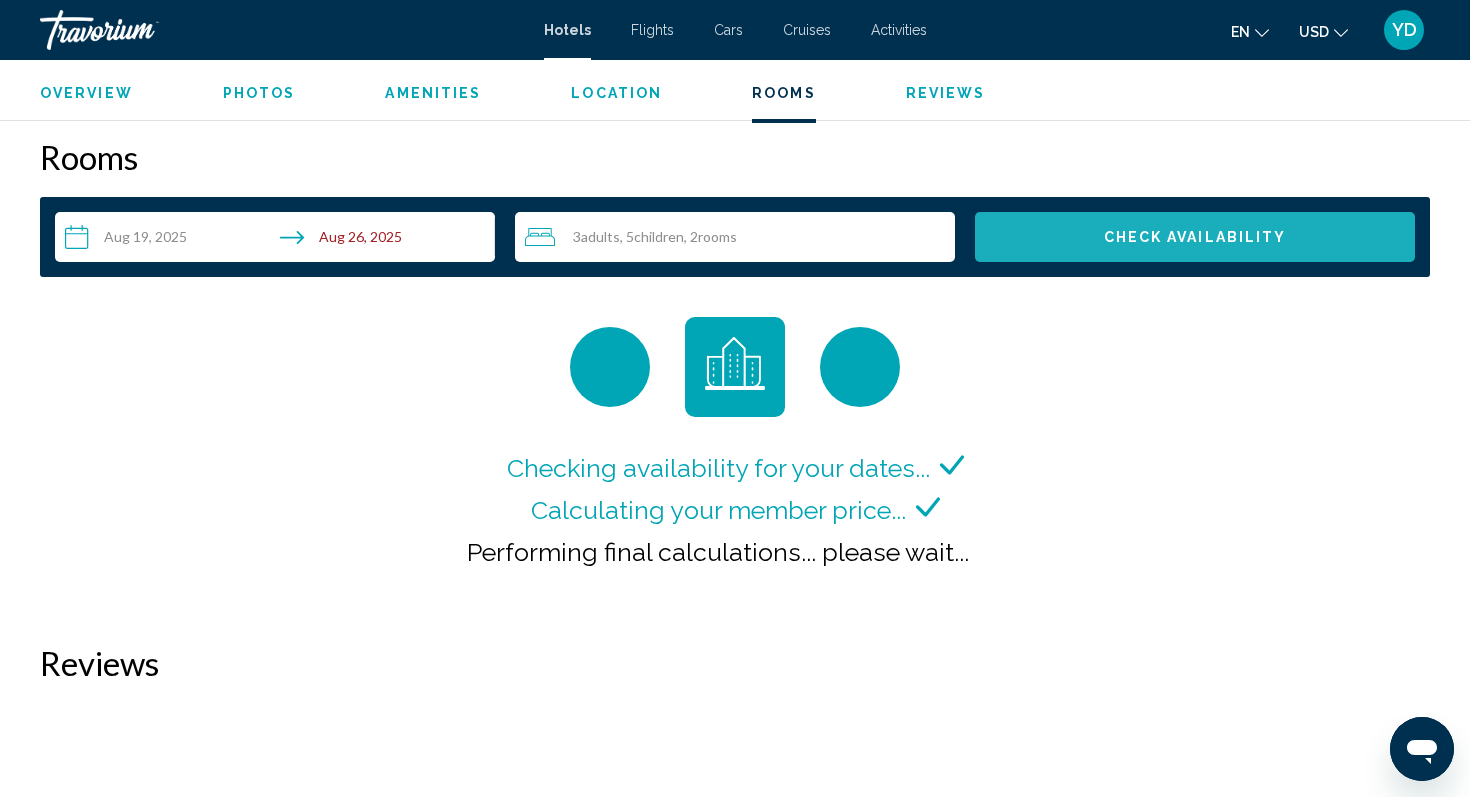 click on "Check Availability" at bounding box center (1195, 238) 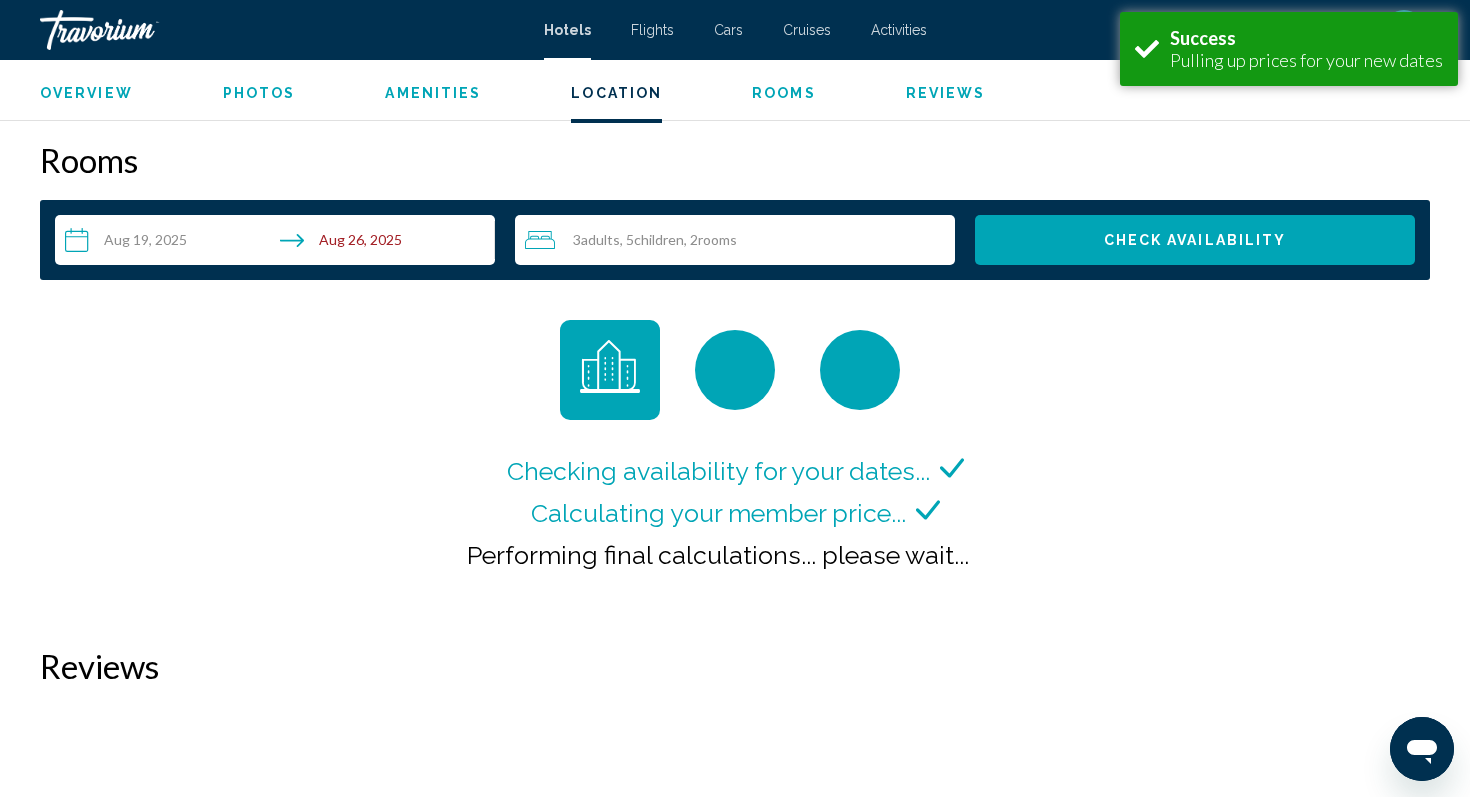 scroll, scrollTop: 2471, scrollLeft: 0, axis: vertical 